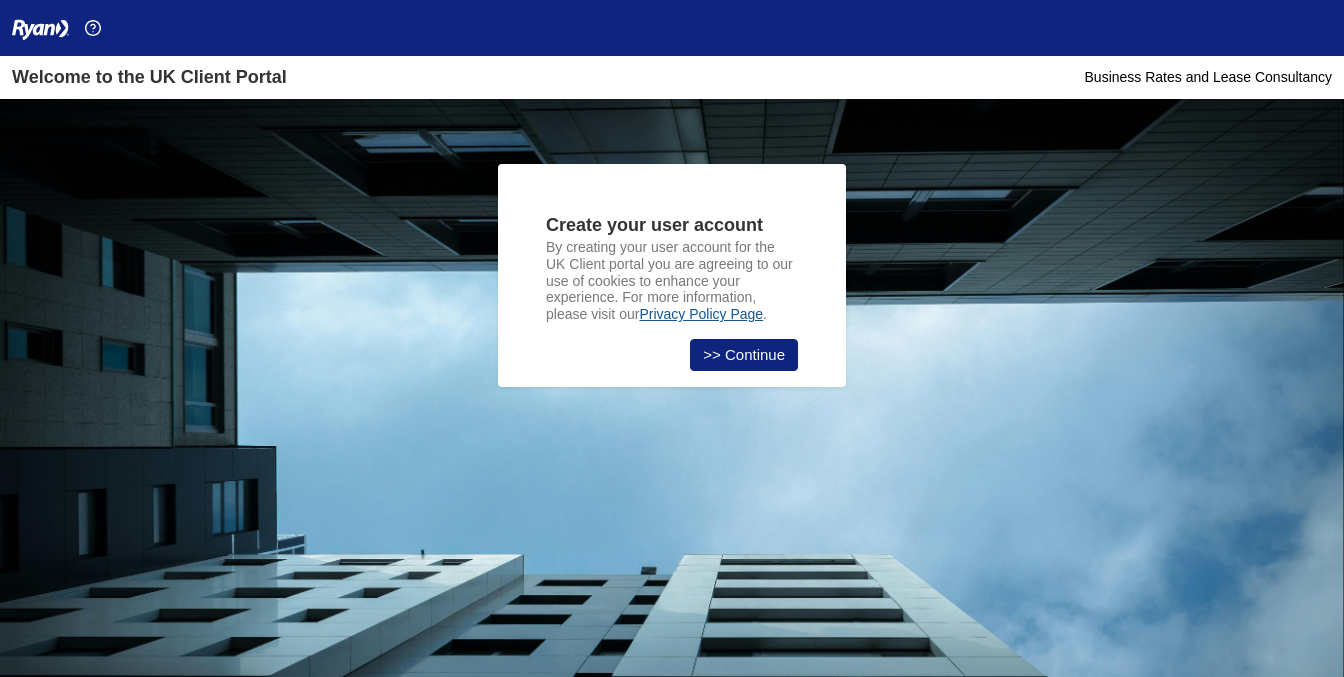 scroll, scrollTop: 0, scrollLeft: 0, axis: both 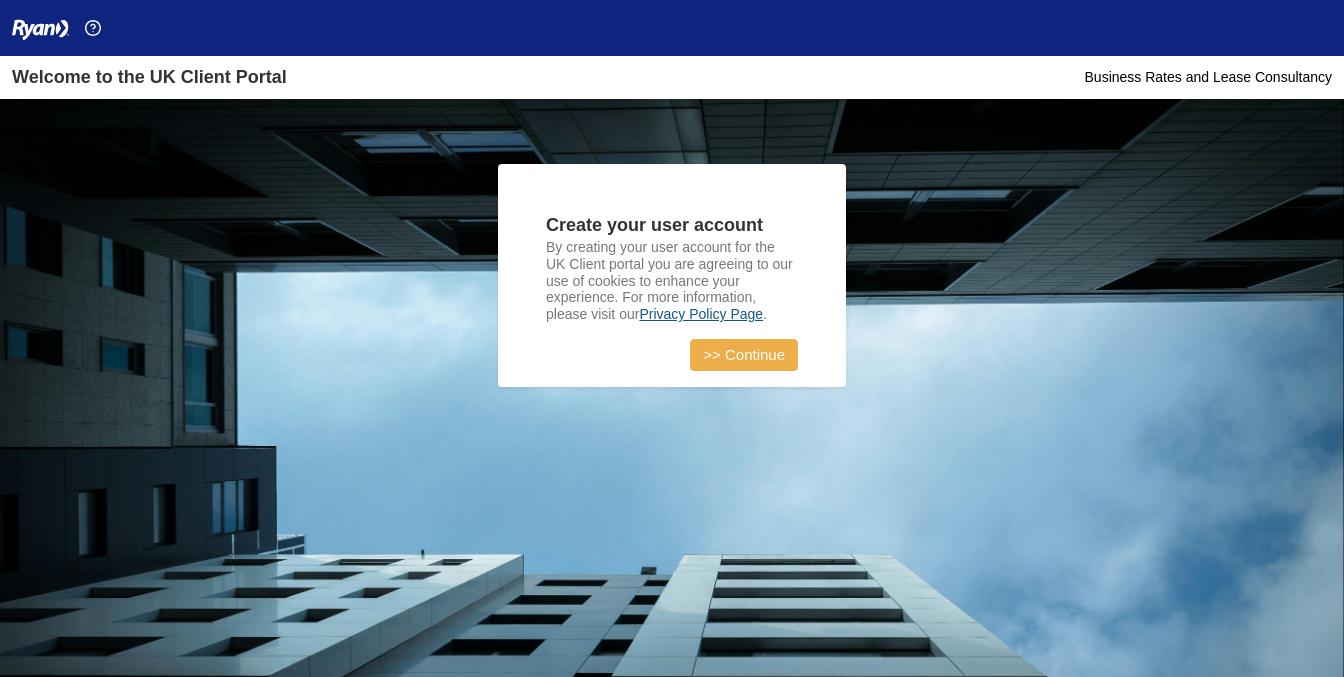 click on ">> Continue" at bounding box center (744, 355) 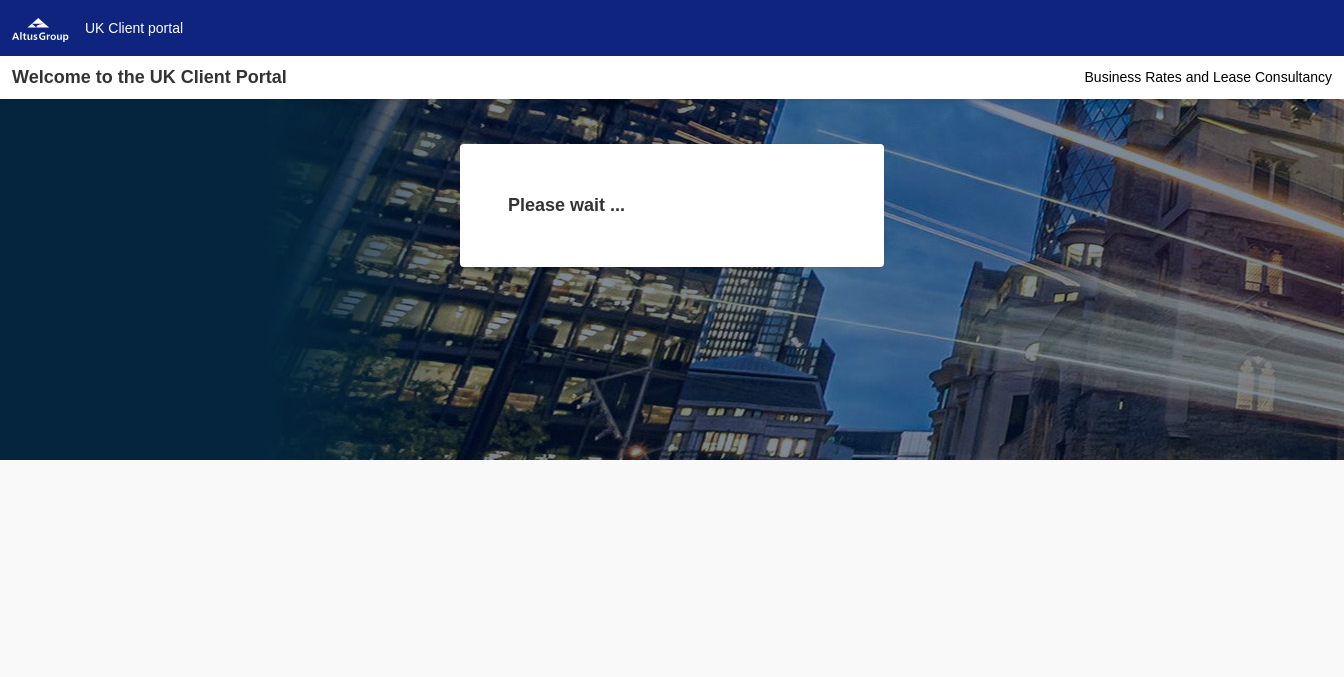 scroll, scrollTop: 0, scrollLeft: 0, axis: both 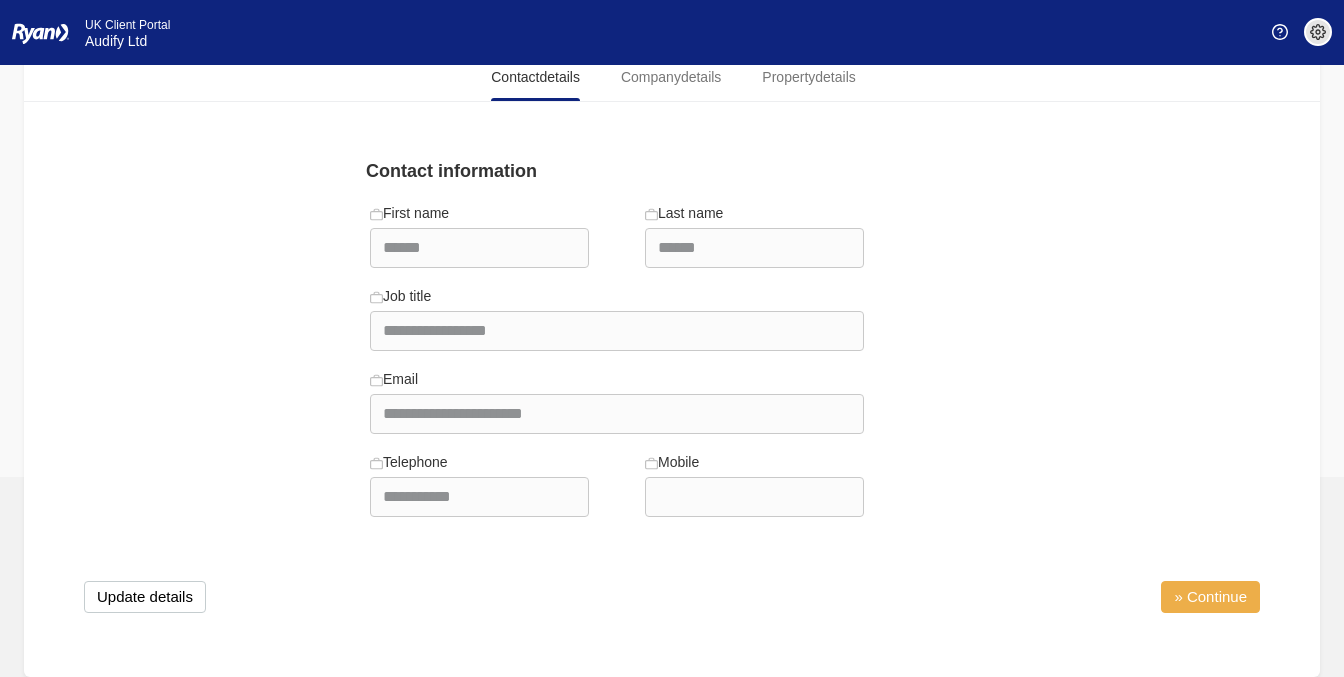 click on "» Continue" at bounding box center [1210, 597] 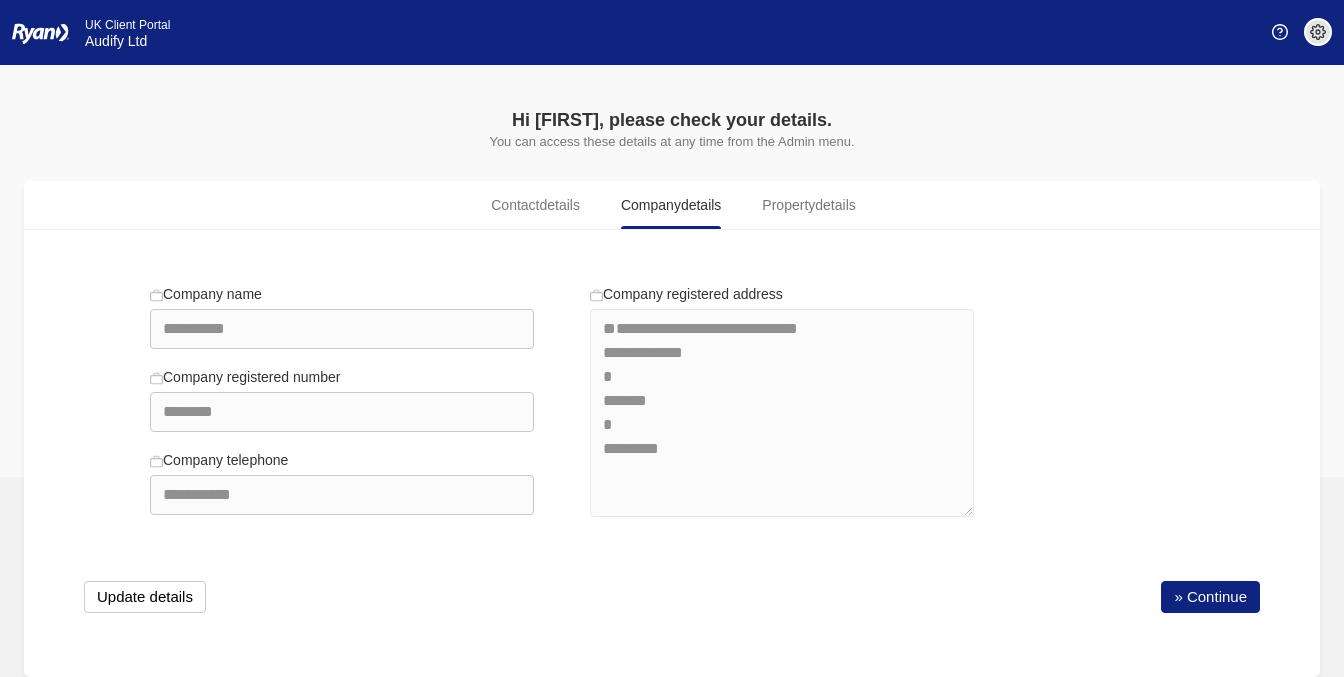 scroll, scrollTop: 13, scrollLeft: 0, axis: vertical 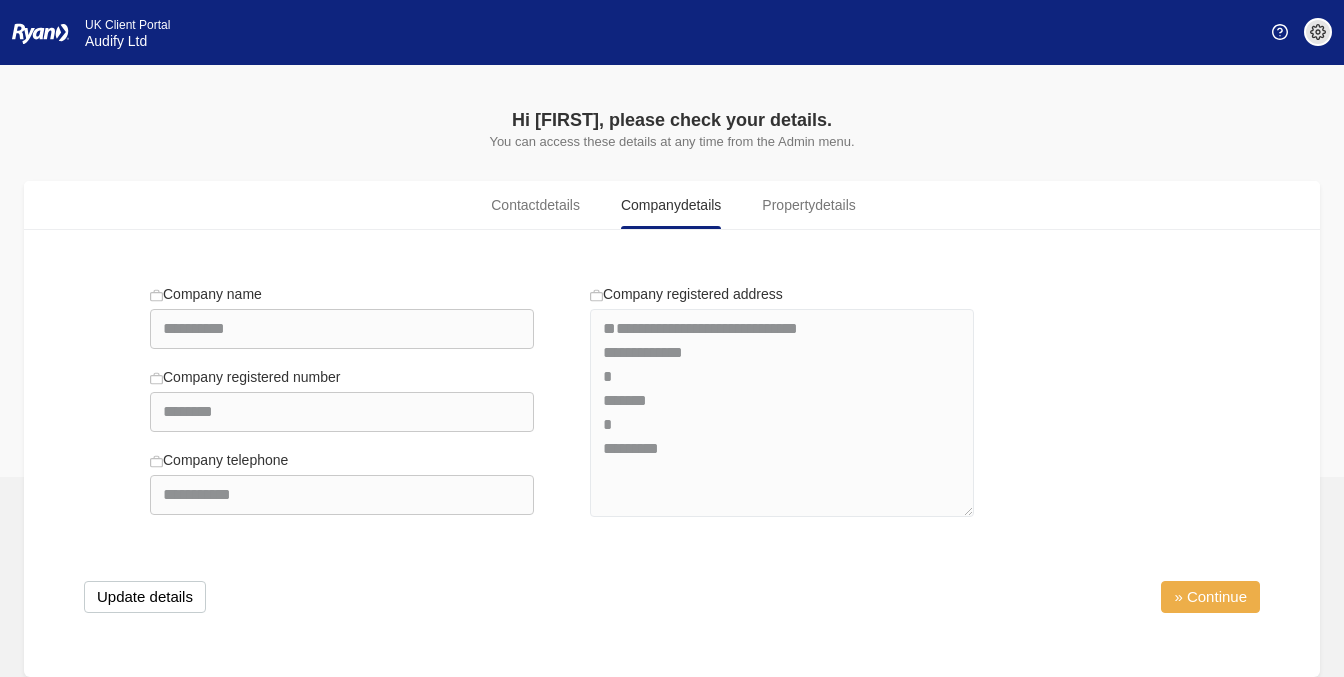 click on "» Continue" at bounding box center [1210, 597] 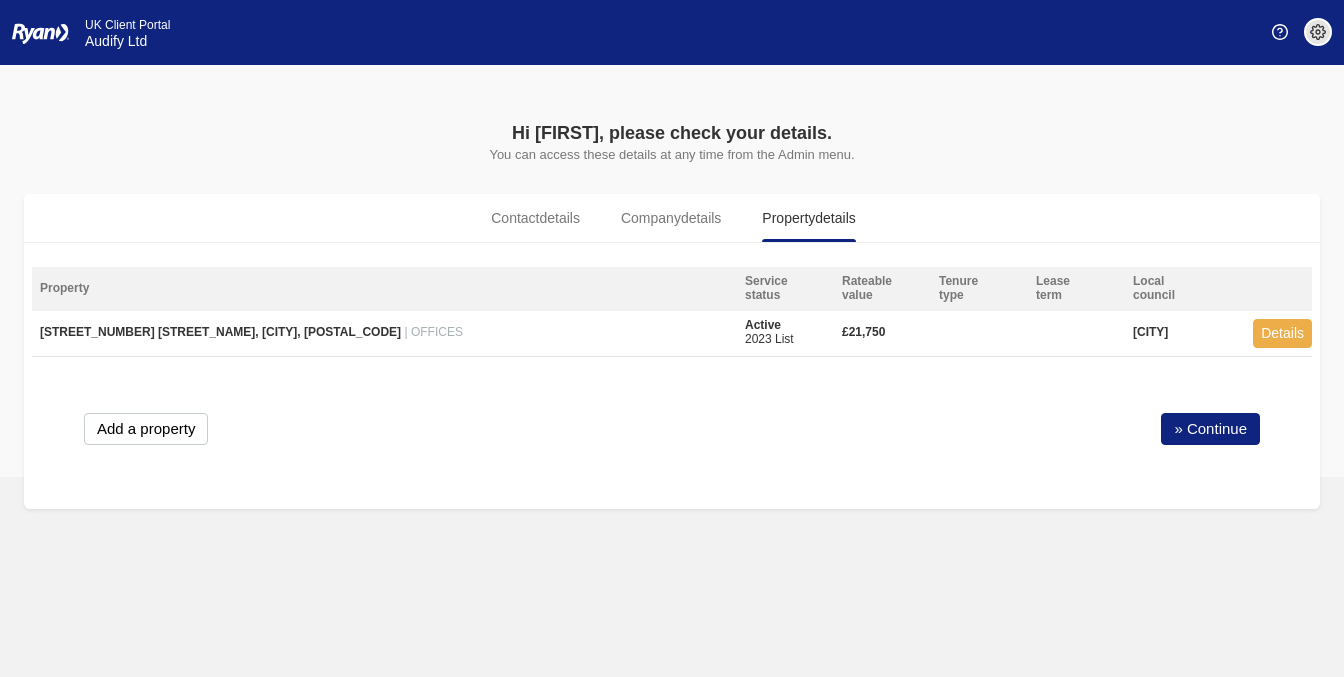 click on "Details" at bounding box center [1282, 333] 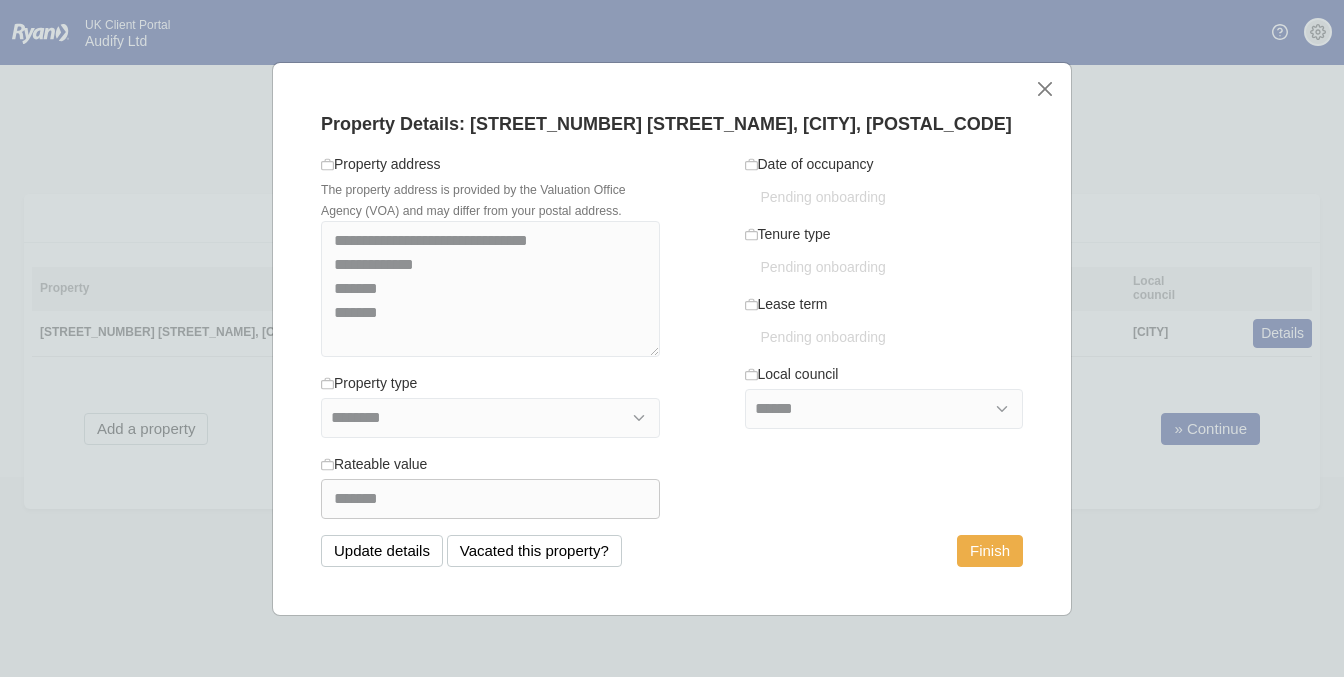 click on "Finish" at bounding box center [990, 551] 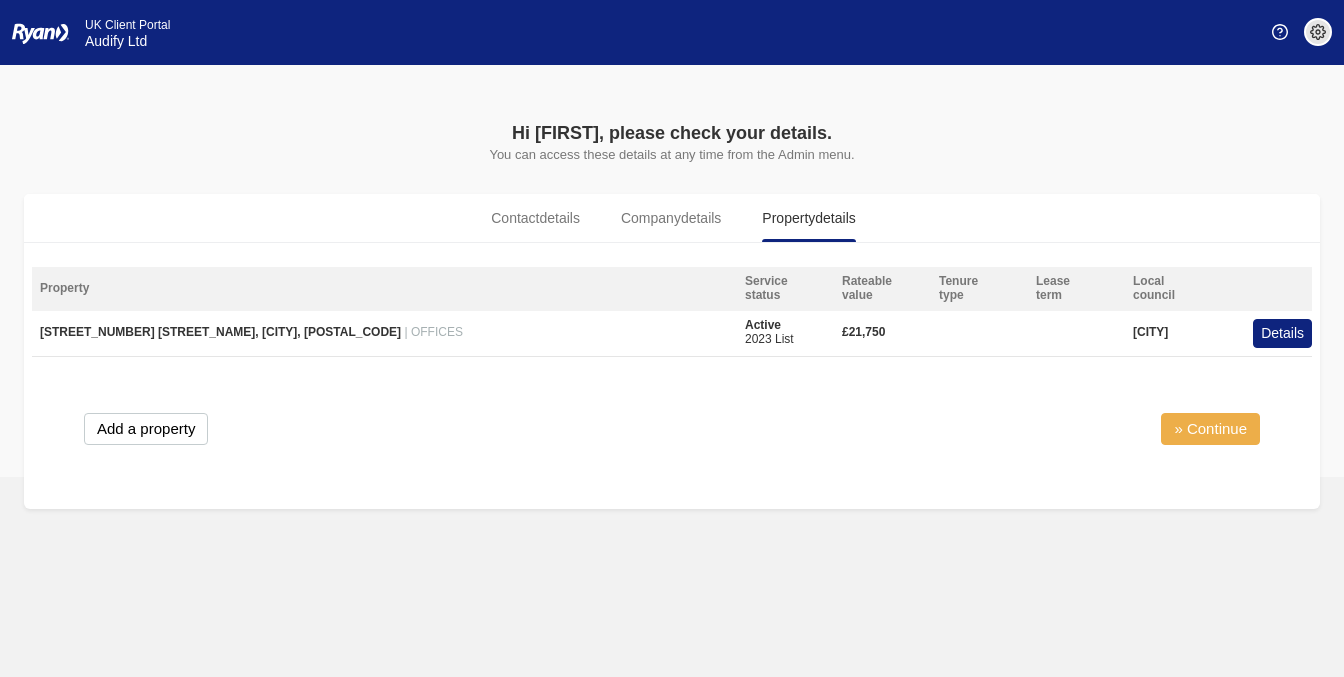 click on "» Continue" at bounding box center [1210, 429] 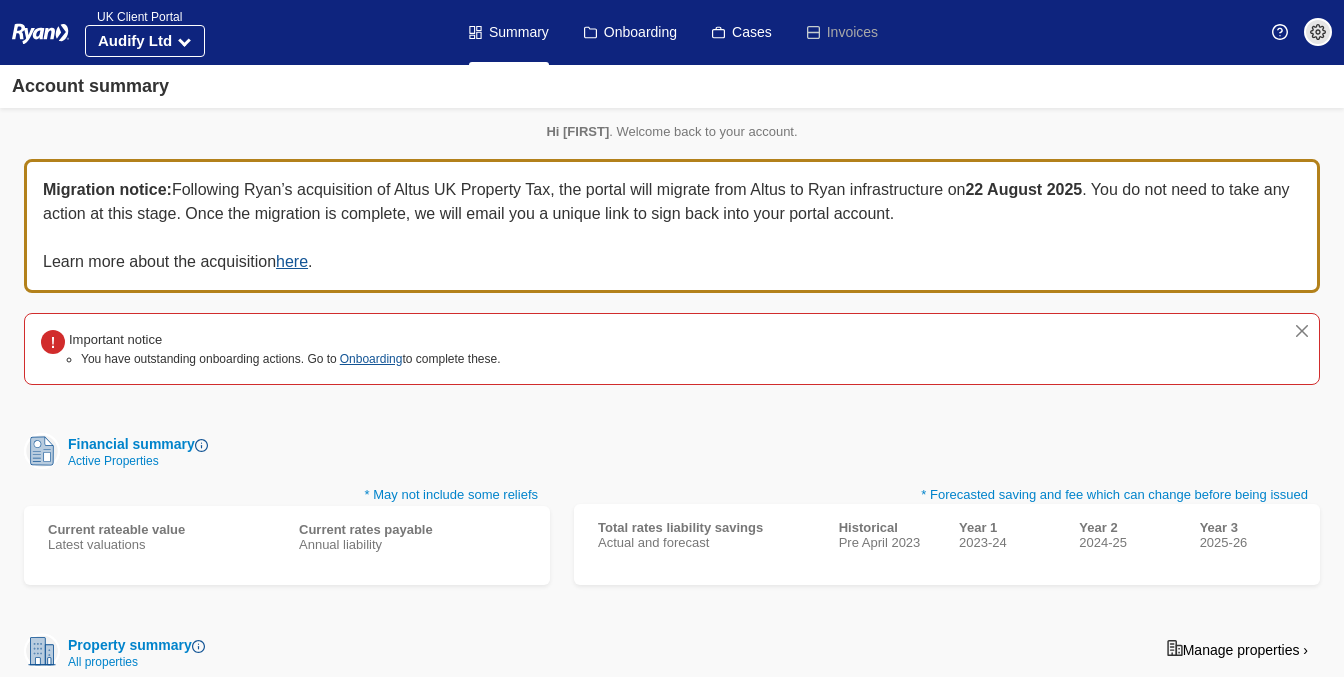 scroll, scrollTop: 0, scrollLeft: 0, axis: both 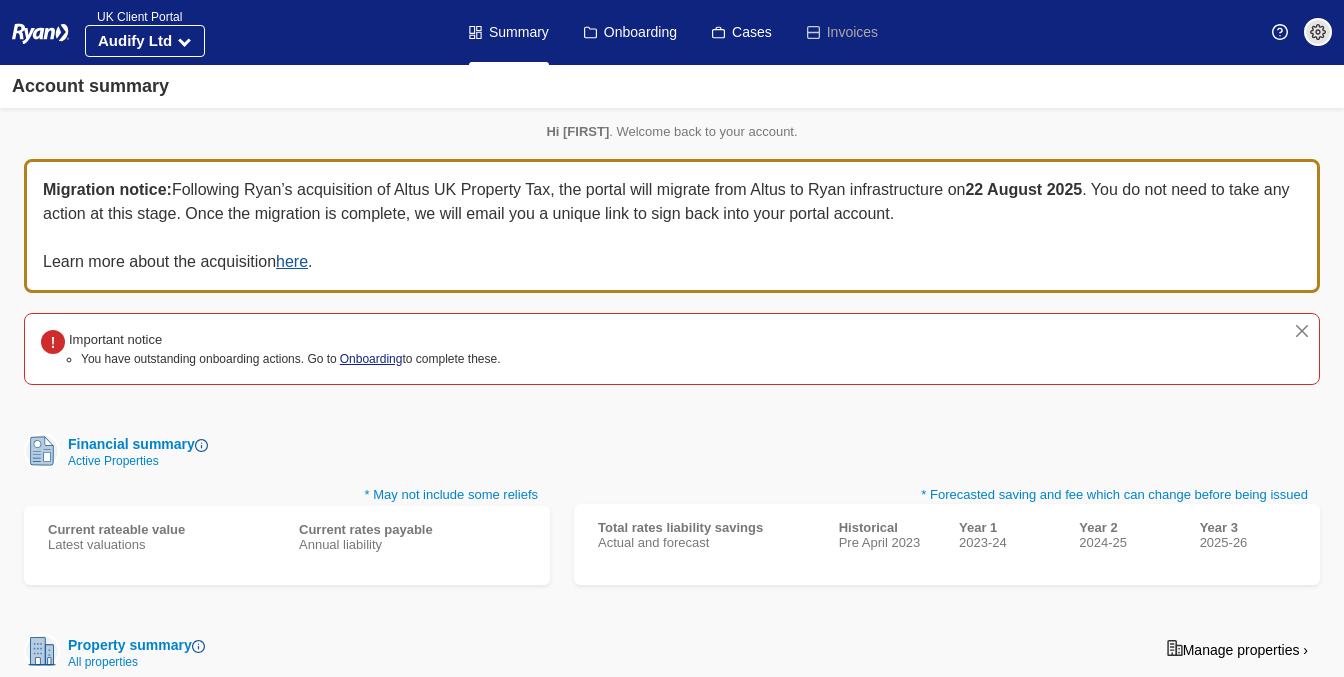 click on "Onboarding" at bounding box center (371, 359) 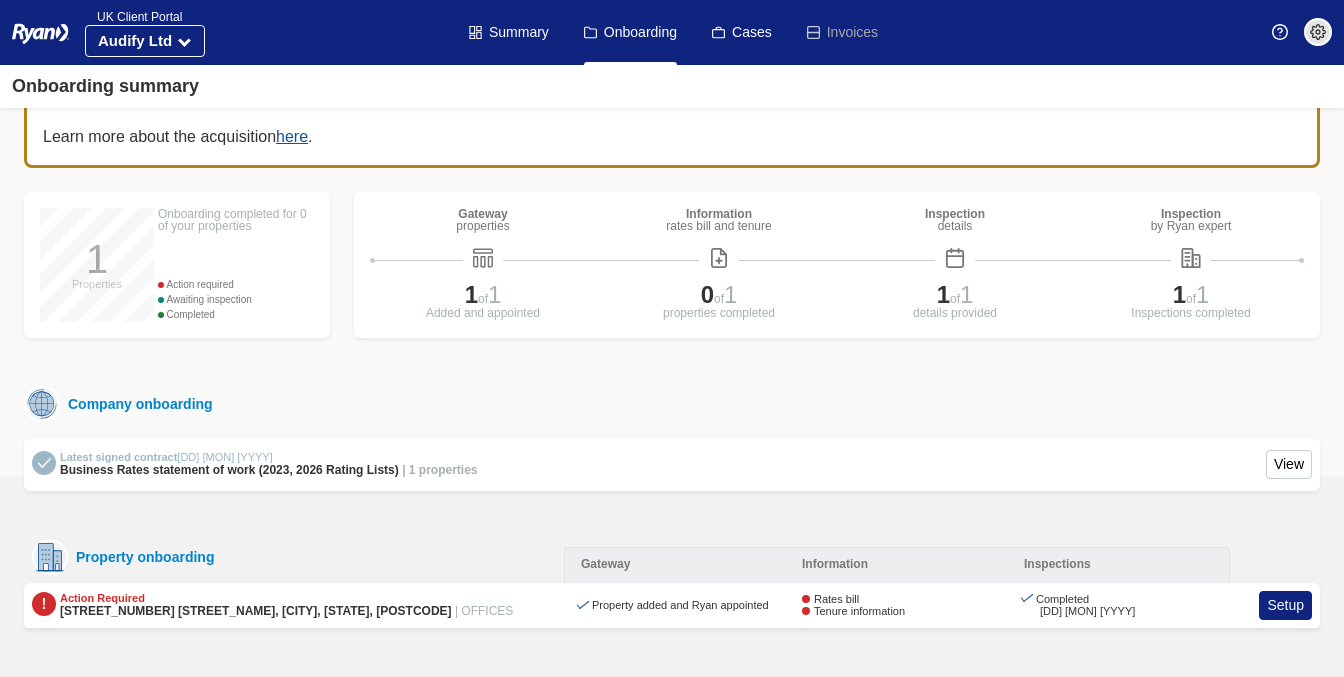scroll, scrollTop: 84, scrollLeft: 0, axis: vertical 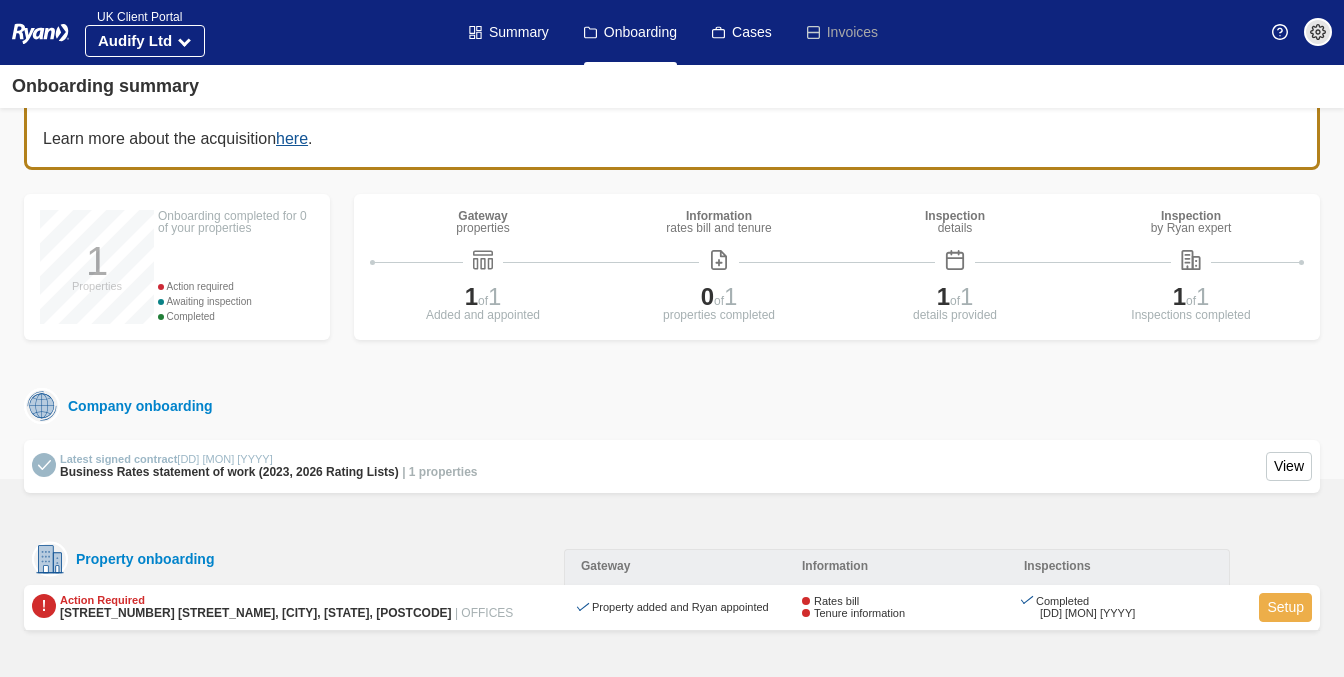 click on "Setup" at bounding box center (1285, 607) 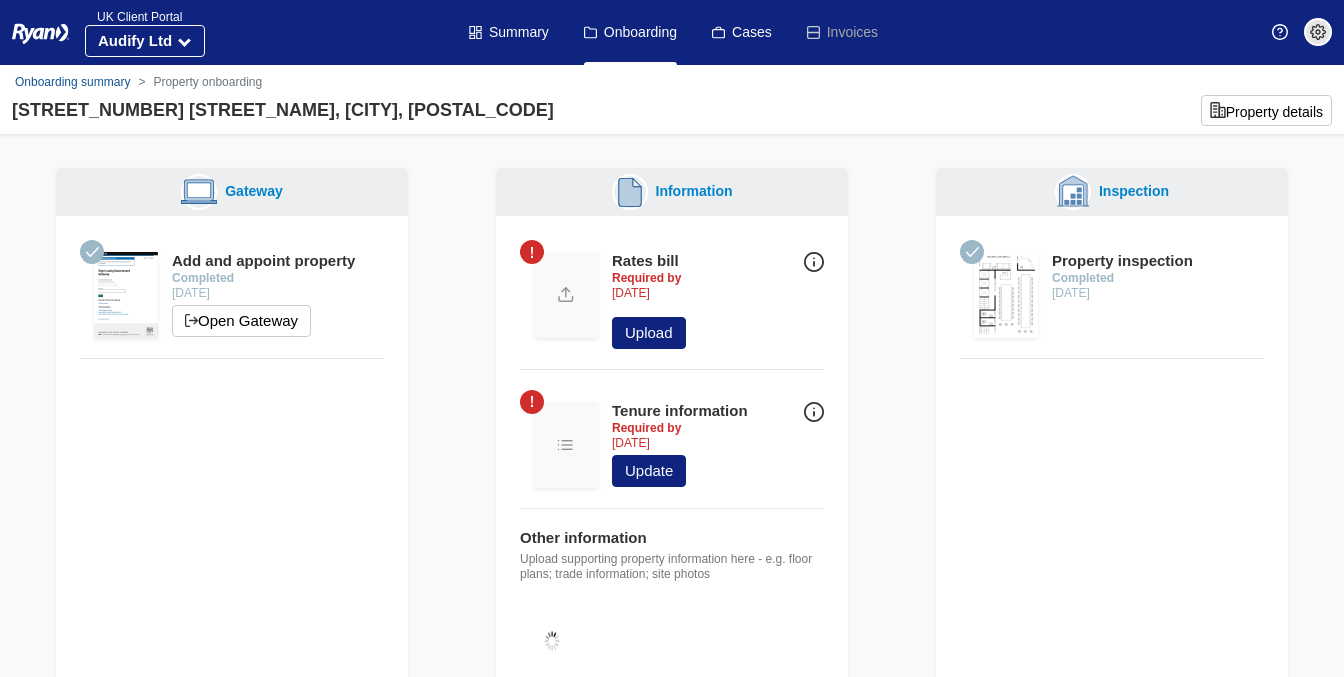 scroll, scrollTop: 0, scrollLeft: 0, axis: both 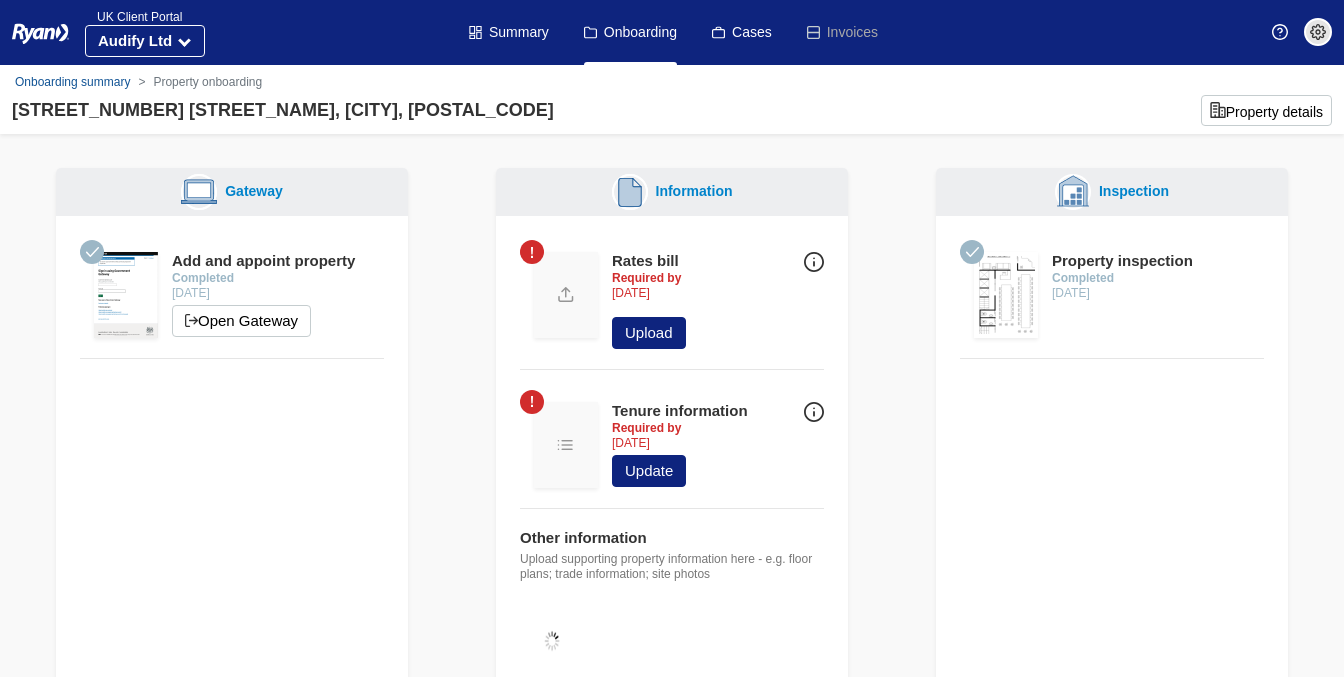 click at bounding box center [814, 262] 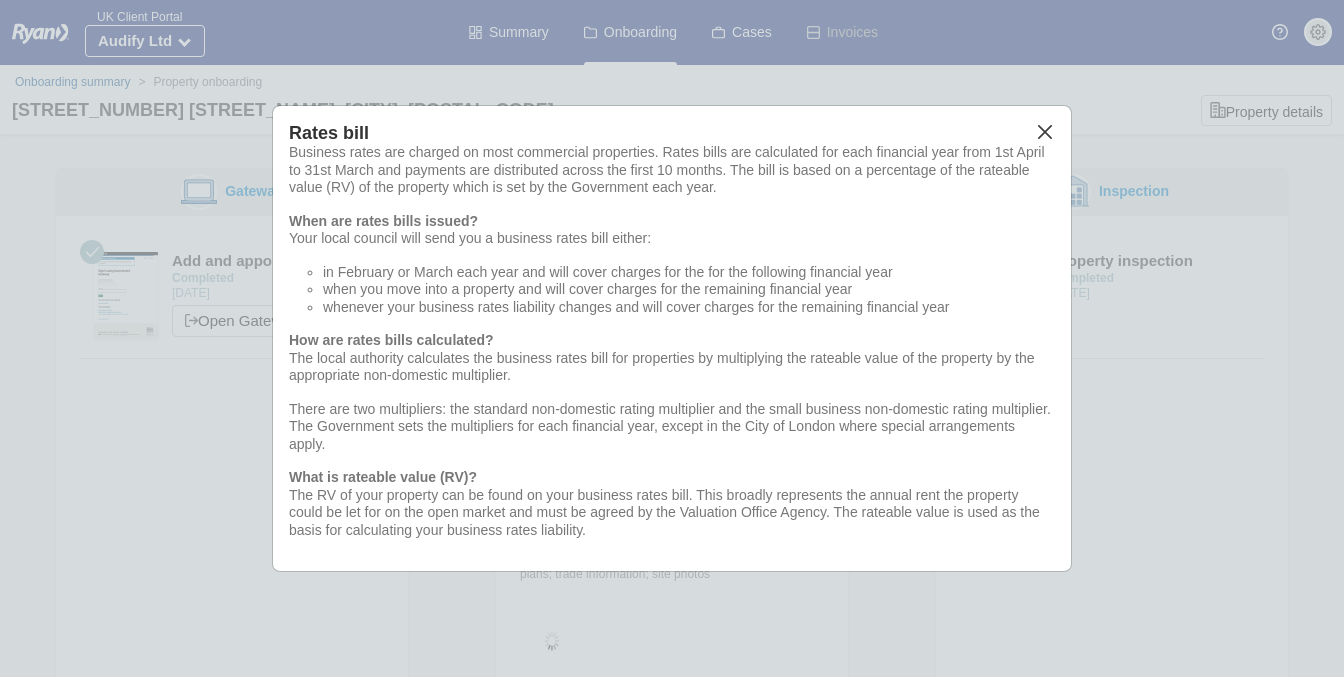 click at bounding box center (1044, 132) 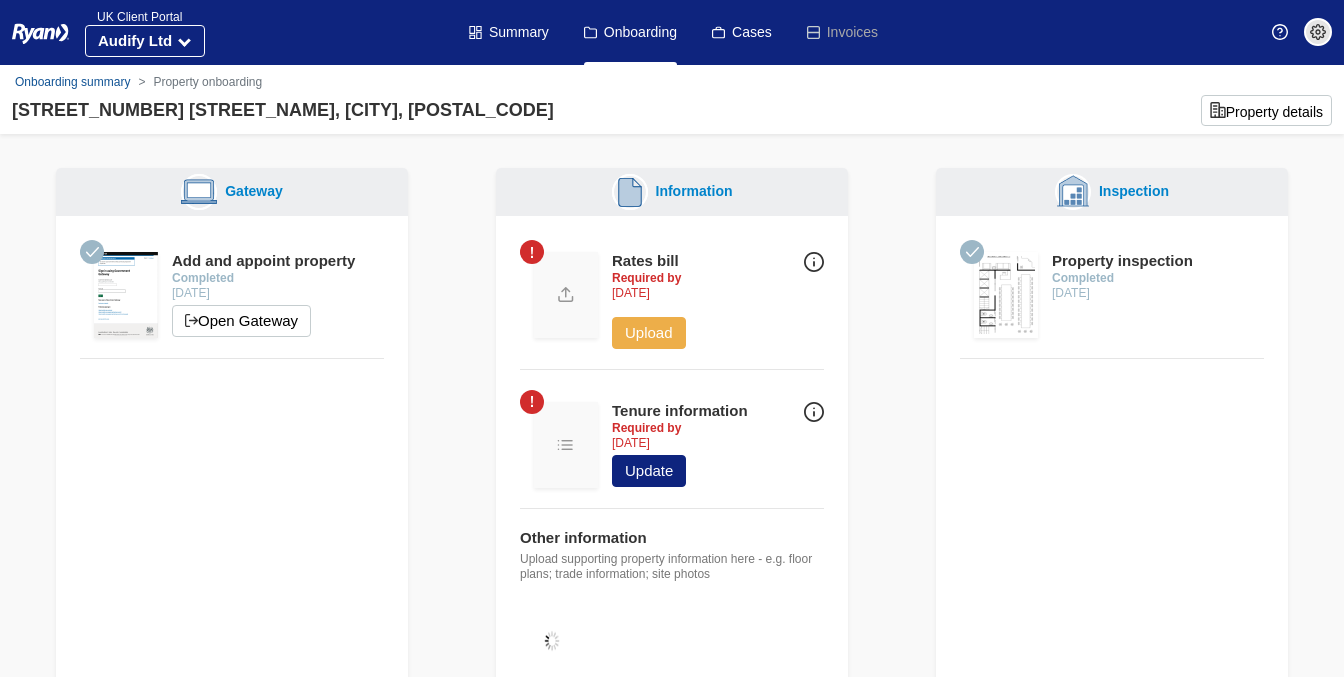 click on "Upload" at bounding box center (649, 333) 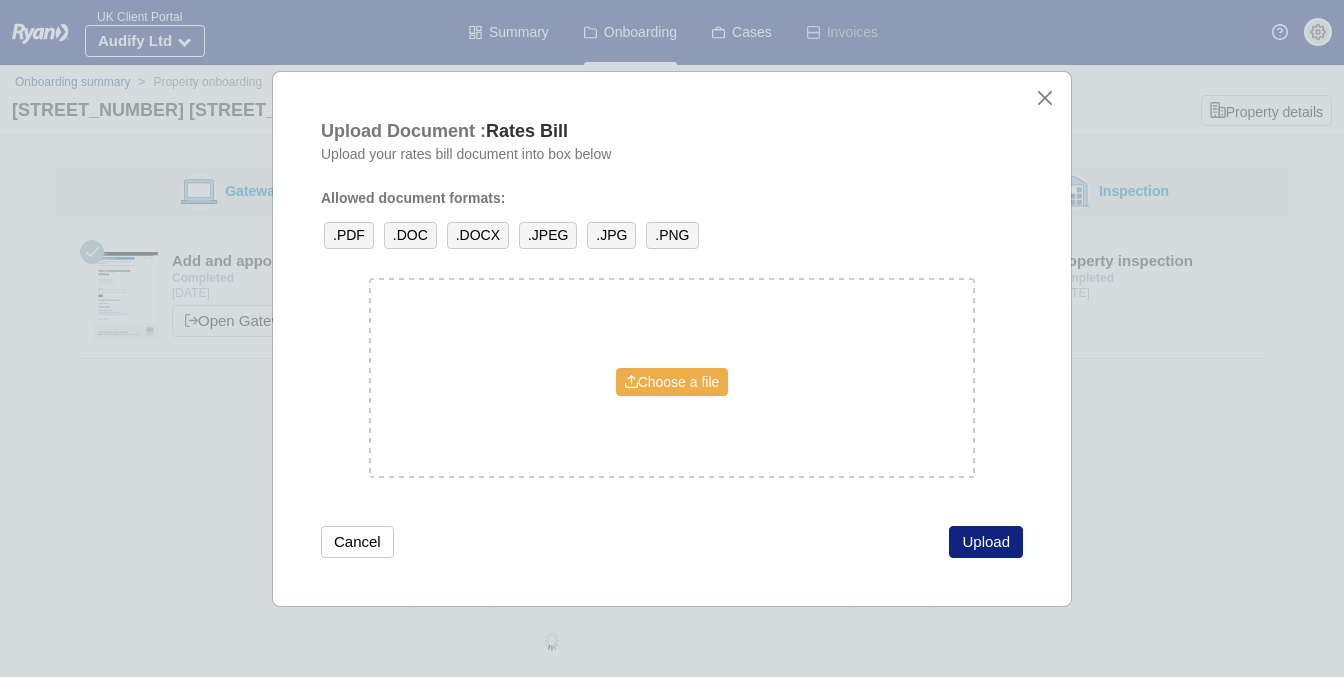 click on "Choose a file" at bounding box center (672, 382) 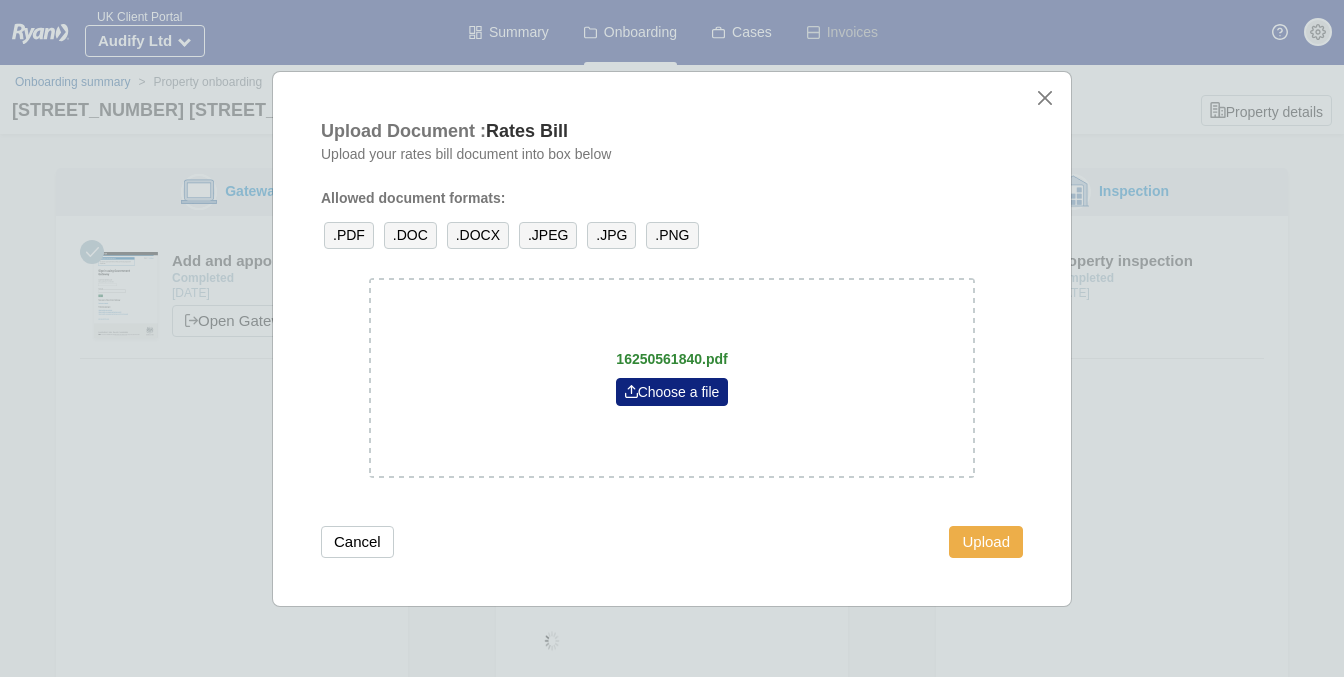 click on "Upload" at bounding box center (986, 542) 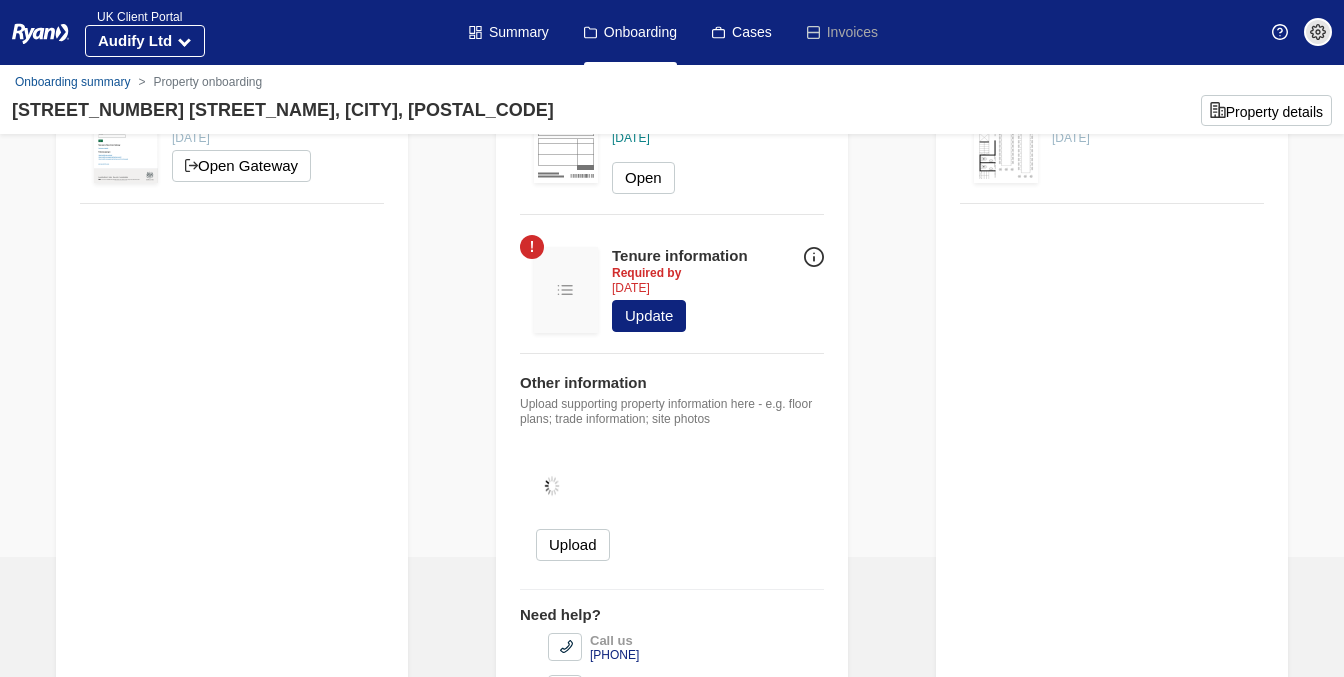 scroll, scrollTop: 149, scrollLeft: 0, axis: vertical 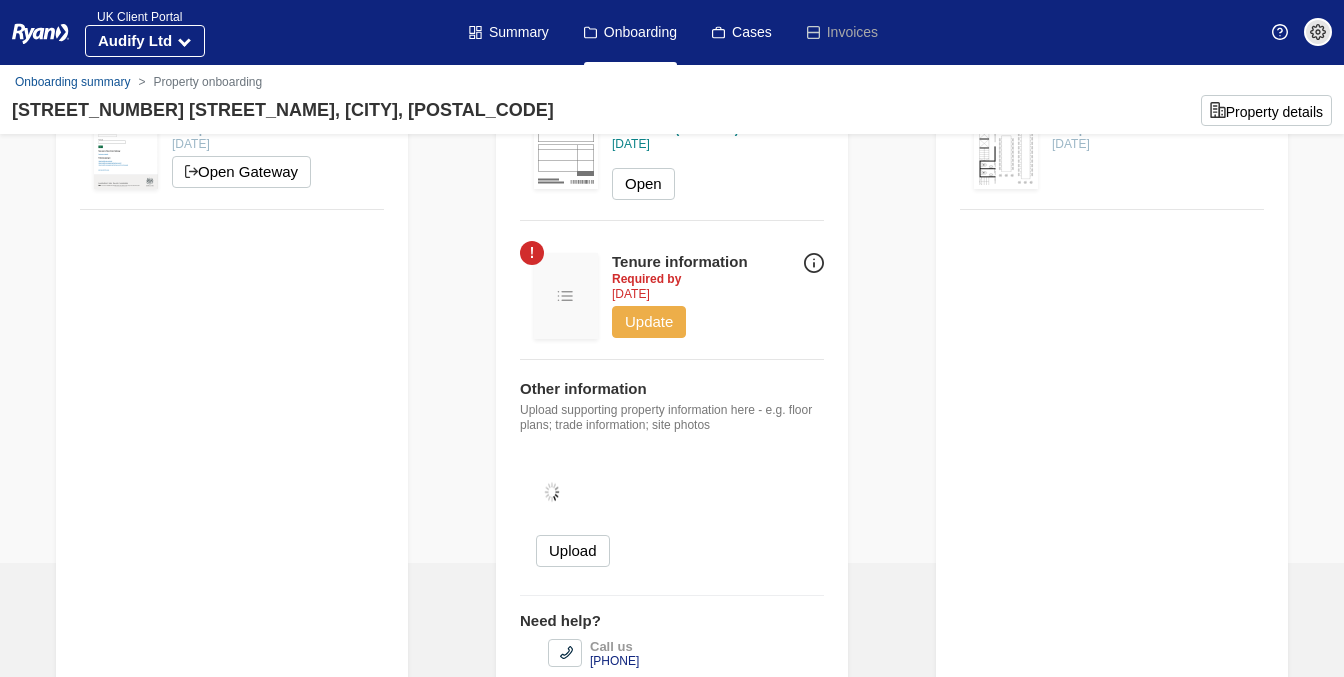 click on "Update" at bounding box center [649, 322] 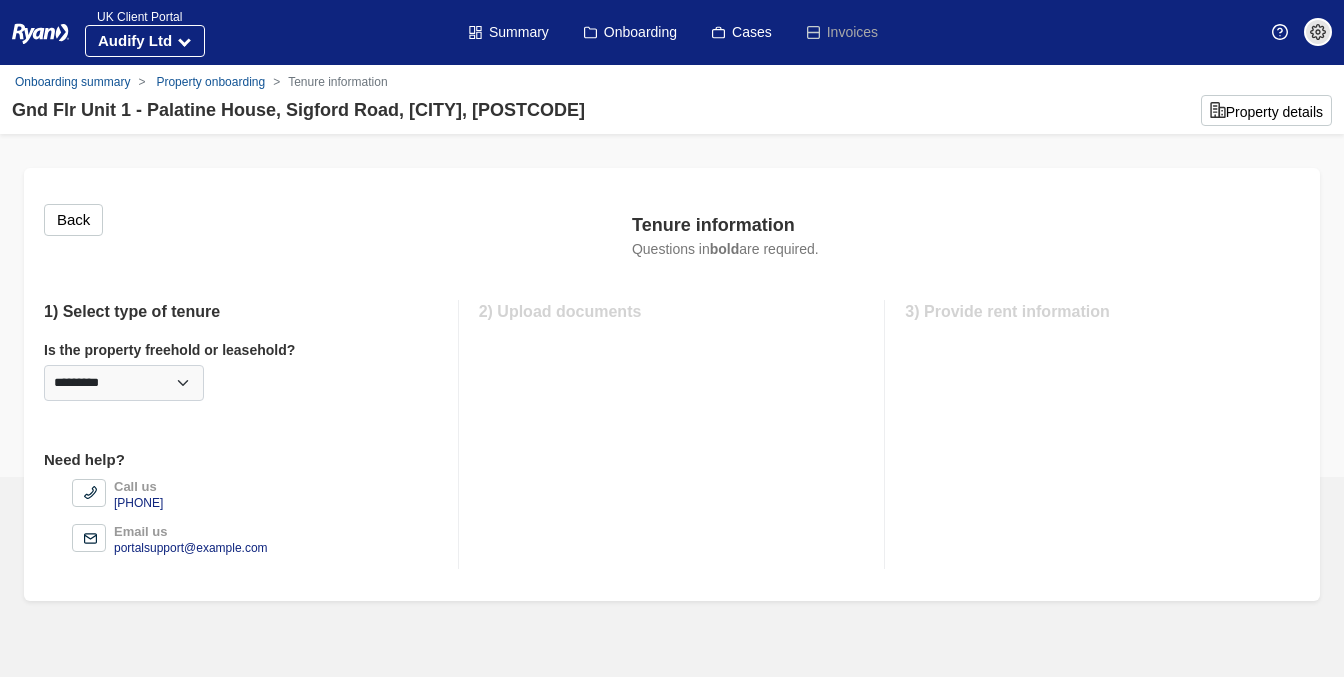 scroll, scrollTop: 0, scrollLeft: 0, axis: both 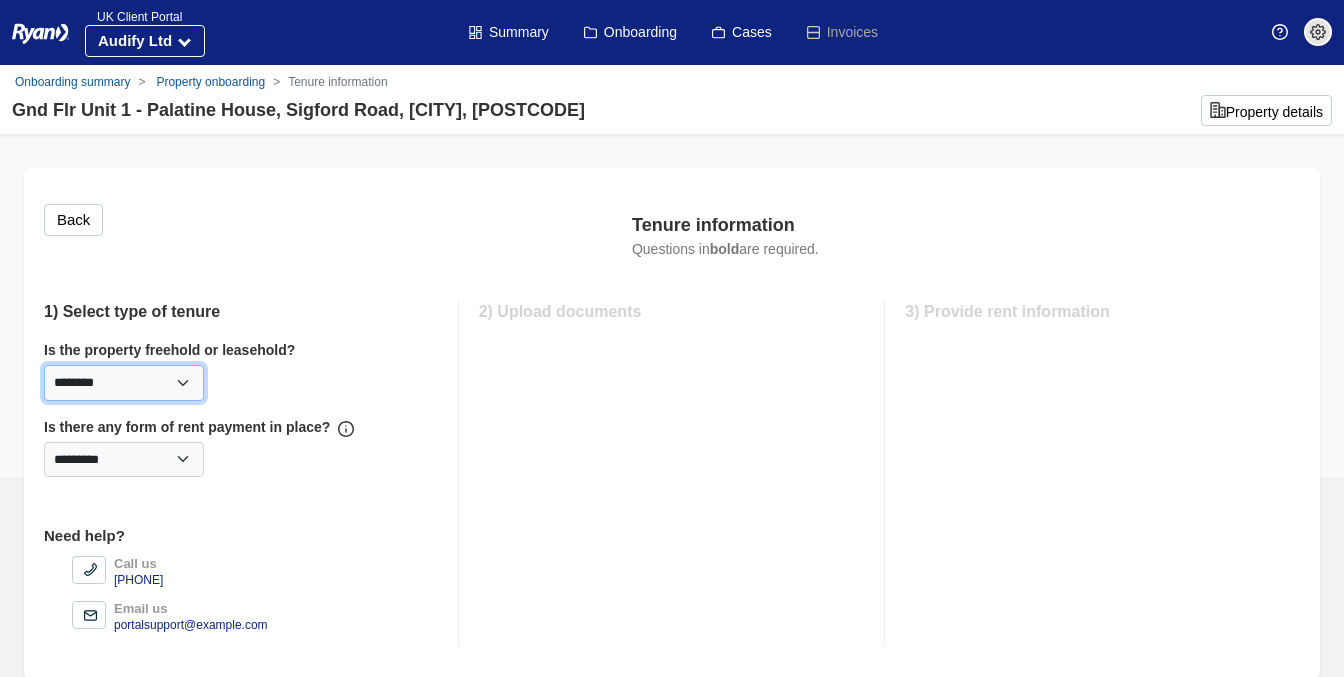 select on "*********" 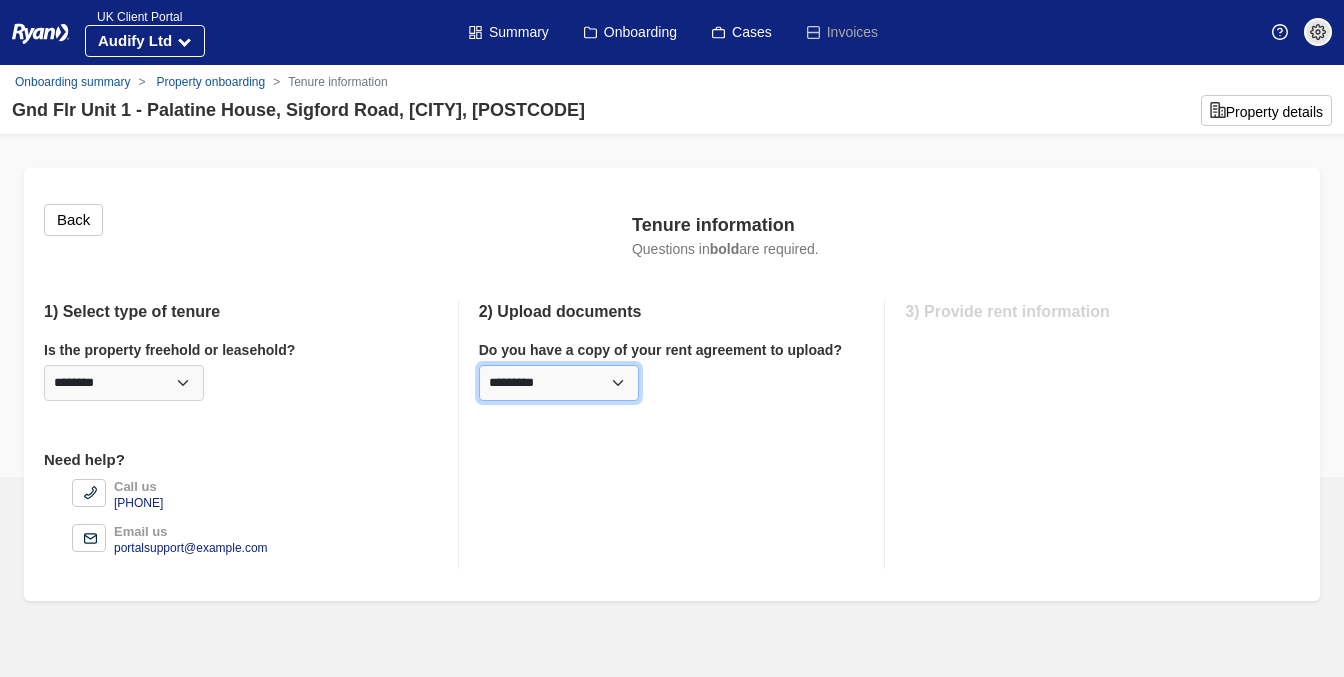 select on "*********" 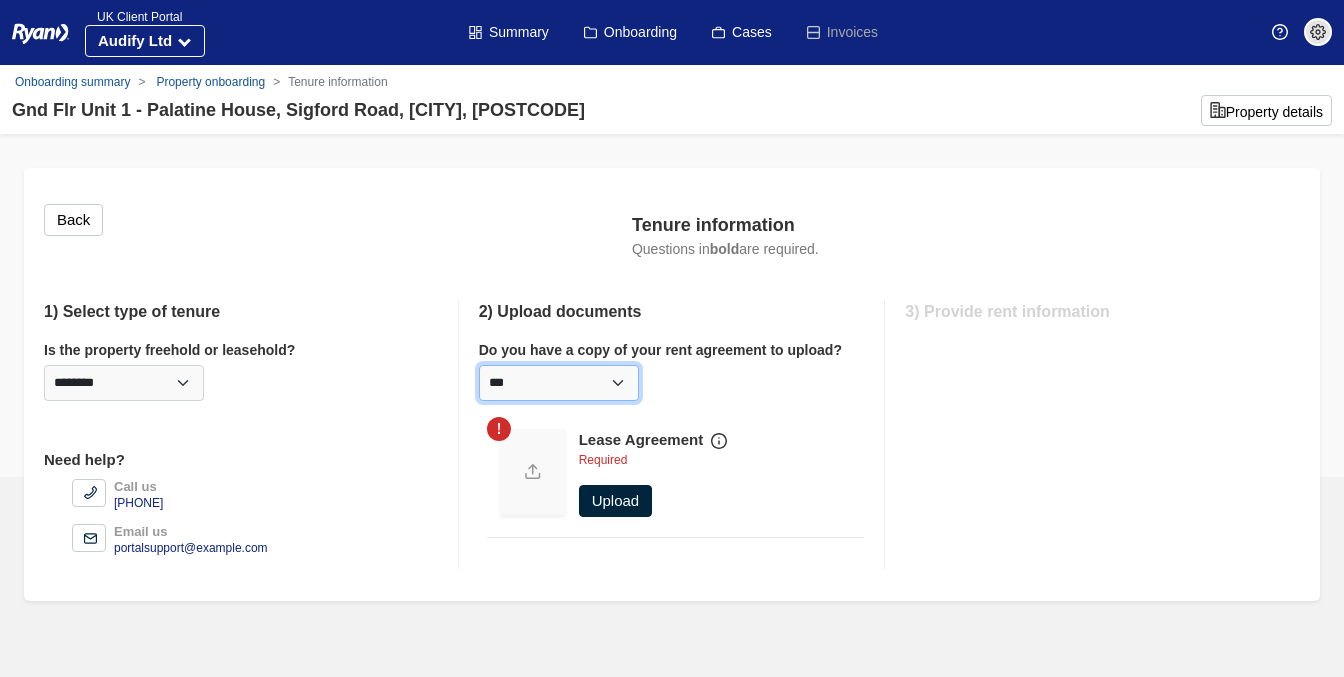 scroll, scrollTop: 0, scrollLeft: 0, axis: both 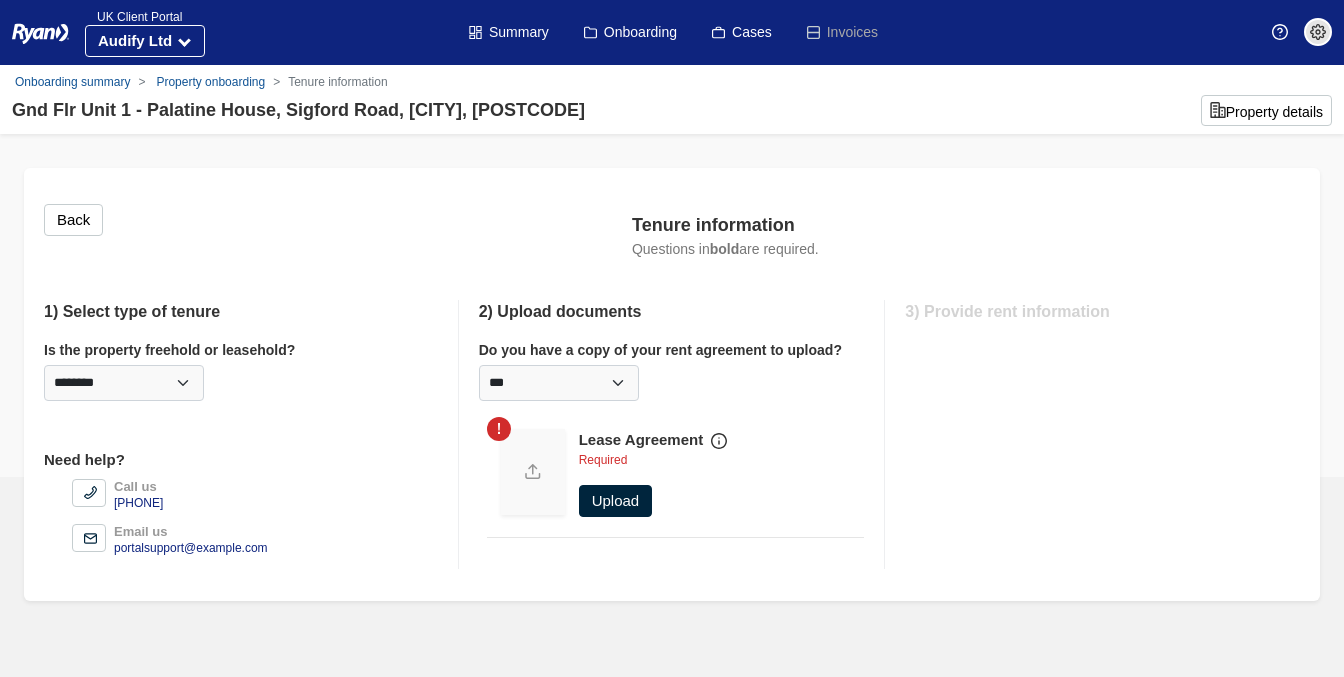 click on "Upload" at bounding box center [616, 501] 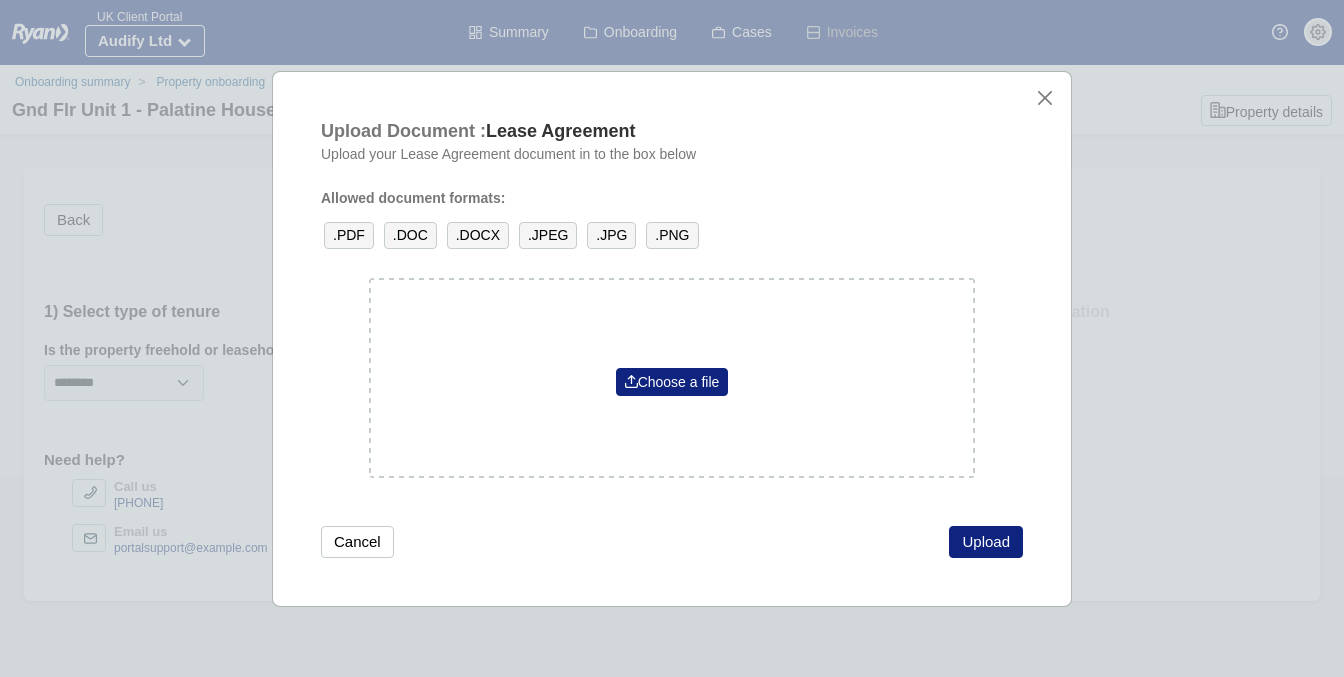 click on ".PDF" at bounding box center [349, 235] 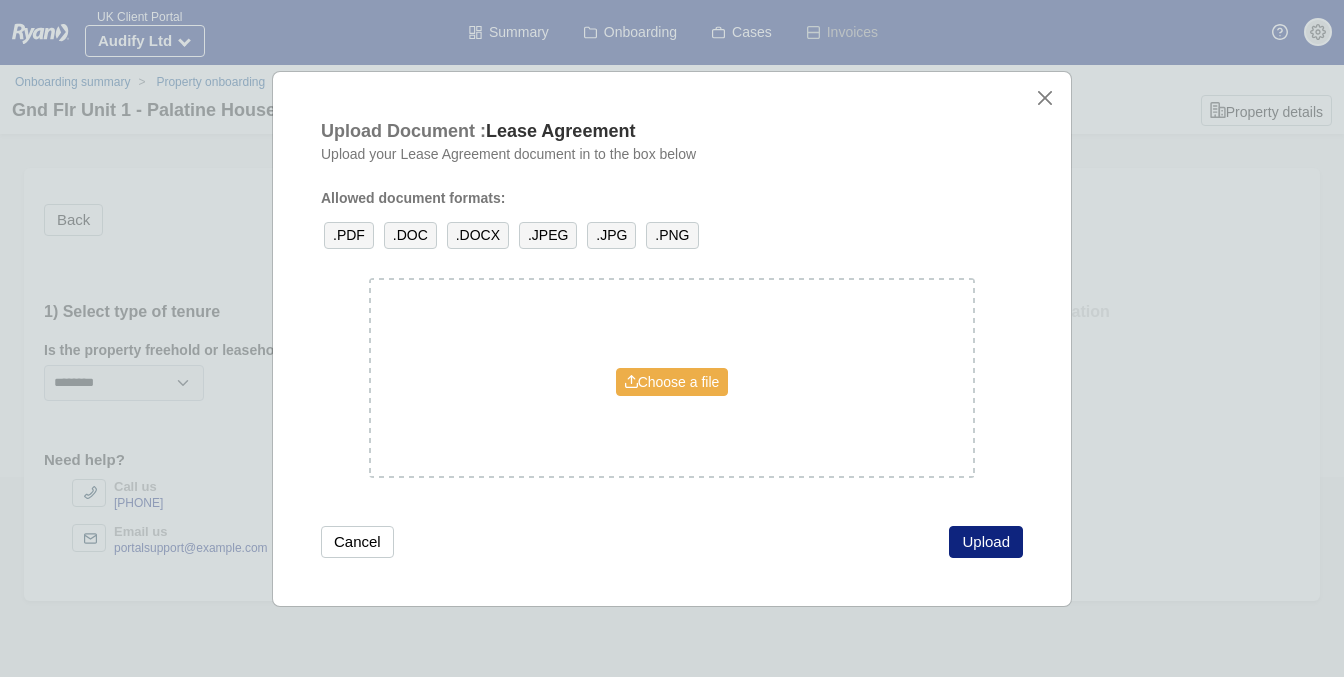 click on "Choose a file" at bounding box center [672, 382] 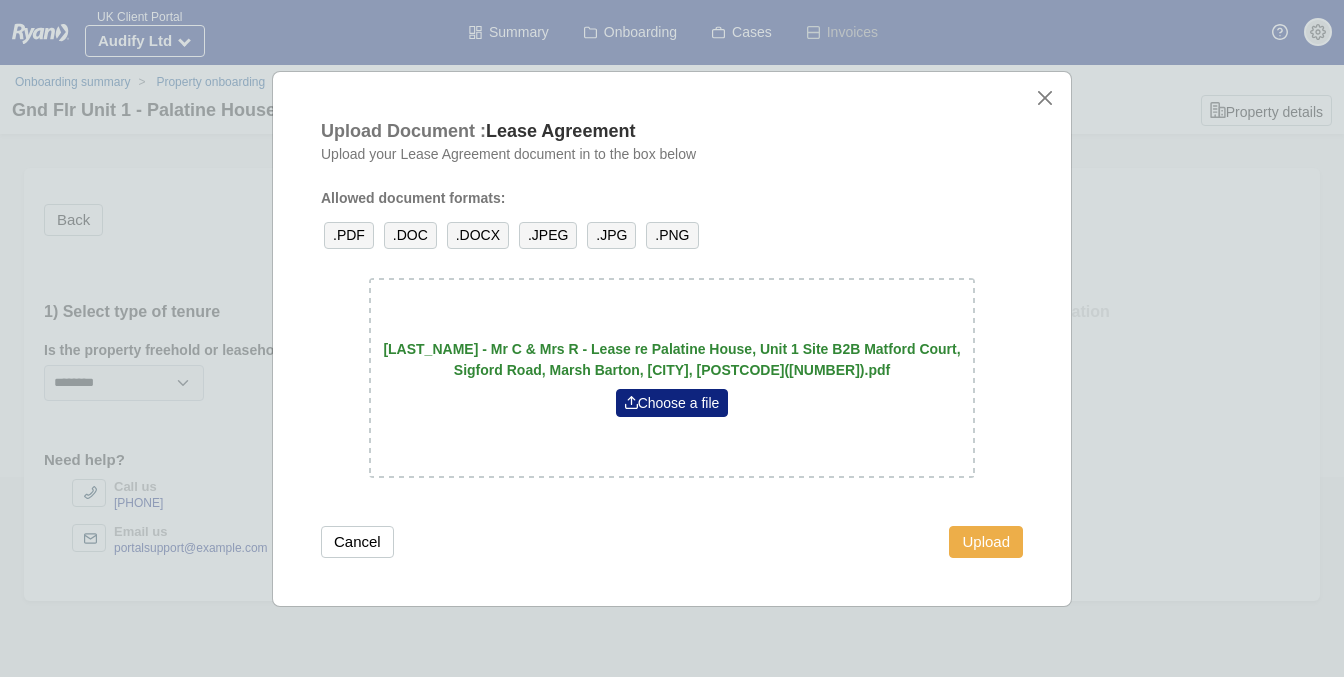 click on "Upload" at bounding box center (986, 542) 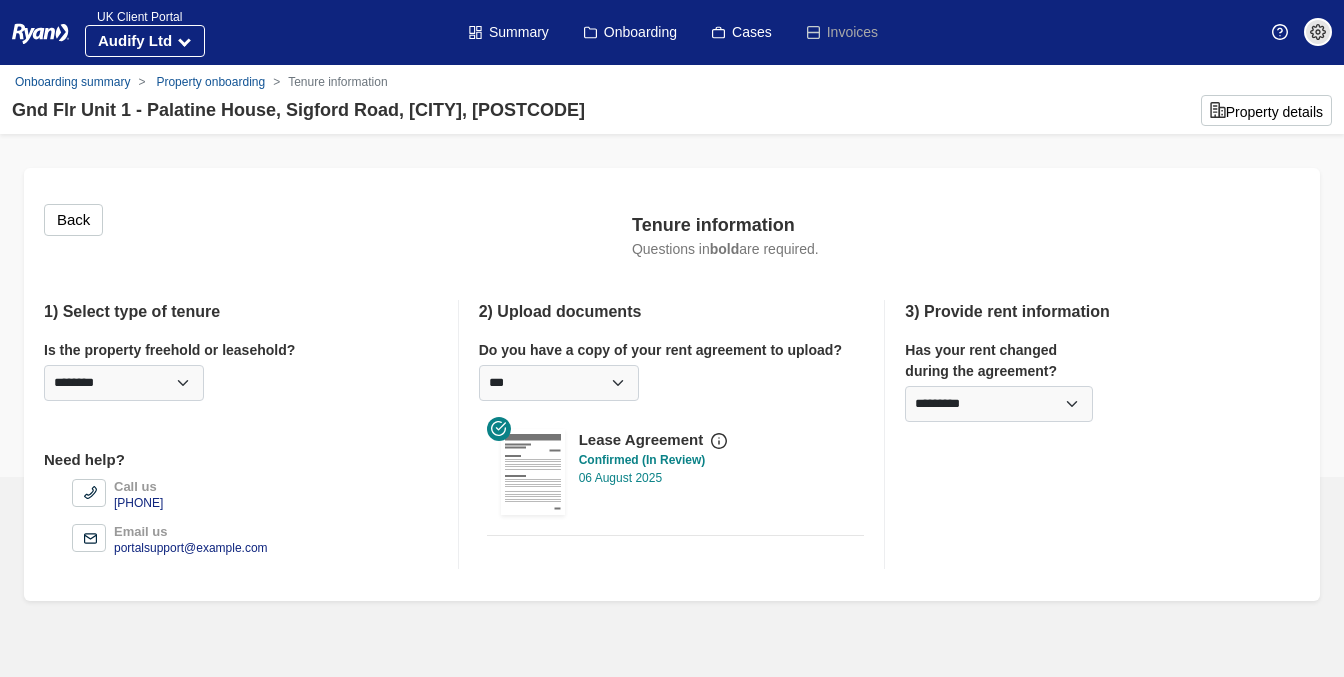 scroll, scrollTop: 0, scrollLeft: 0, axis: both 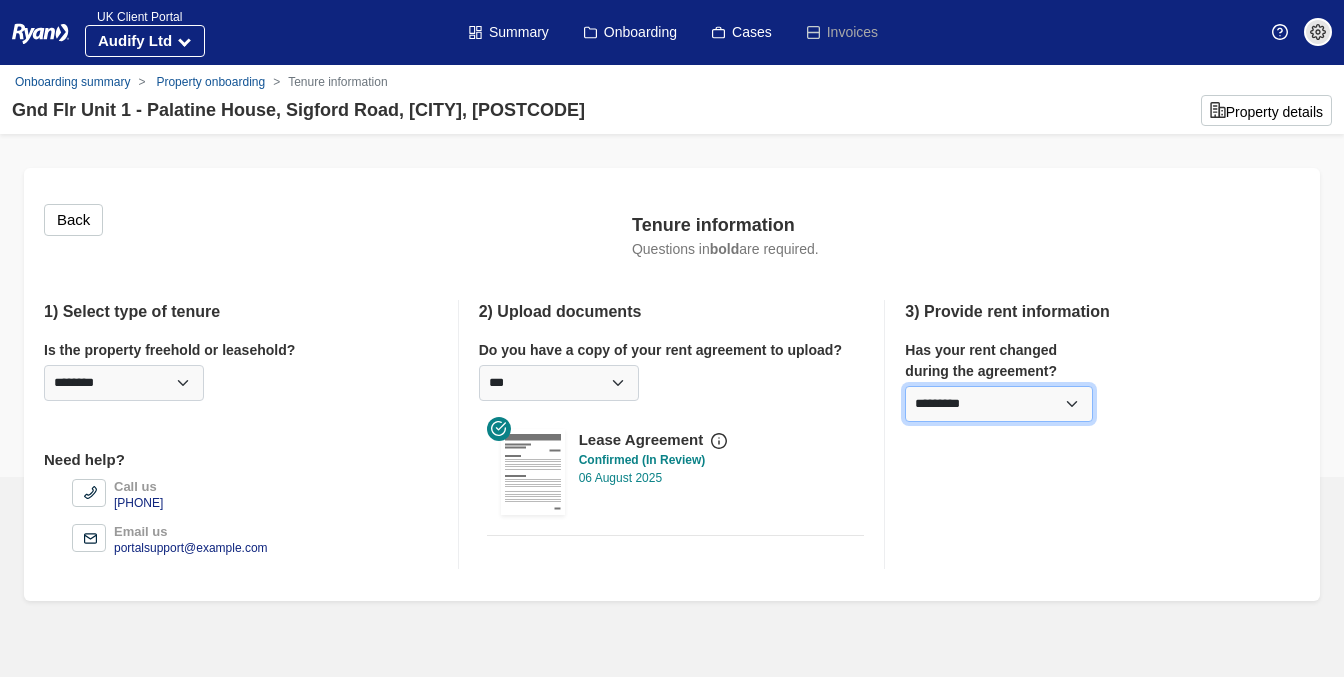 select on "*********" 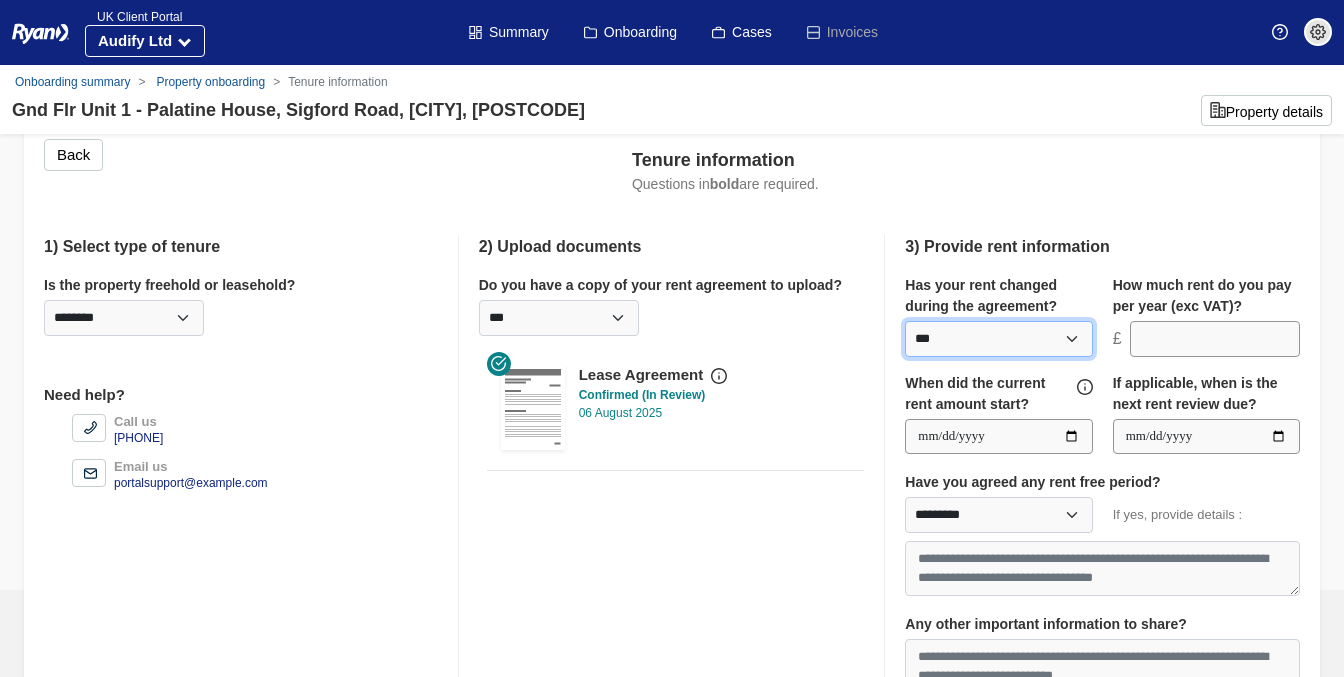 scroll, scrollTop: 65, scrollLeft: 0, axis: vertical 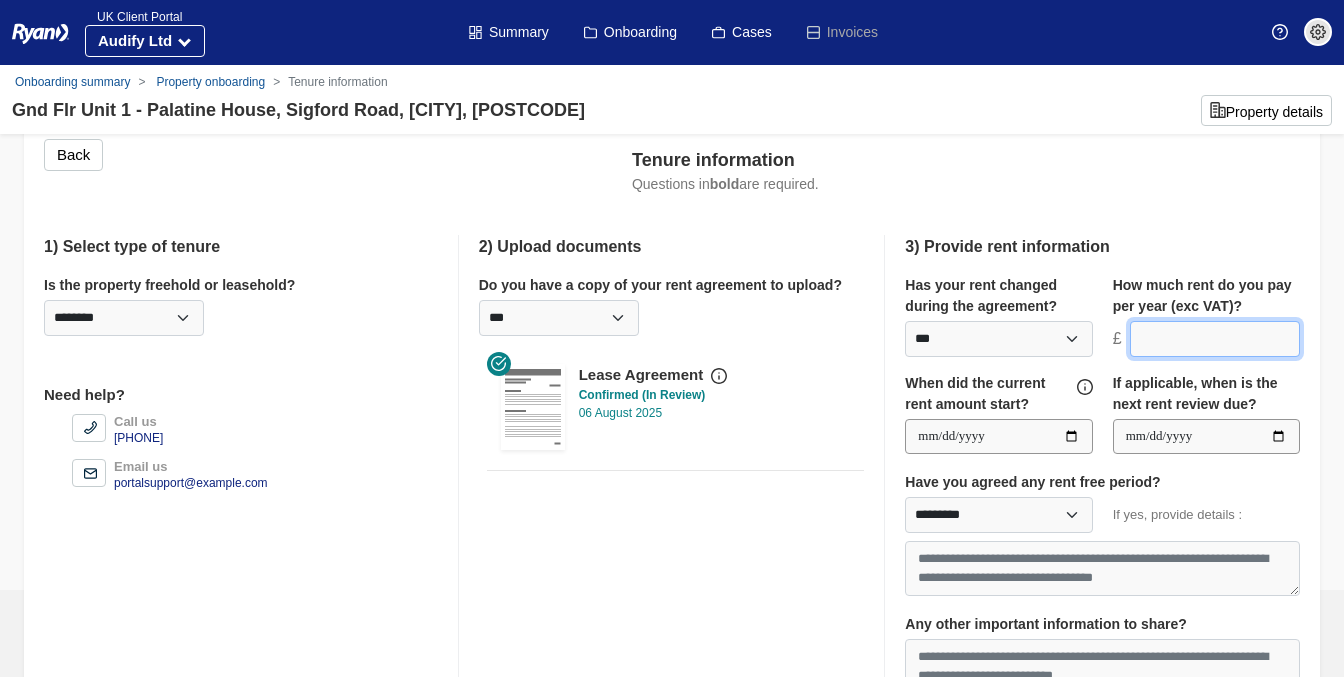 click at bounding box center [1215, 339] 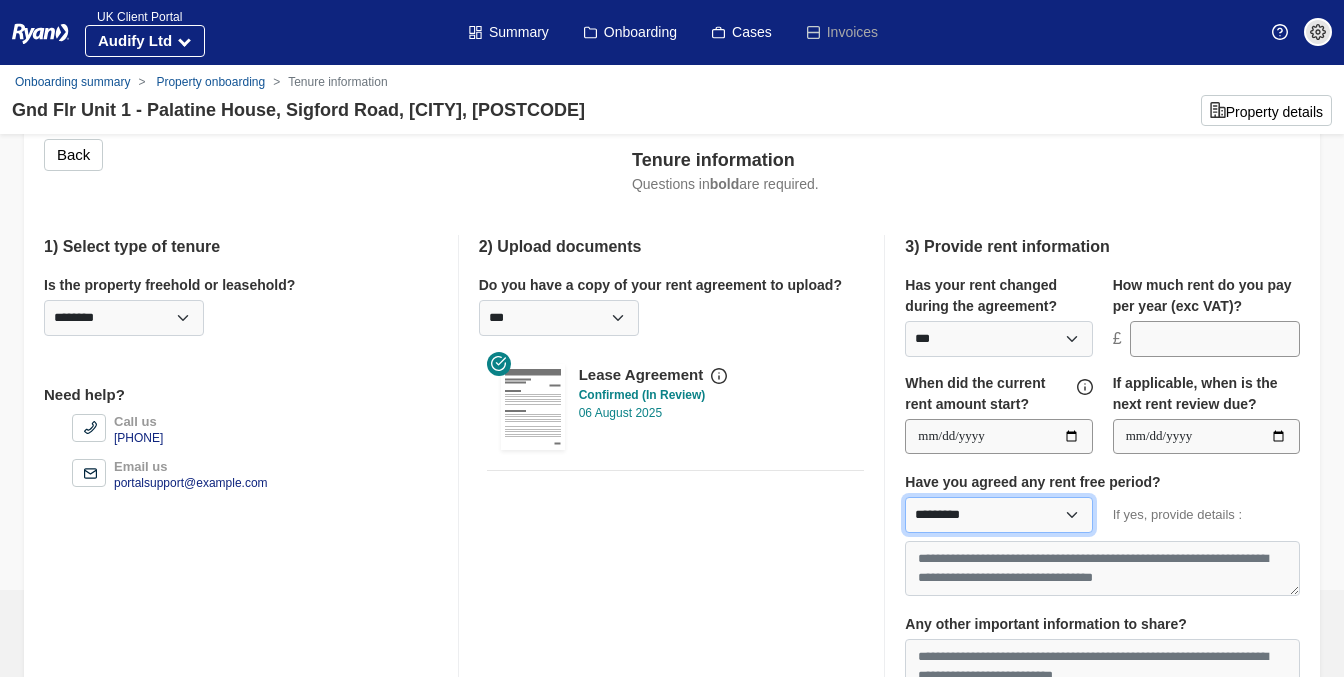 select on "*********" 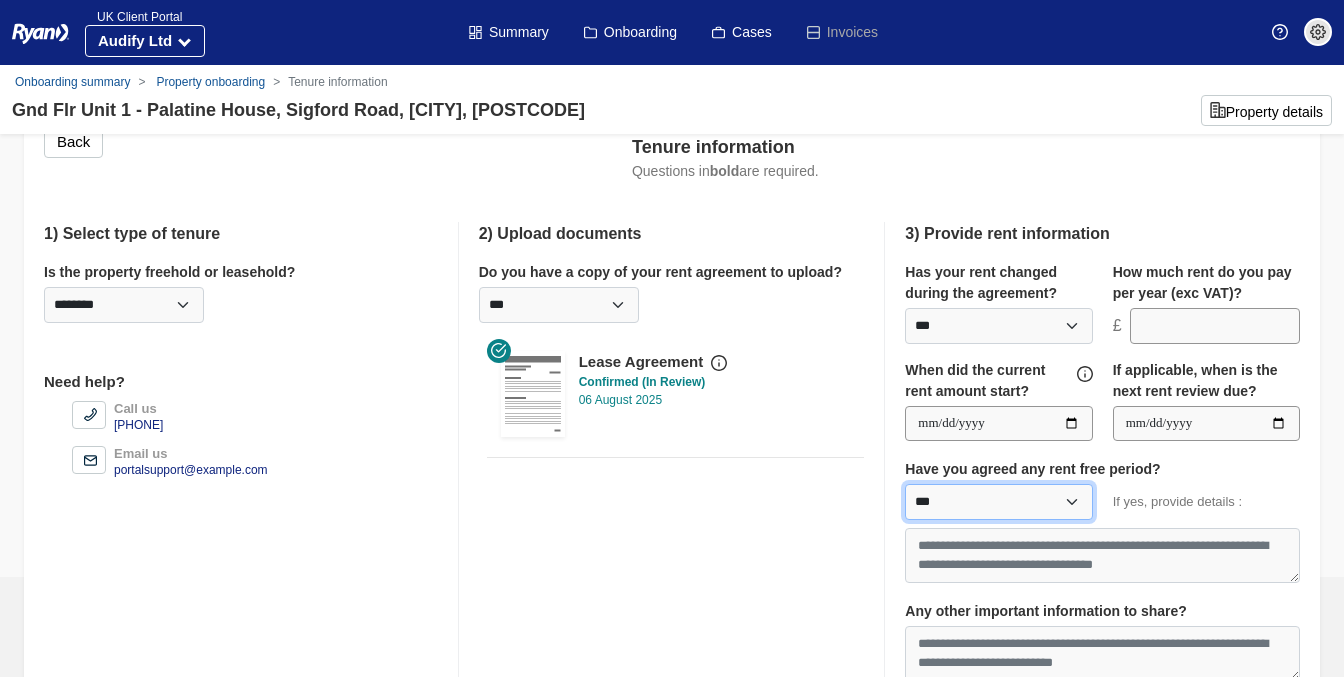 scroll, scrollTop: 77, scrollLeft: 0, axis: vertical 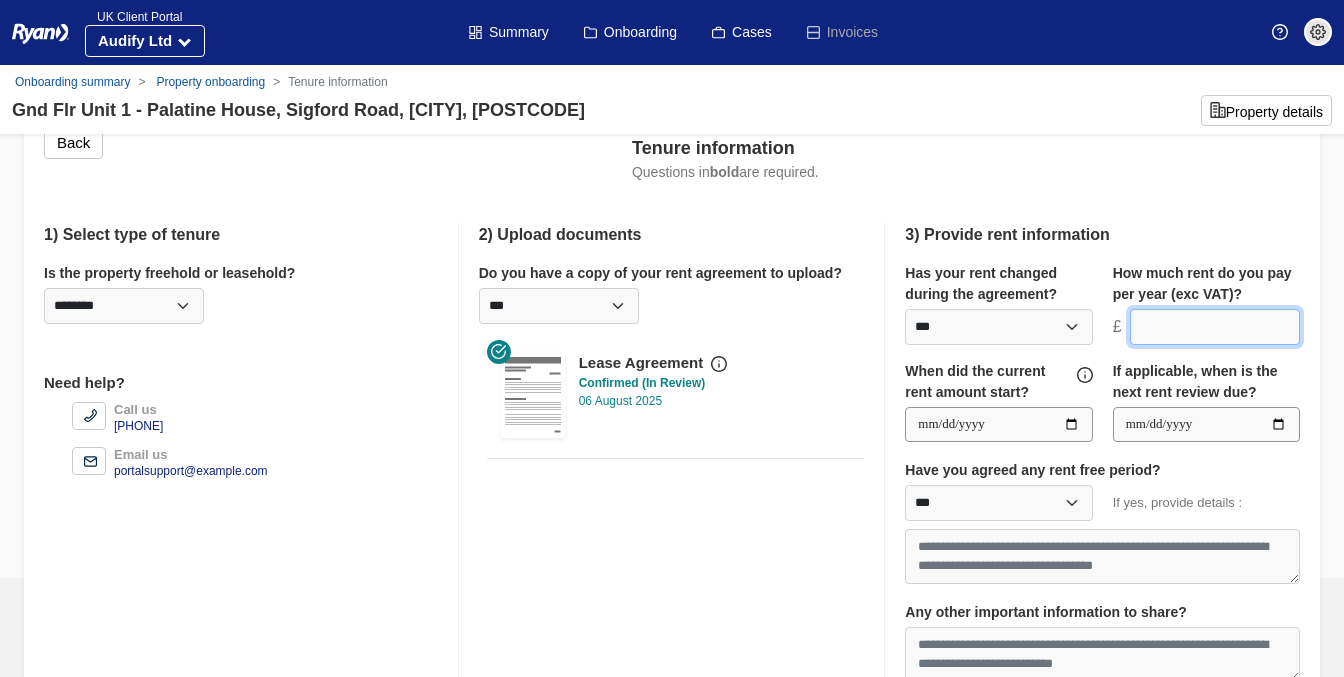 click at bounding box center [1215, 327] 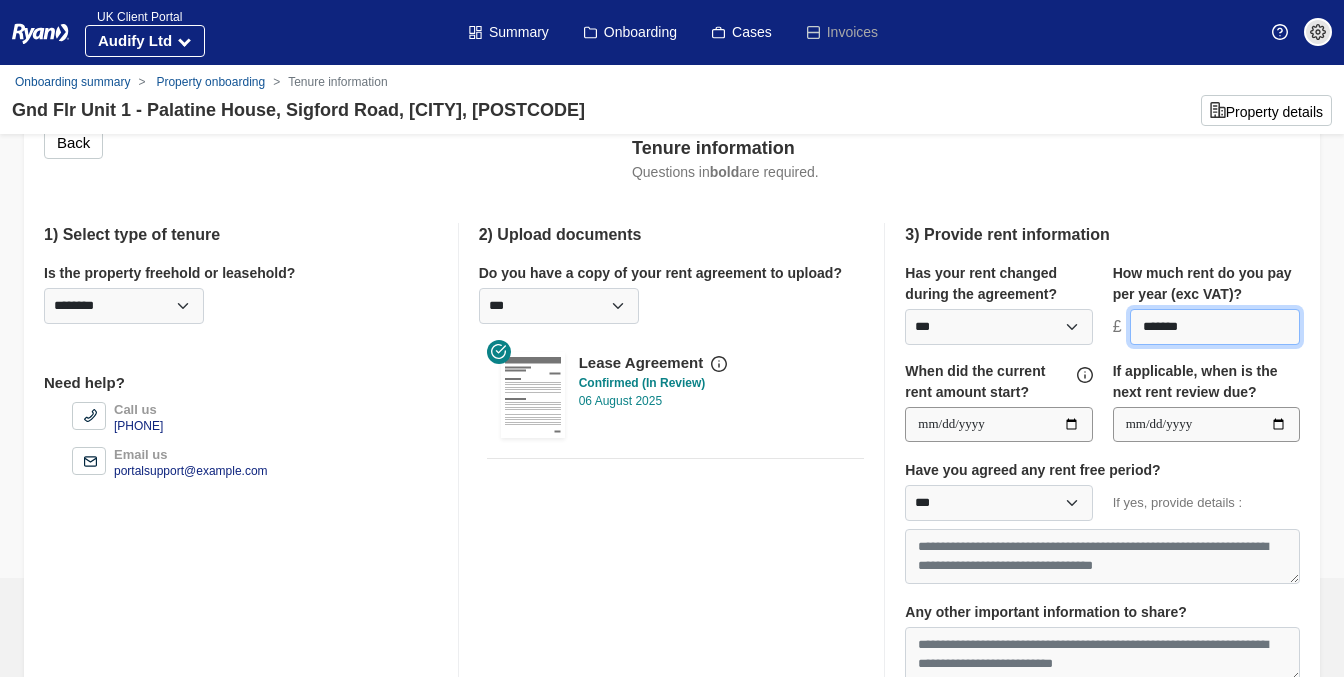 type on "*******" 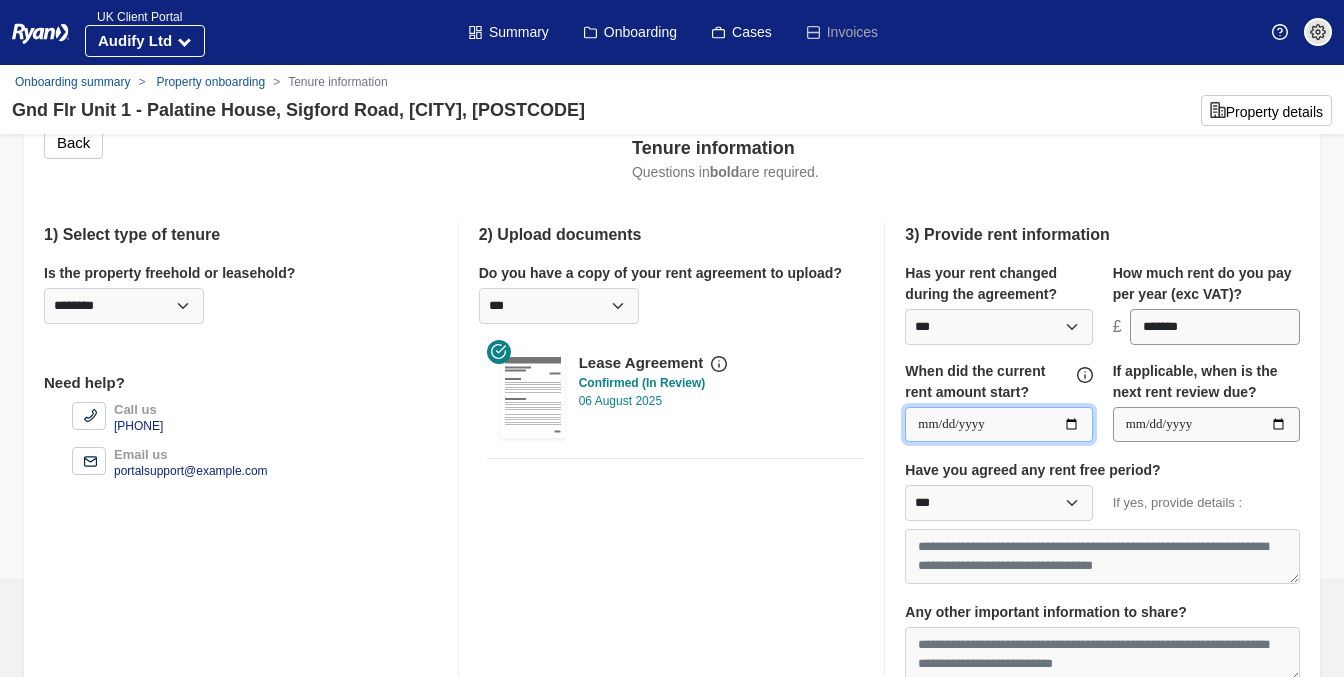 type on "**********" 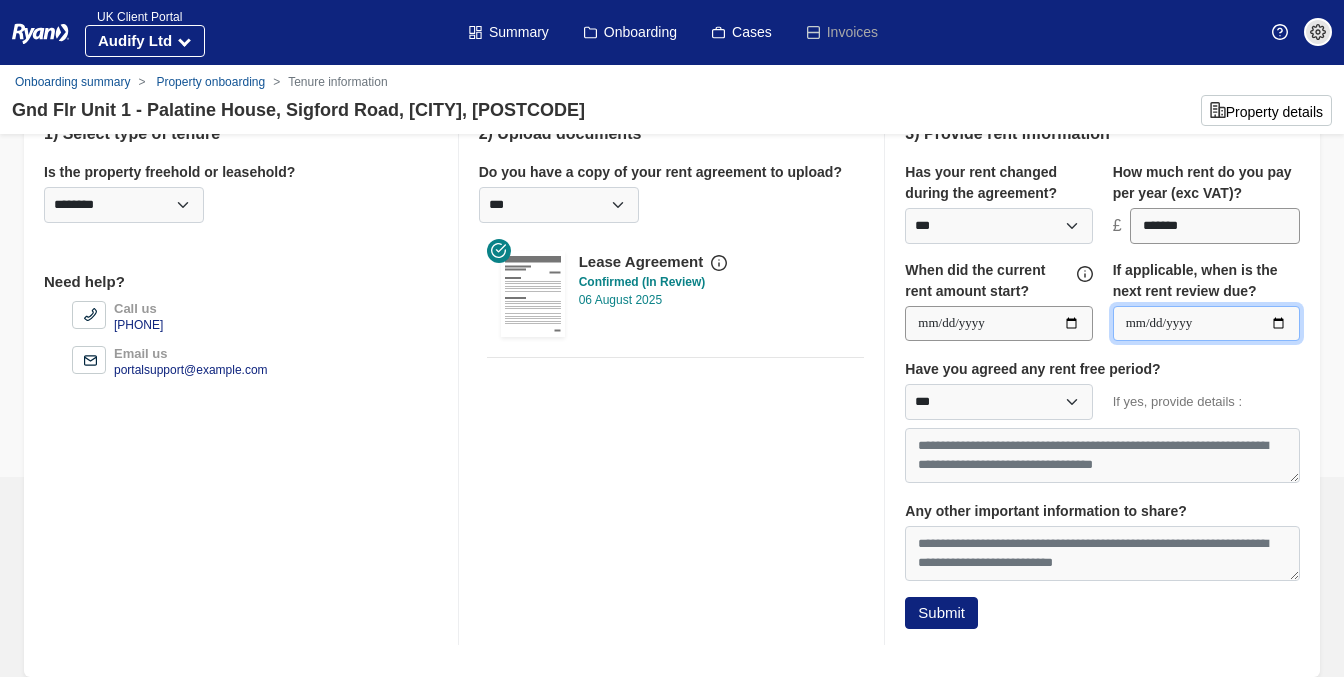 scroll, scrollTop: 177, scrollLeft: 0, axis: vertical 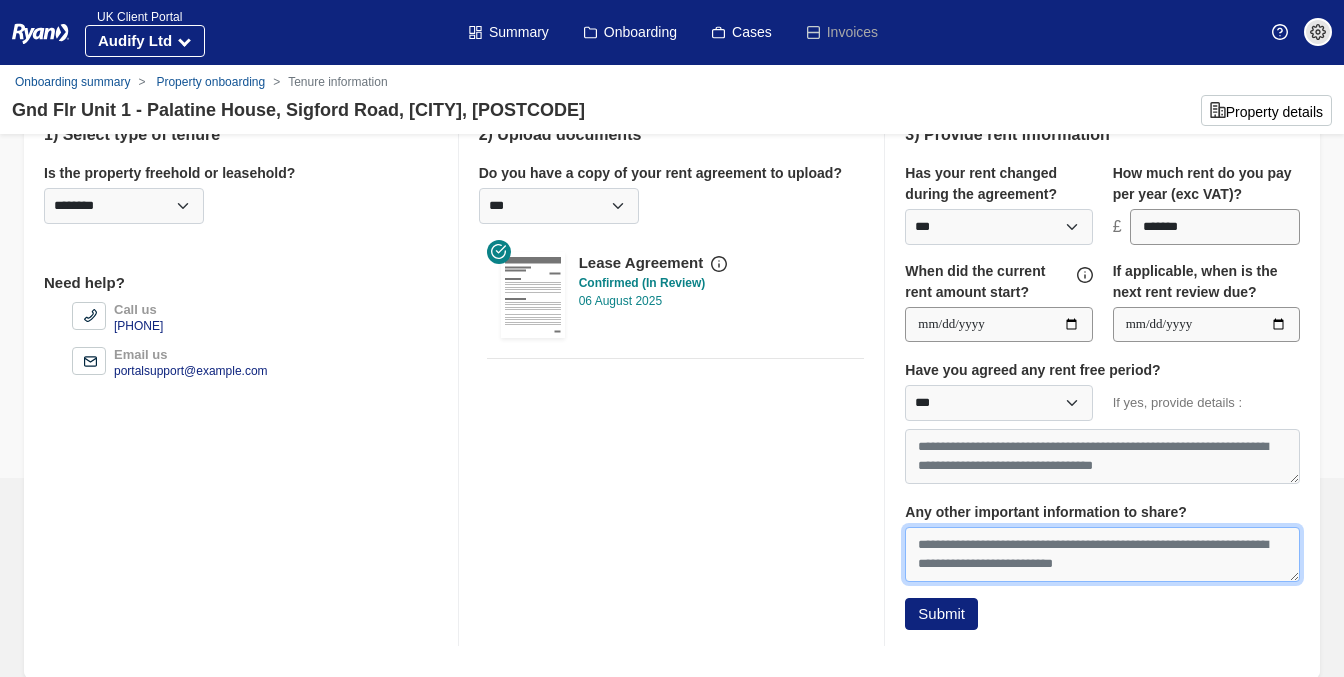 click on "Any other important information to share?" at bounding box center (1102, 554) 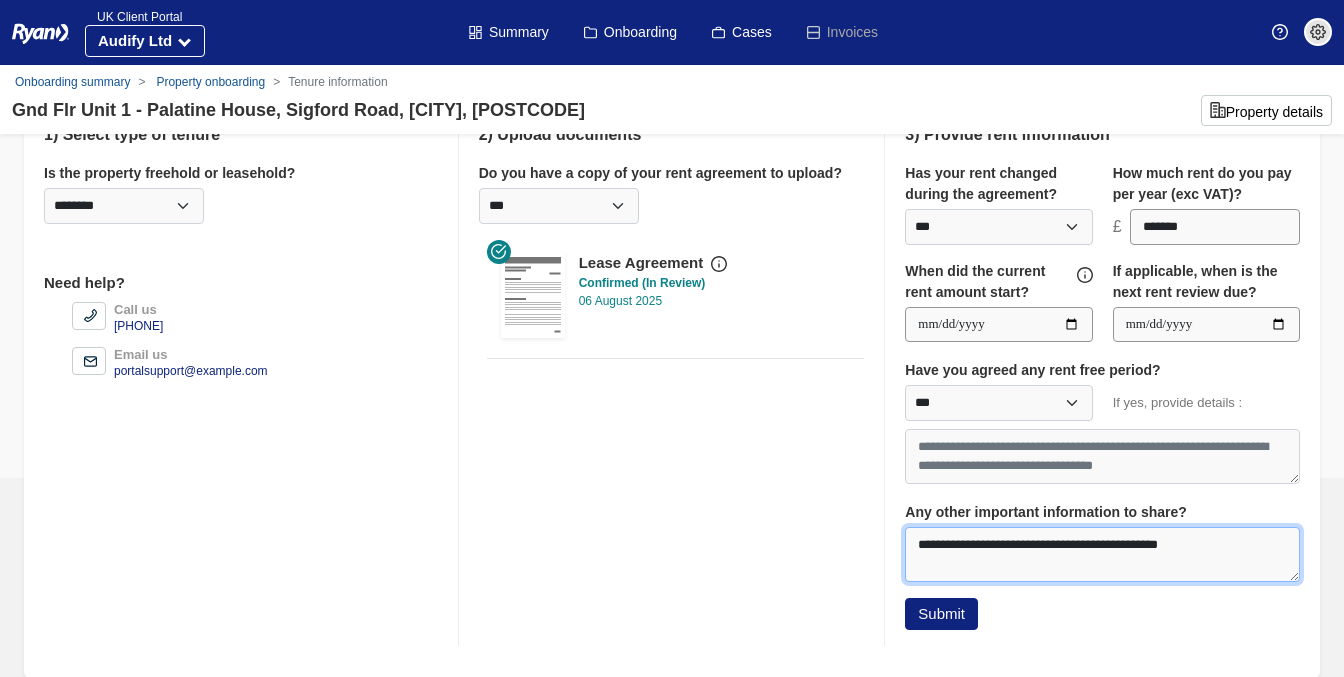 click on "**********" at bounding box center (1102, 554) 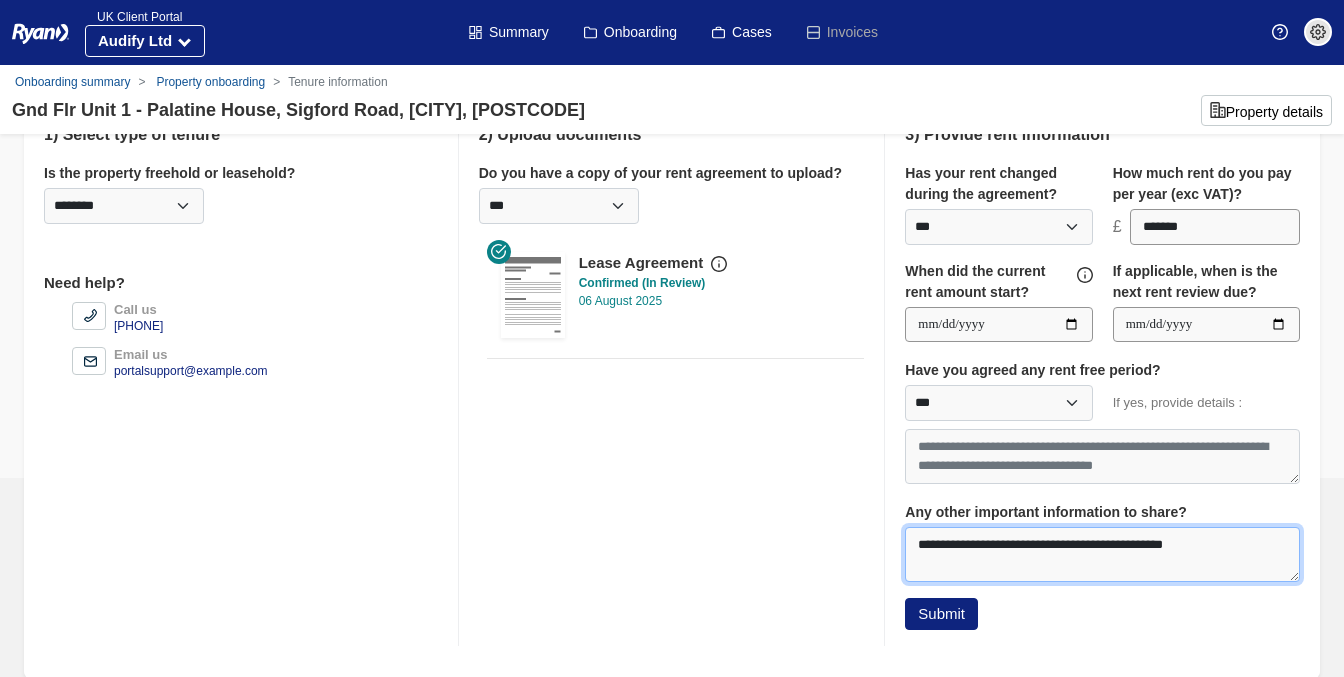 click on "**********" at bounding box center (1102, 554) 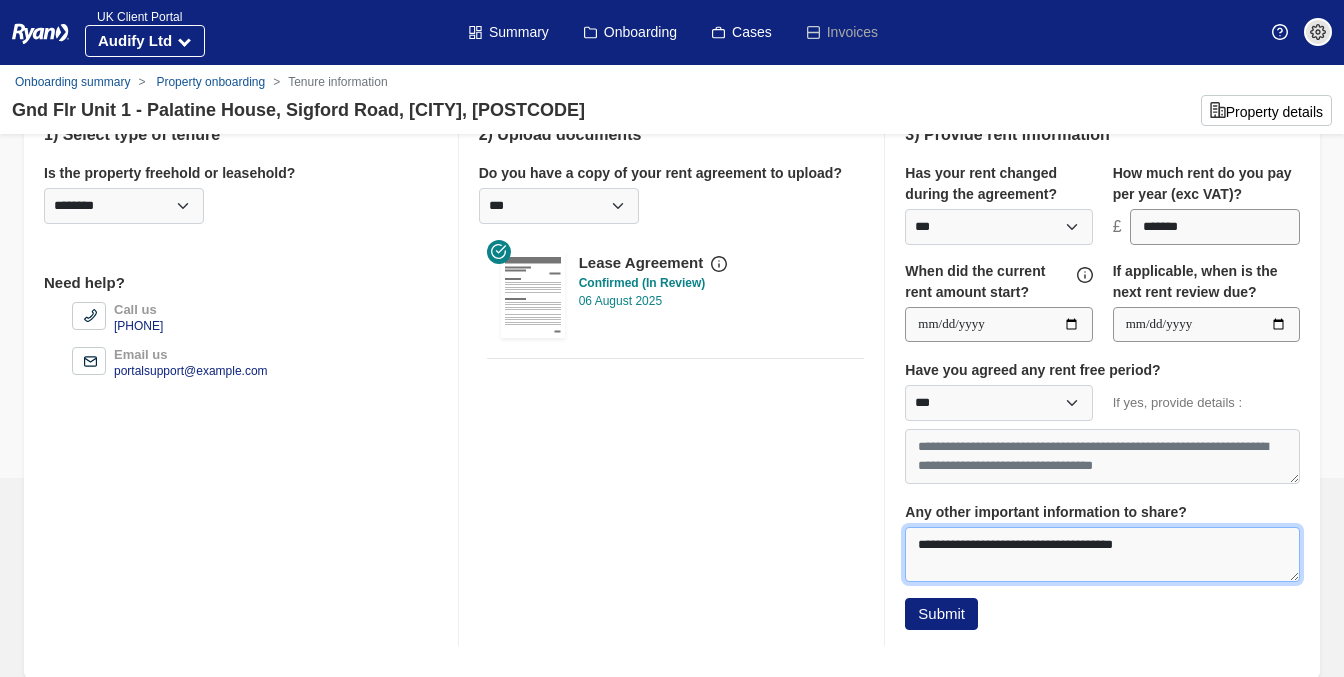 click on "**********" at bounding box center (1102, 554) 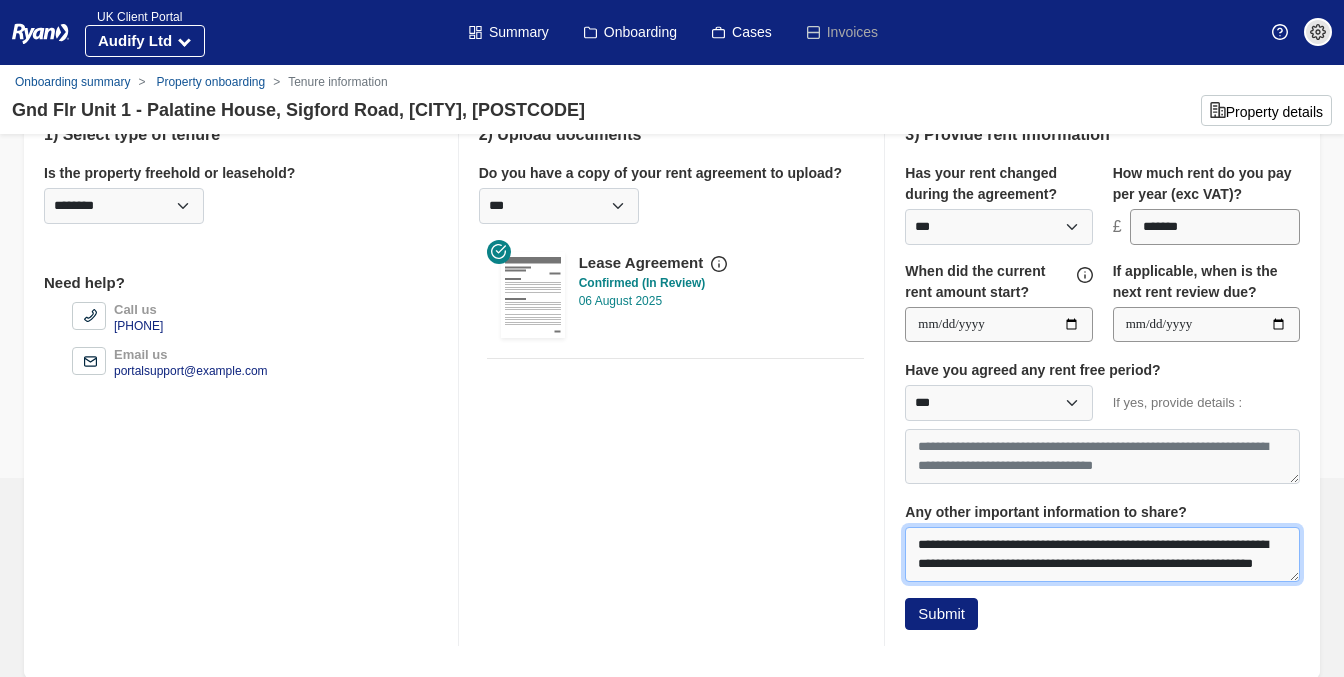 scroll, scrollTop: 0, scrollLeft: 0, axis: both 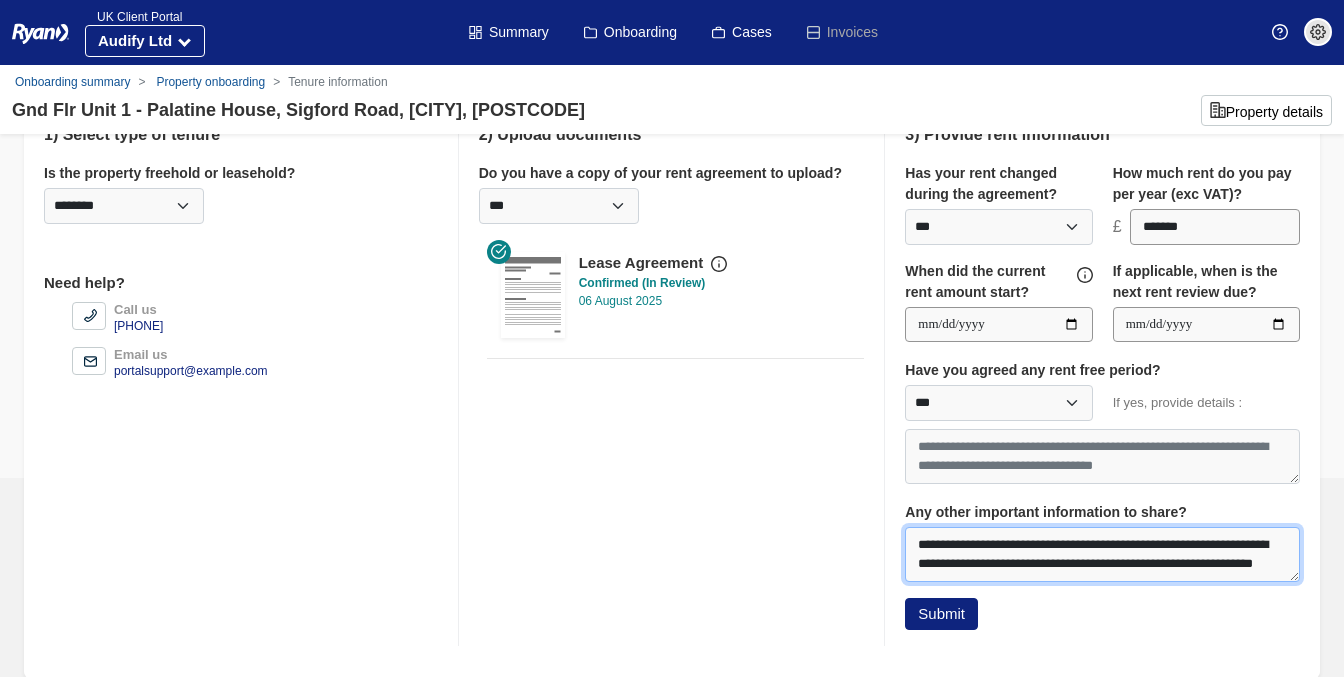 click on "**********" at bounding box center [1102, 554] 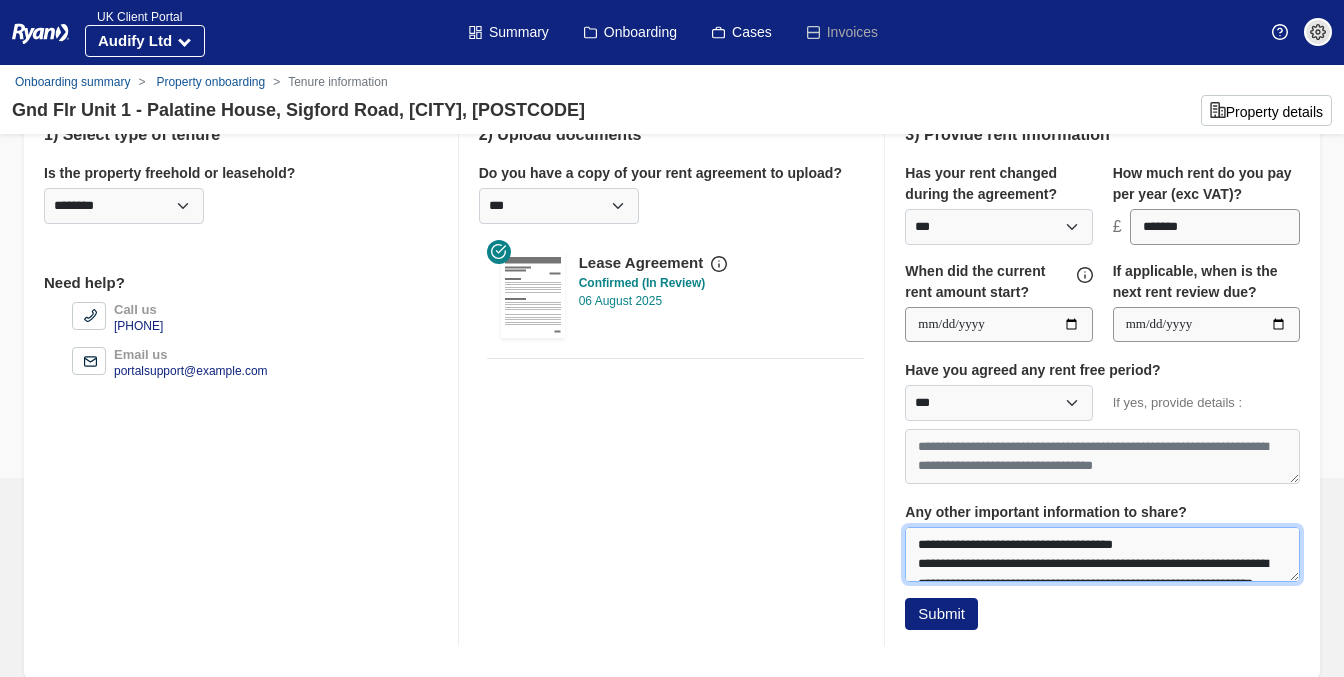 drag, startPoint x: 1160, startPoint y: 549, endPoint x: 1089, endPoint y: 545, distance: 71.11259 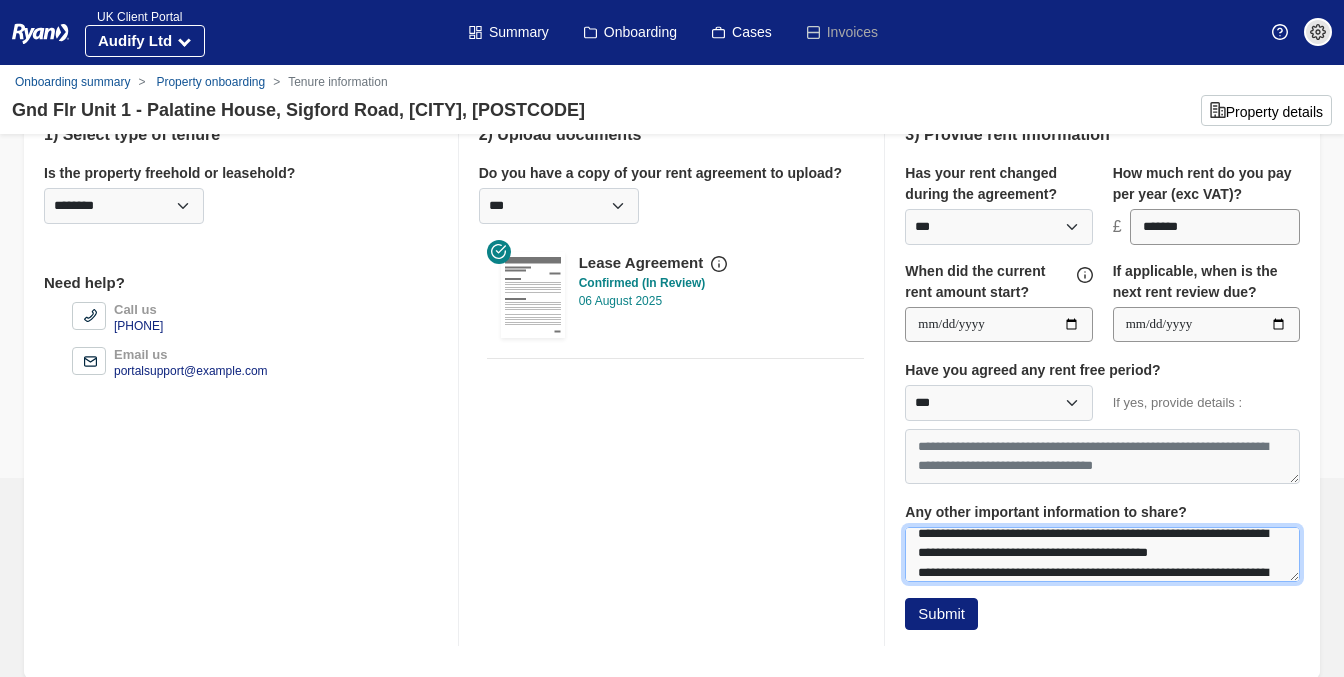 scroll, scrollTop: 25, scrollLeft: 0, axis: vertical 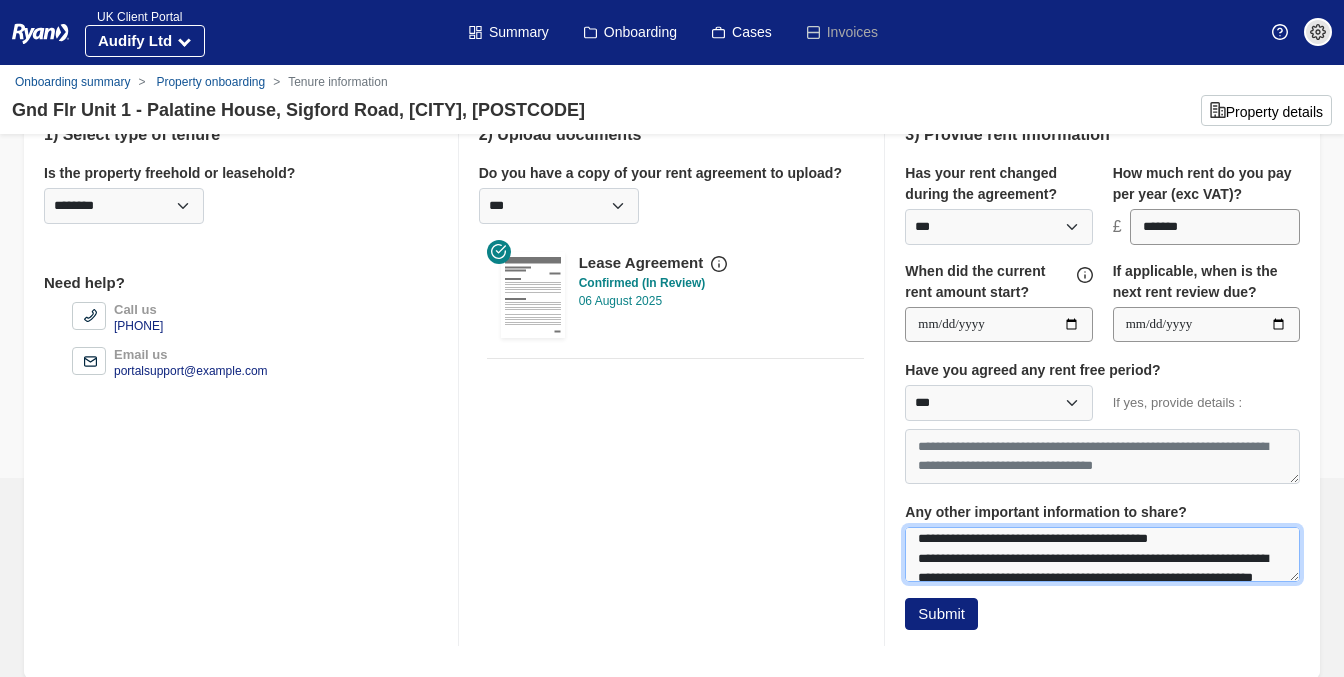 click on "**********" at bounding box center [1102, 554] 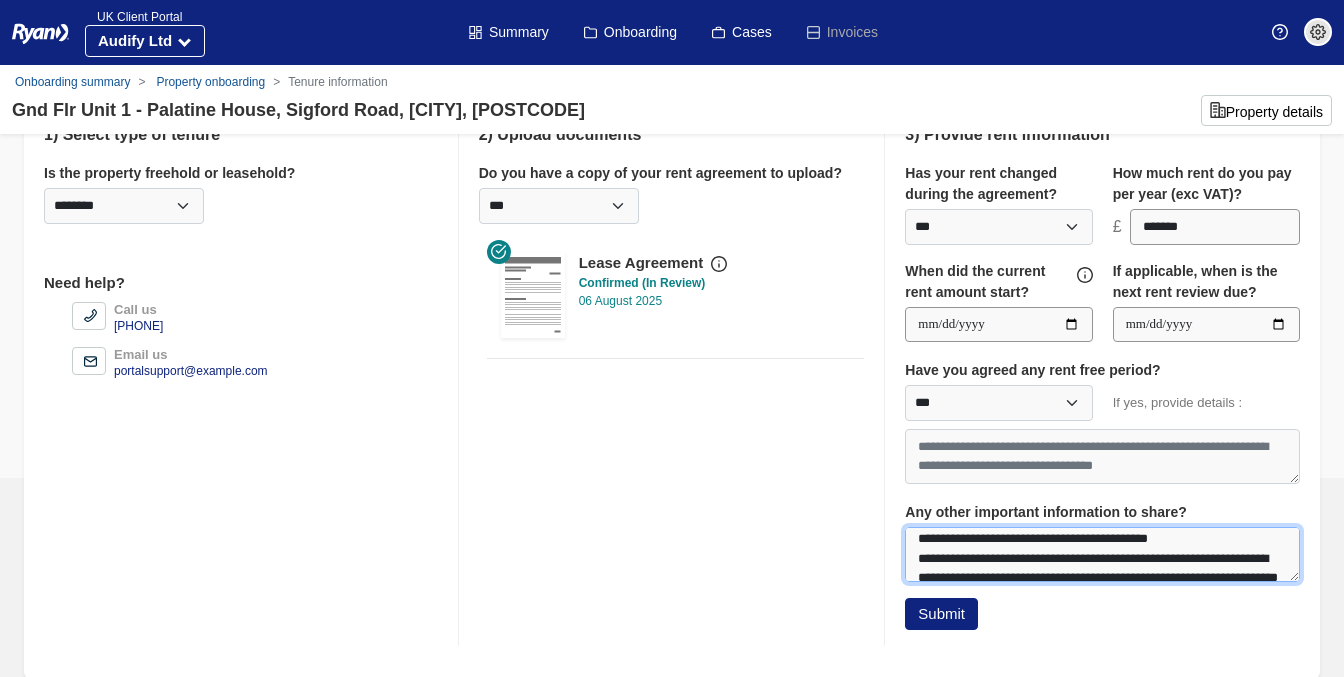 click on "**********" at bounding box center [1102, 554] 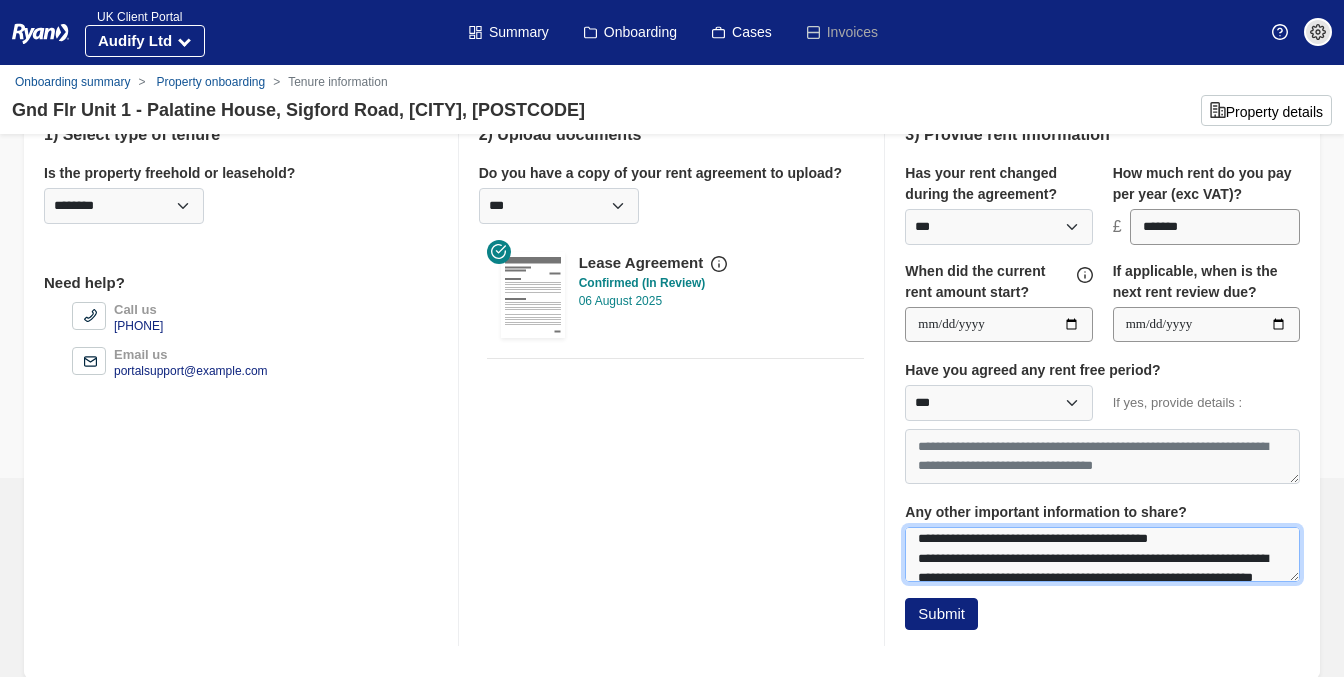 click on "**********" at bounding box center (1102, 554) 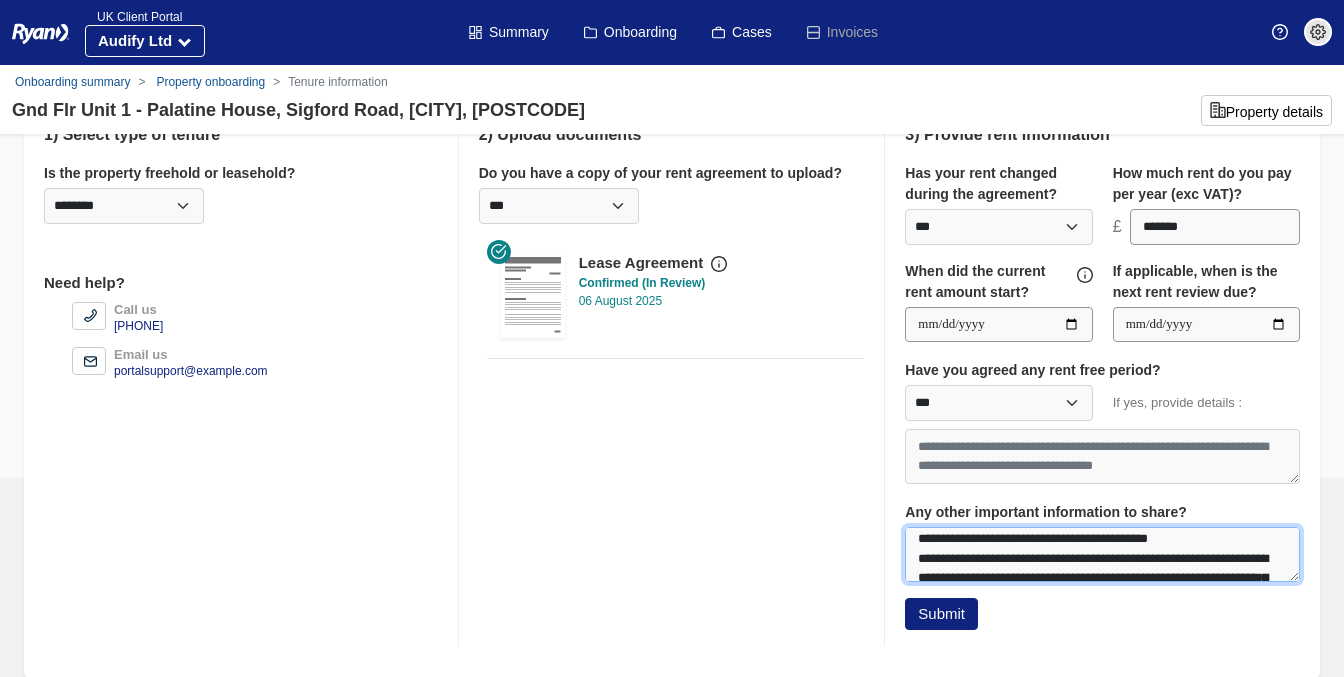 scroll, scrollTop: 28, scrollLeft: 0, axis: vertical 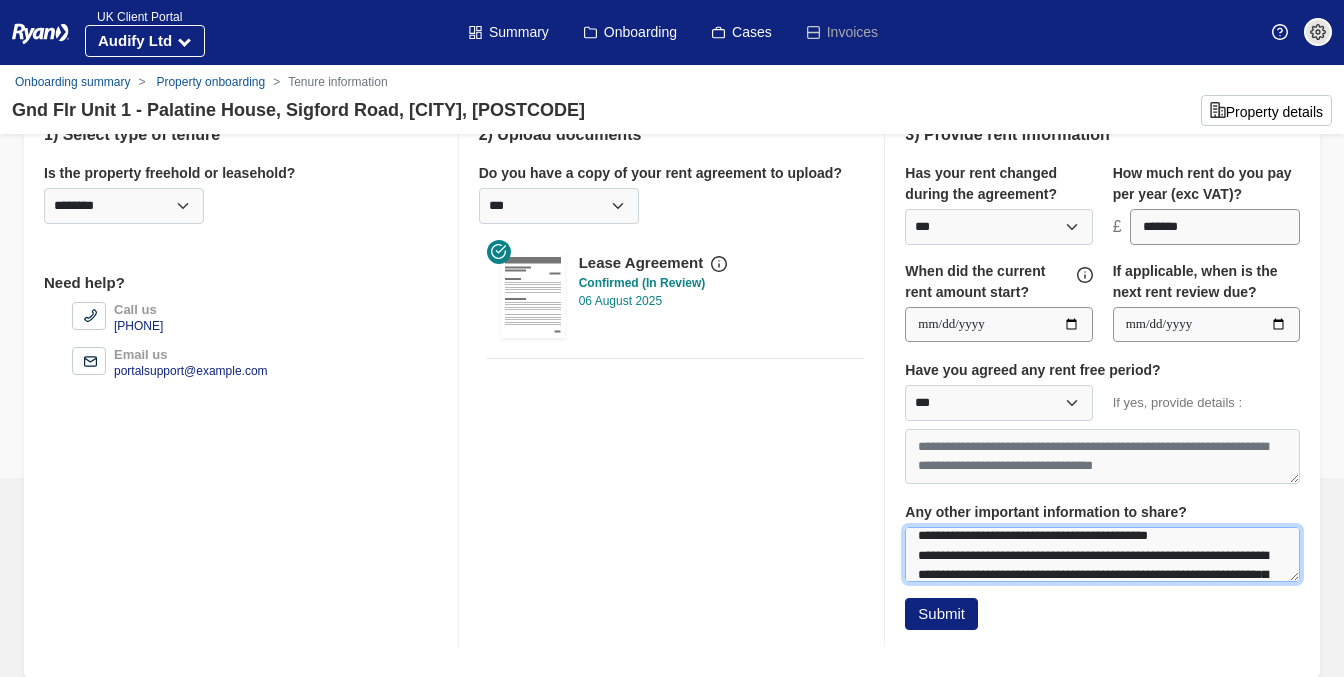 click on "**********" at bounding box center [1102, 554] 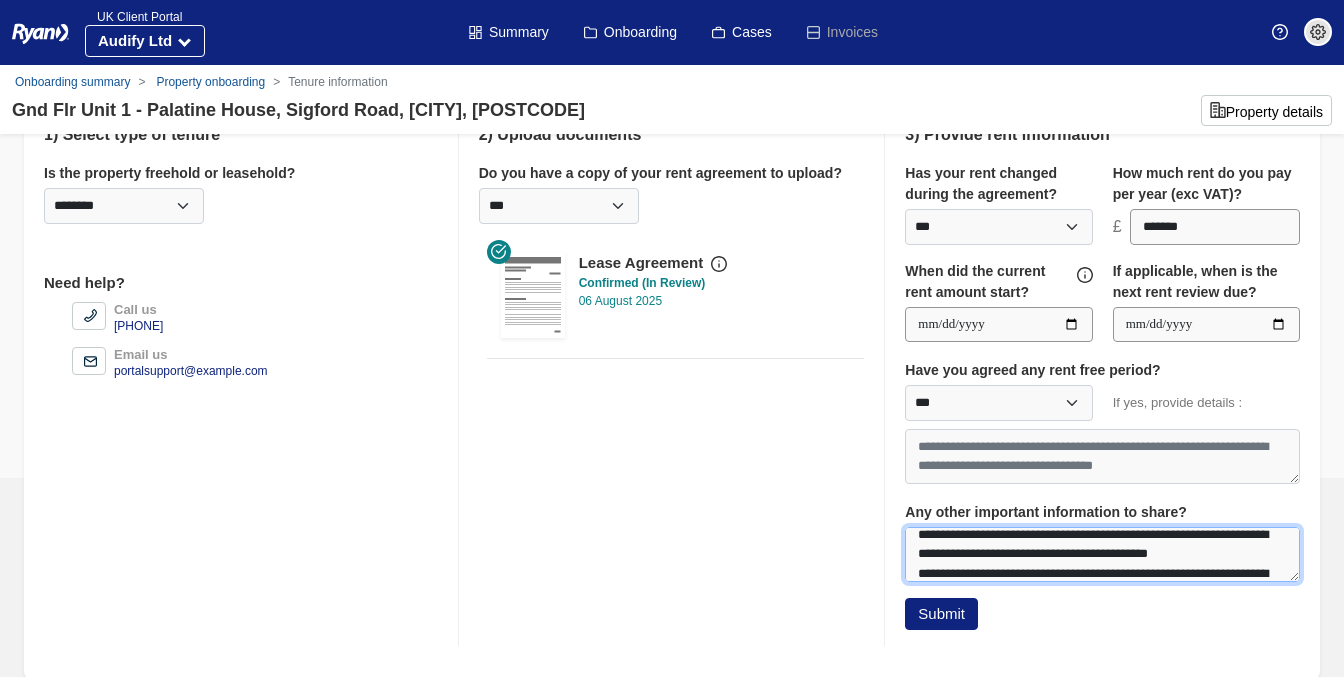 scroll, scrollTop: 5, scrollLeft: 0, axis: vertical 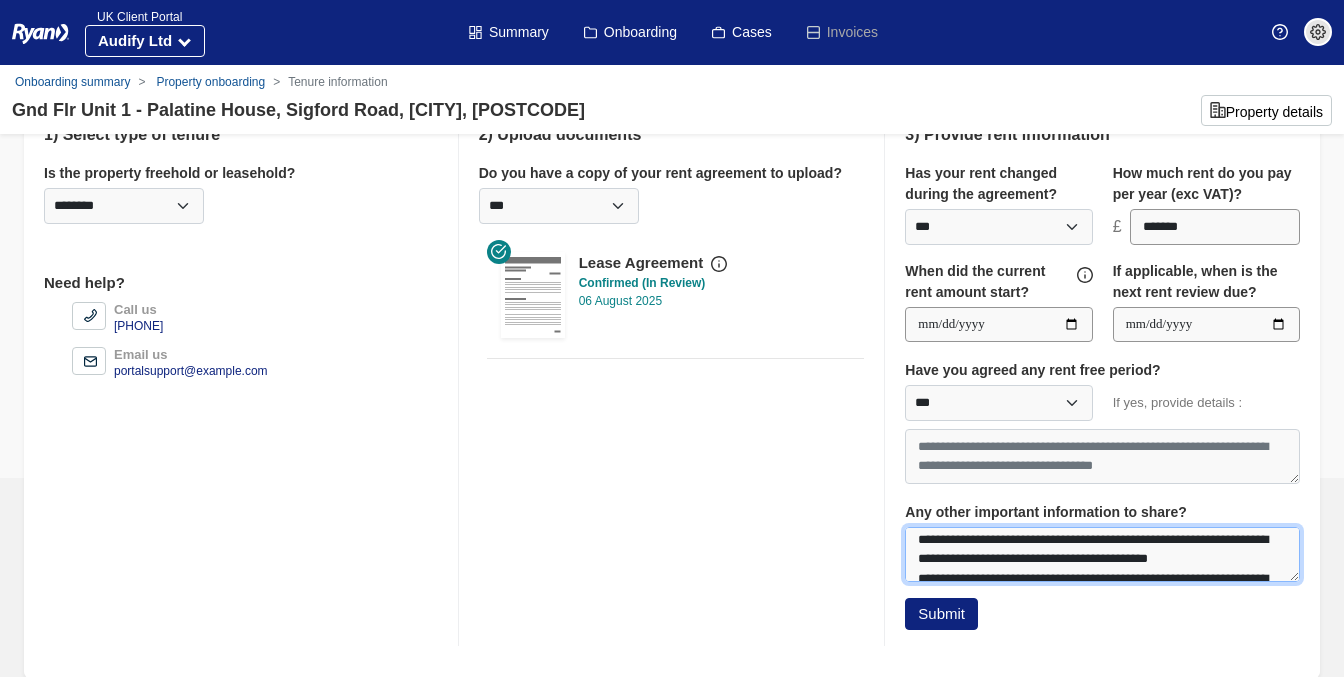 click on "**********" at bounding box center (1102, 554) 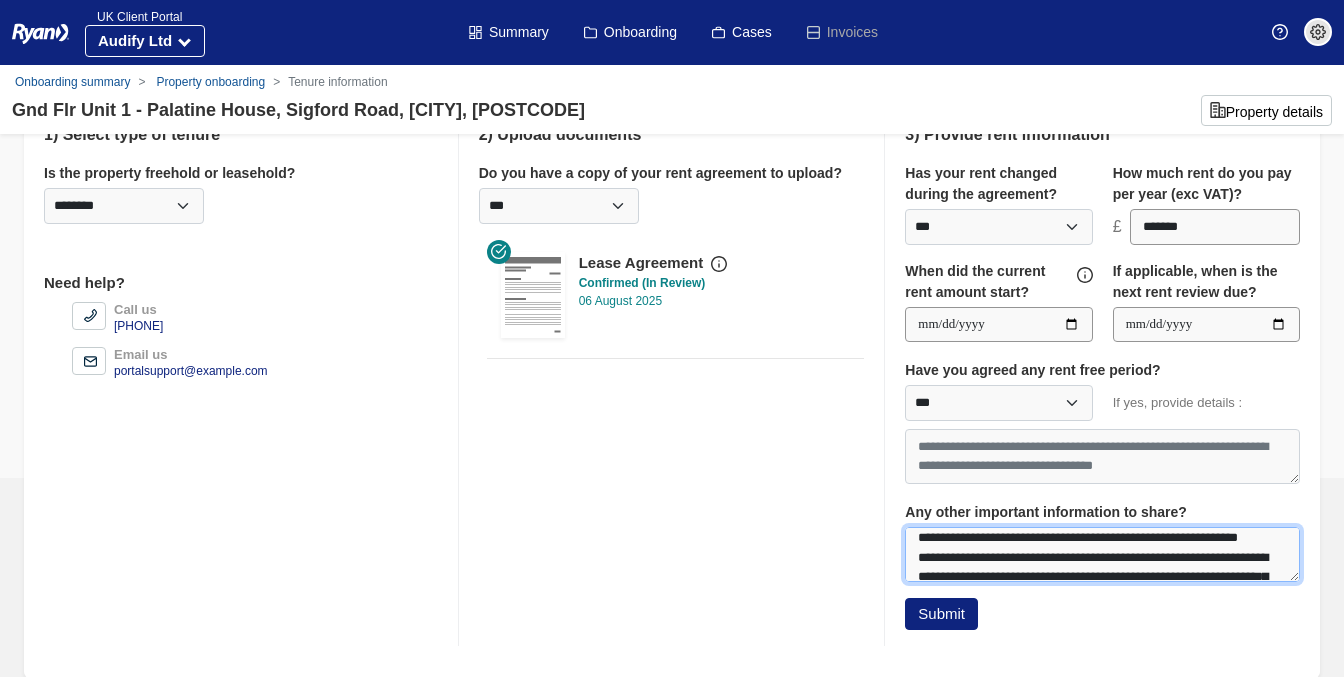 scroll, scrollTop: 30, scrollLeft: 0, axis: vertical 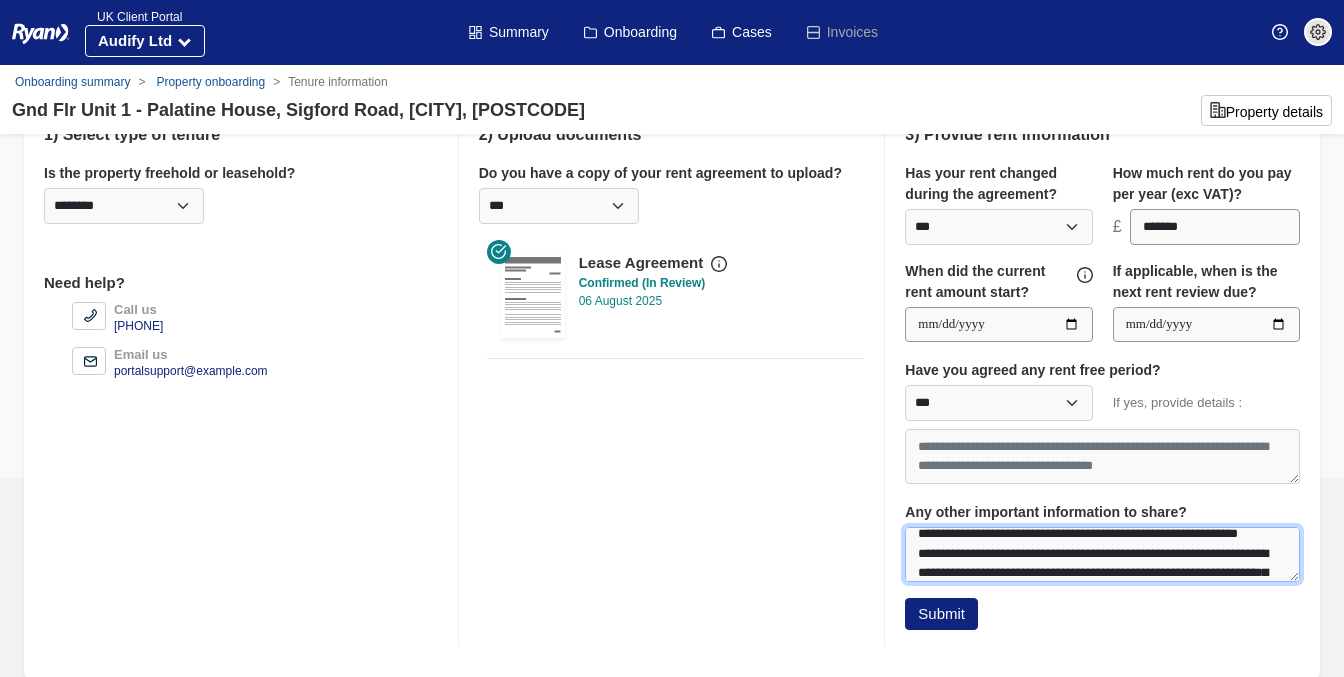 drag, startPoint x: 1023, startPoint y: 552, endPoint x: 912, endPoint y: 553, distance: 111.0045 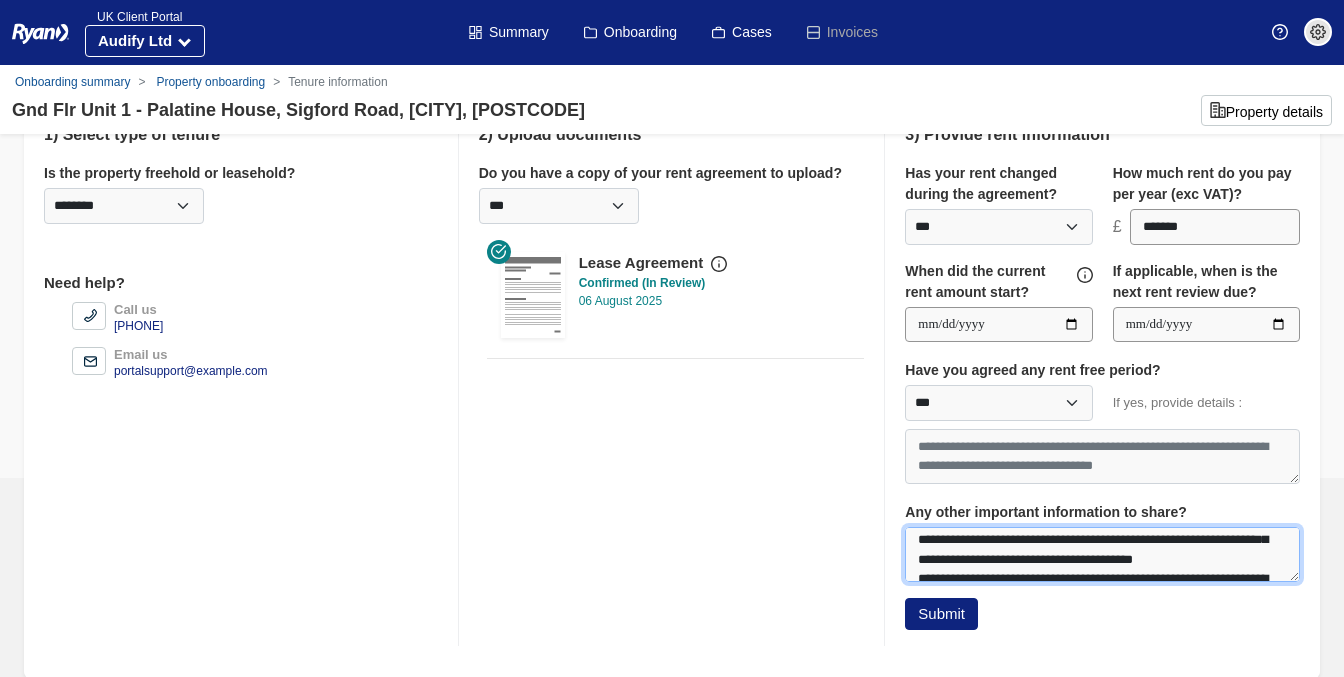 scroll, scrollTop: 28, scrollLeft: 0, axis: vertical 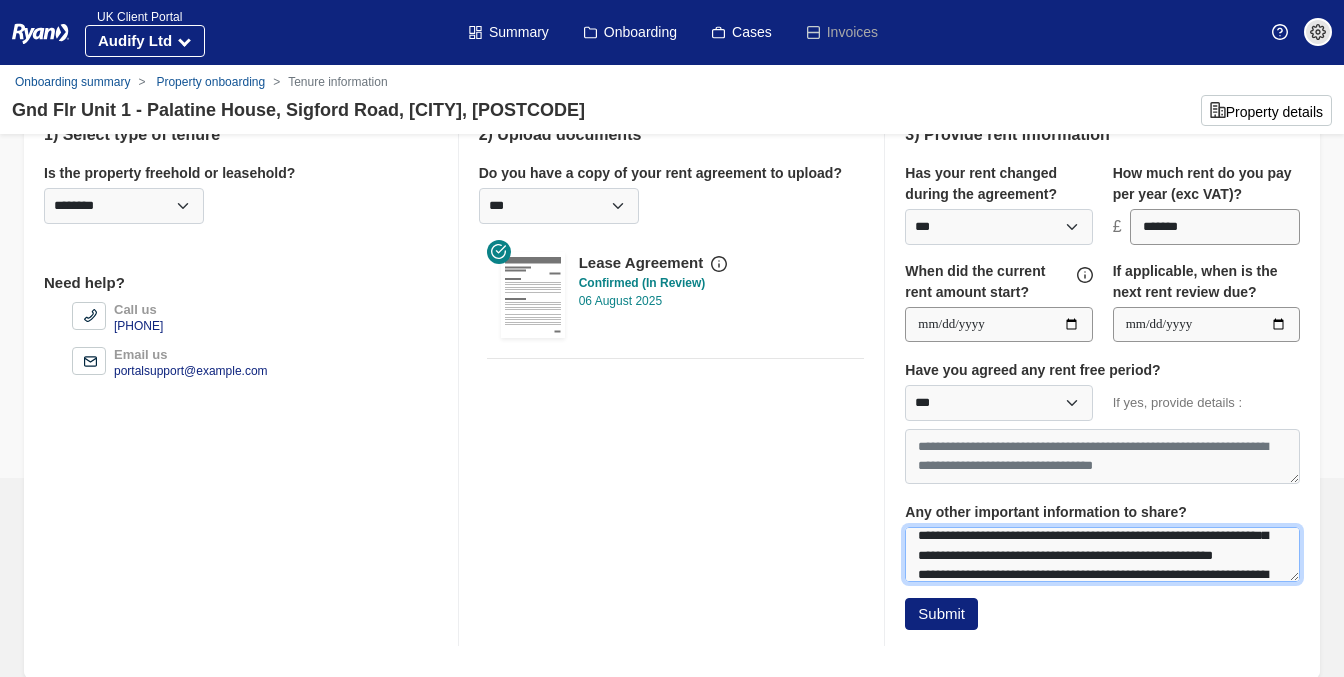 click on "**********" at bounding box center [1102, 554] 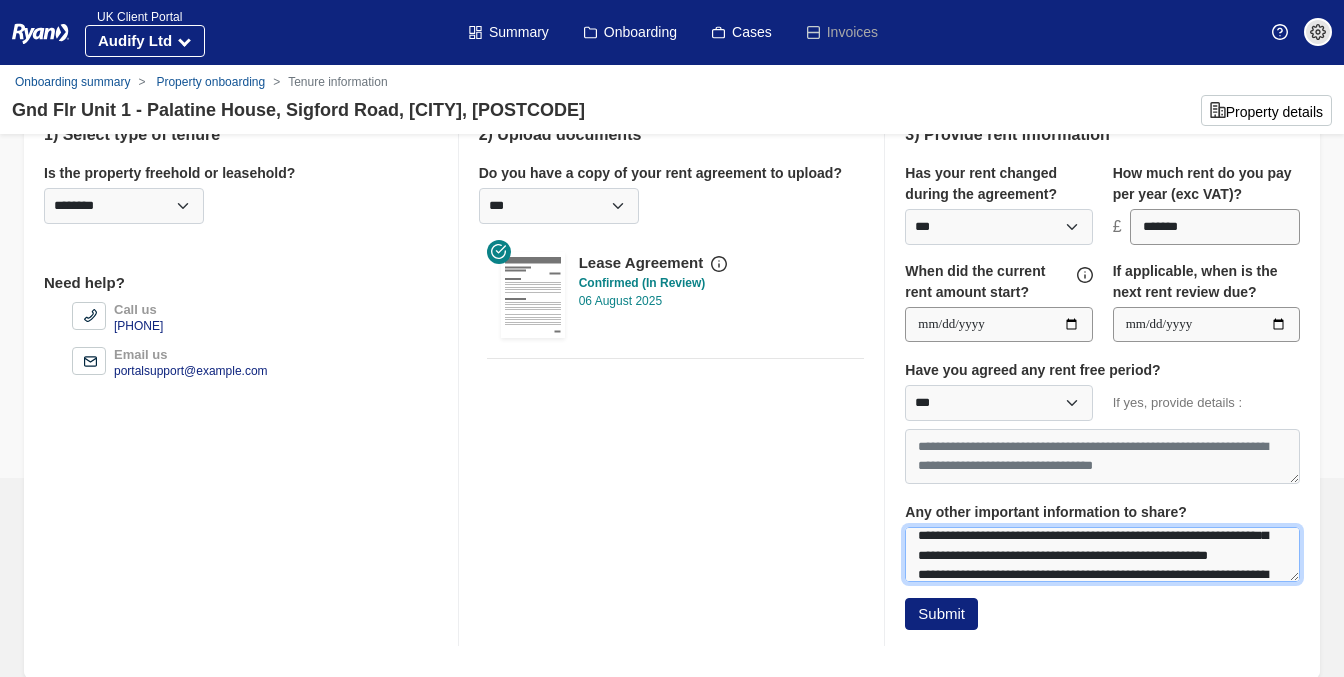 click on "**********" at bounding box center (1102, 554) 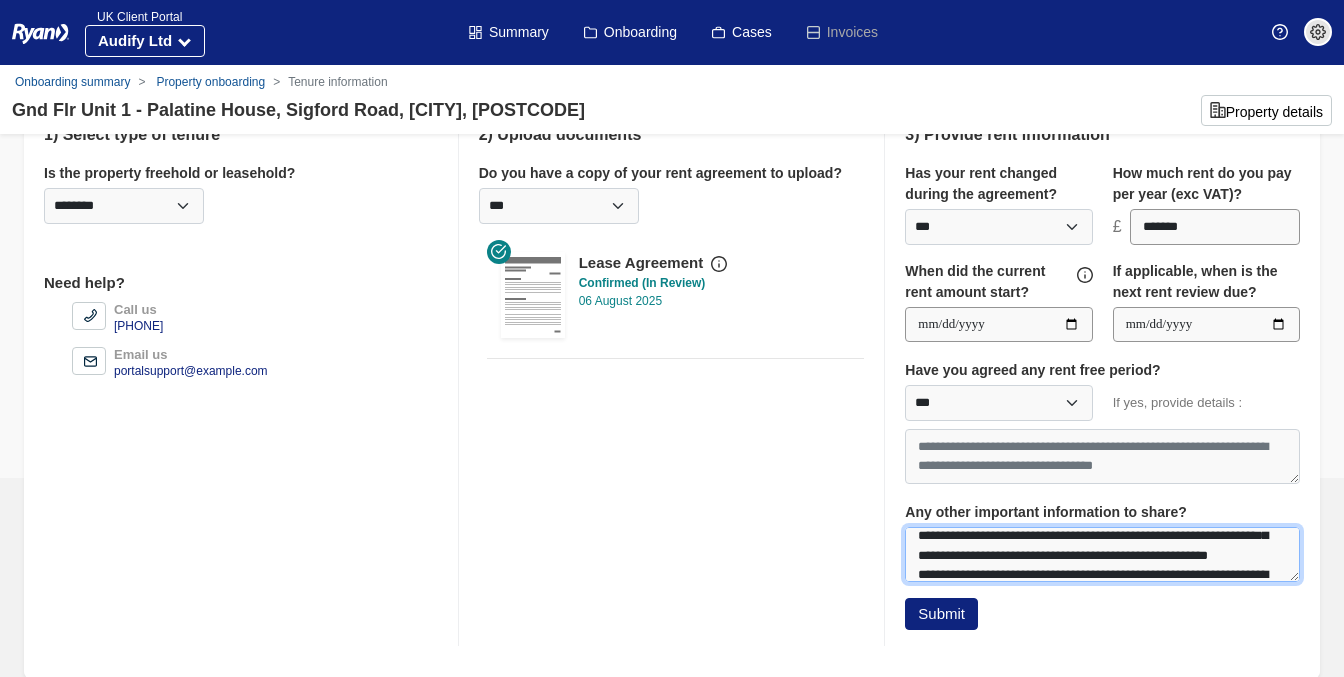 click on "**********" at bounding box center [1102, 554] 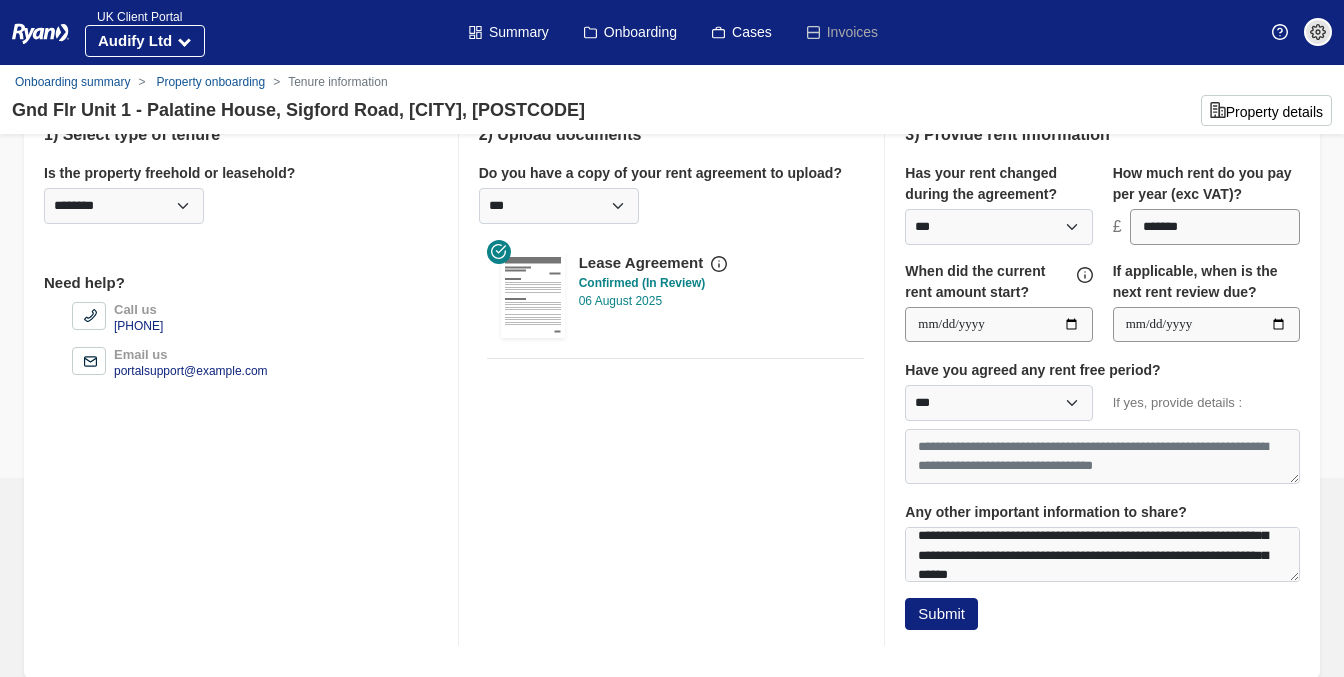 click on "**********" at bounding box center [1098, 376] 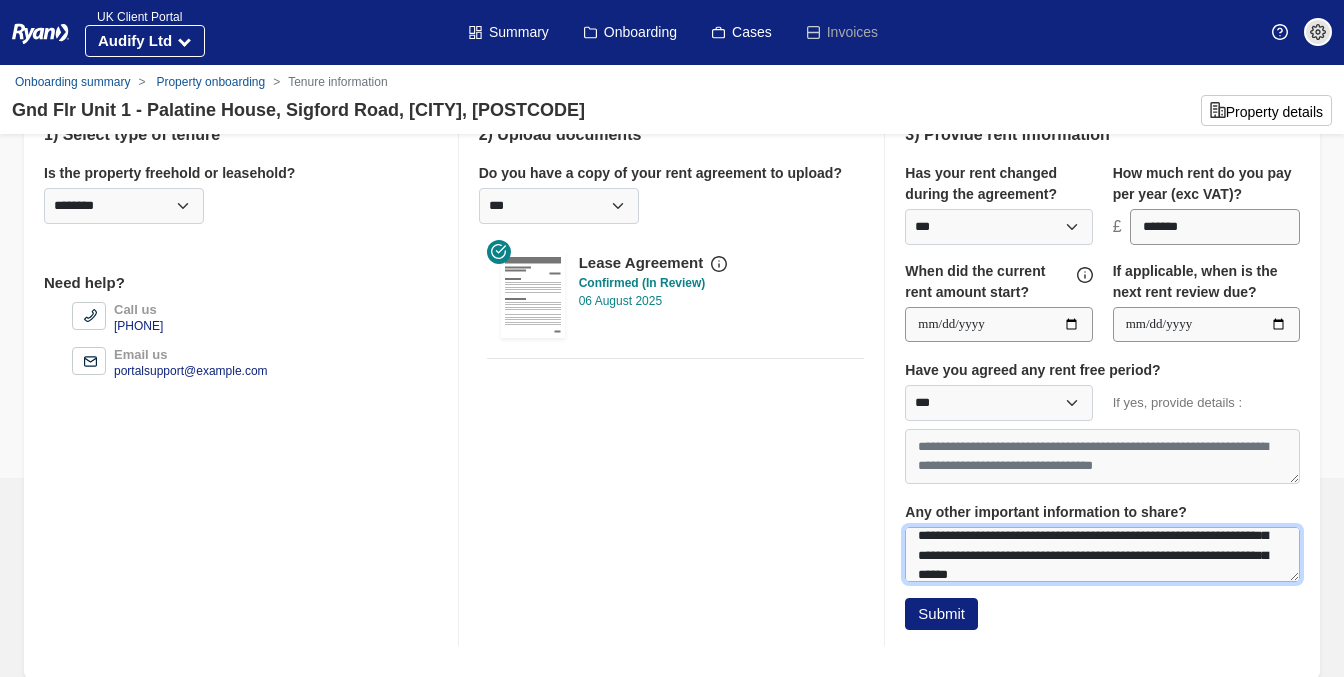 click on "**********" at bounding box center [1102, 554] 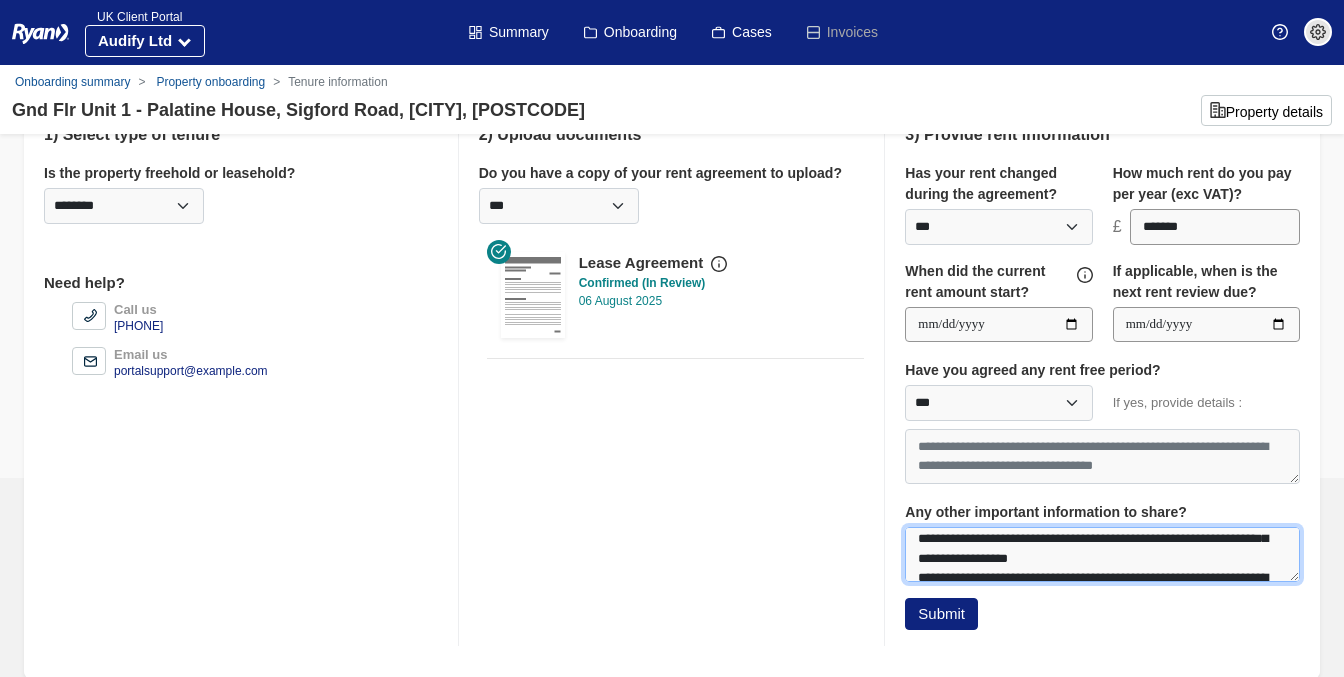 scroll, scrollTop: 66, scrollLeft: 0, axis: vertical 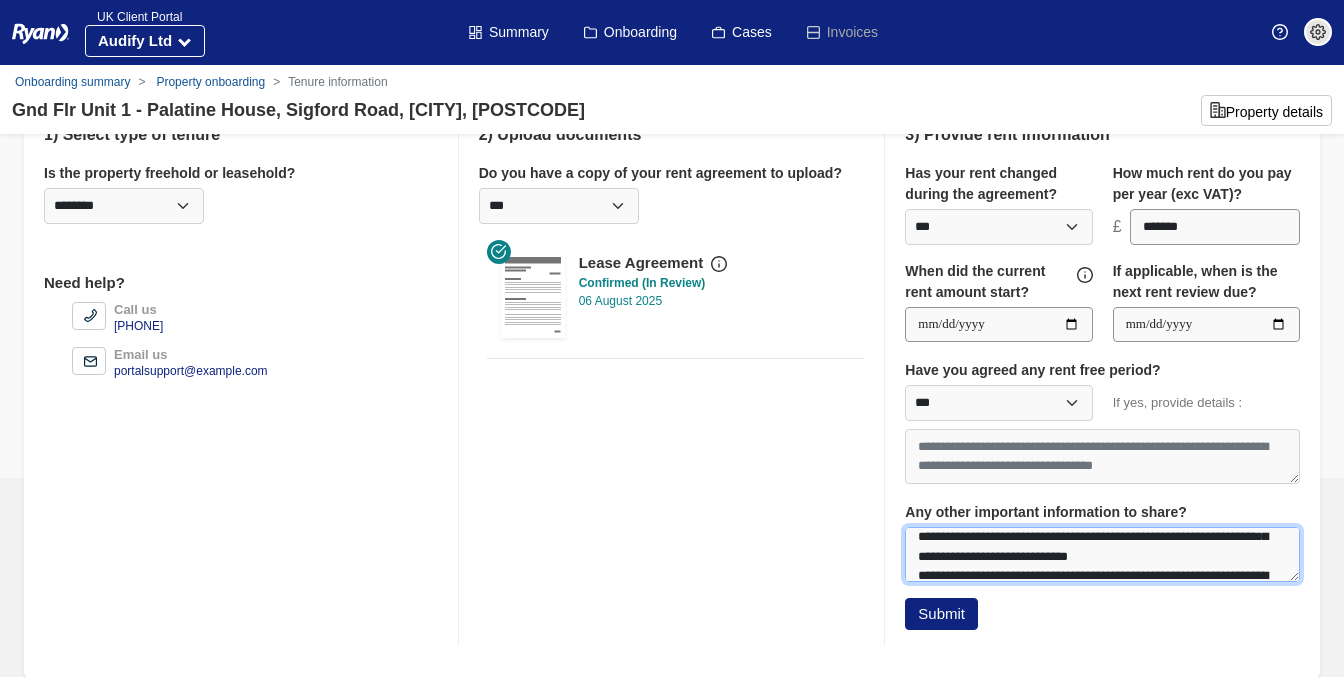 click on "**********" at bounding box center (1102, 554) 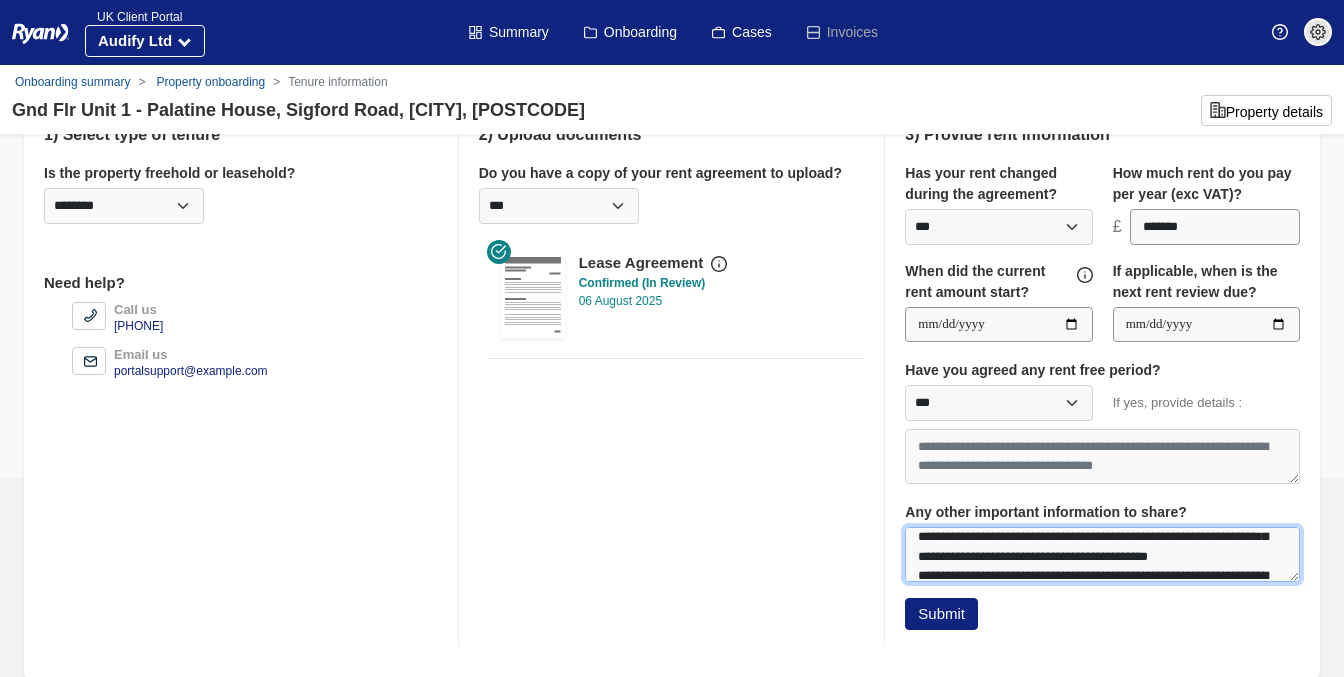 click on "**********" at bounding box center (1102, 554) 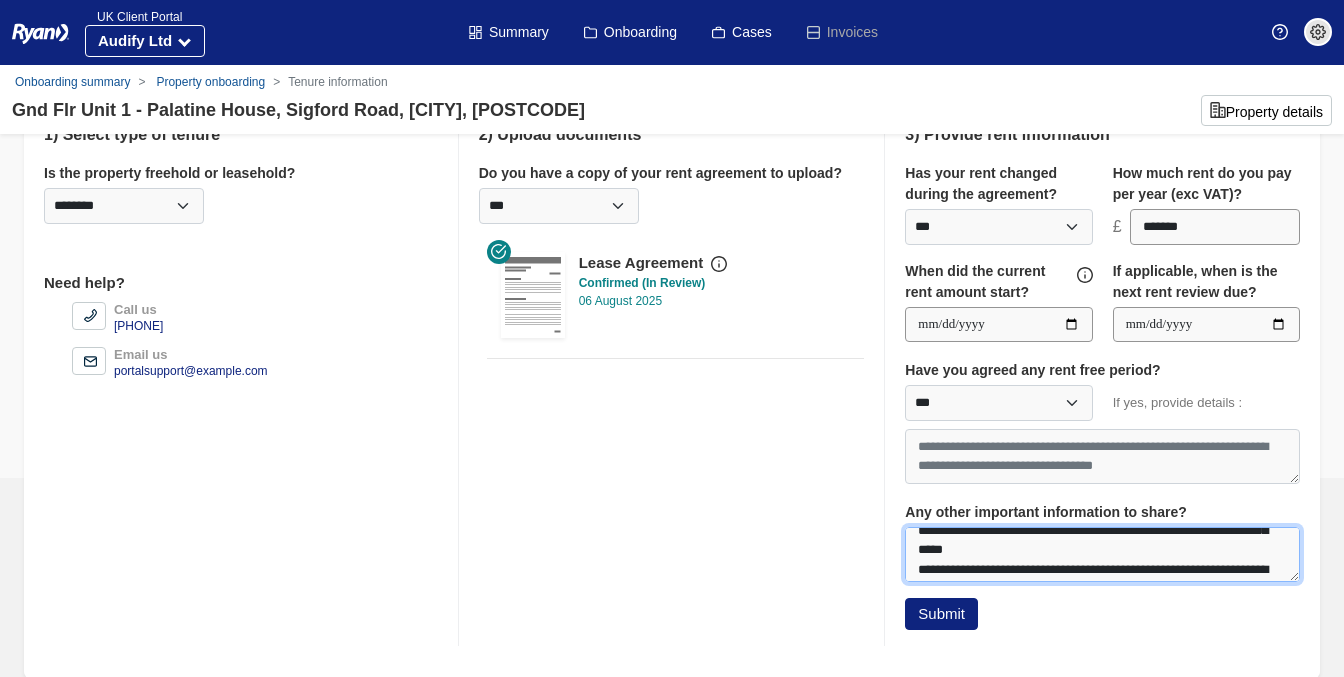 scroll, scrollTop: 85, scrollLeft: 0, axis: vertical 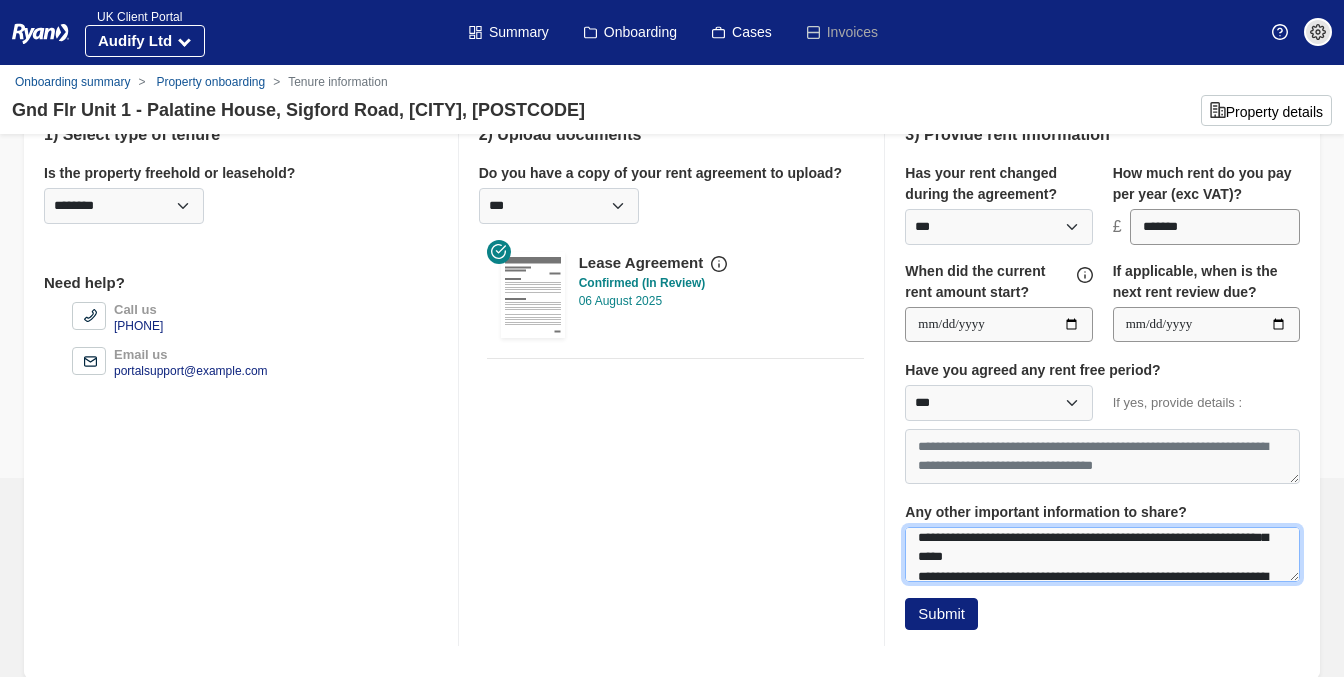 drag, startPoint x: 1017, startPoint y: 538, endPoint x: 1124, endPoint y: 568, distance: 111.12605 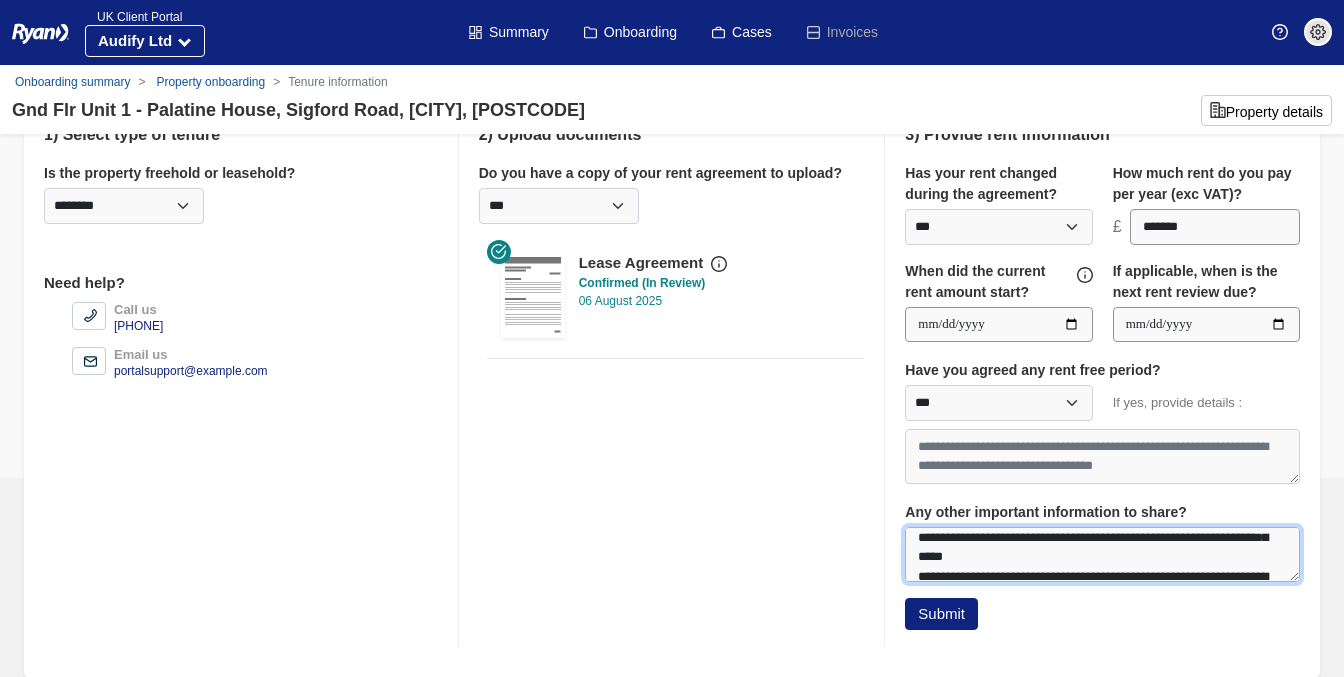 click on "**********" at bounding box center [1102, 554] 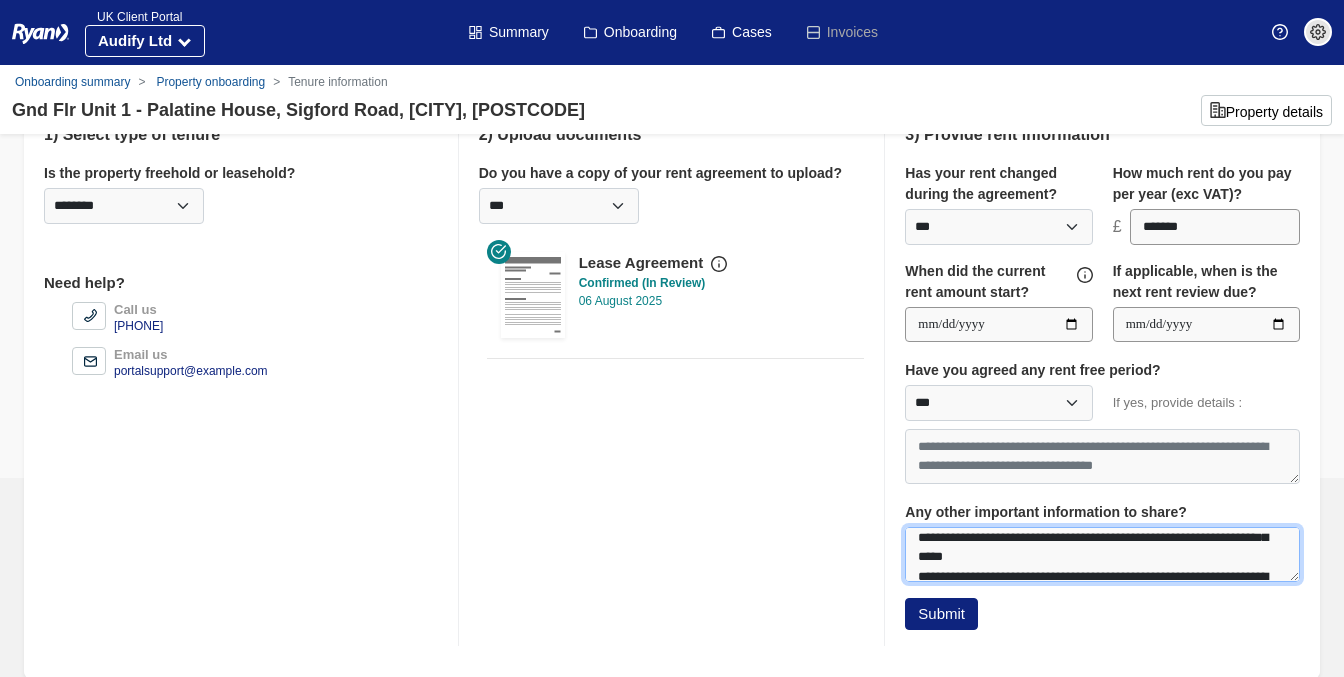 drag, startPoint x: 1107, startPoint y: 538, endPoint x: 1020, endPoint y: 541, distance: 87.05171 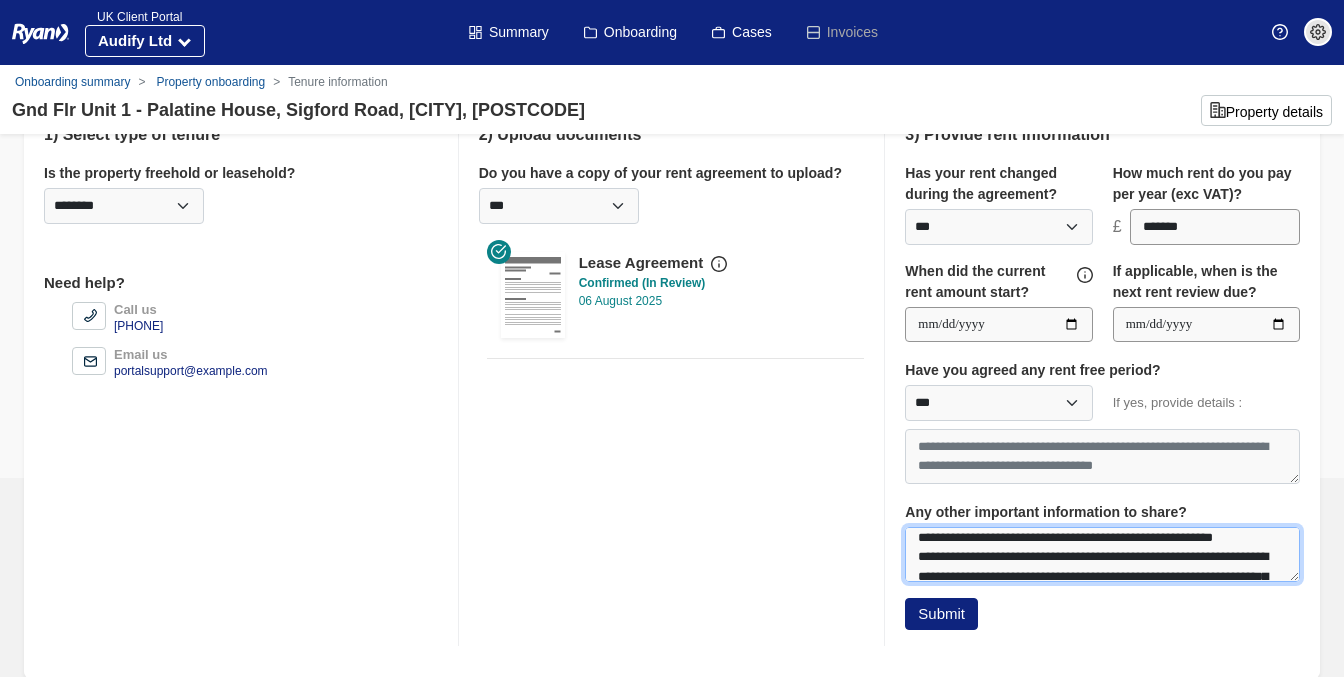 scroll, scrollTop: 81, scrollLeft: 0, axis: vertical 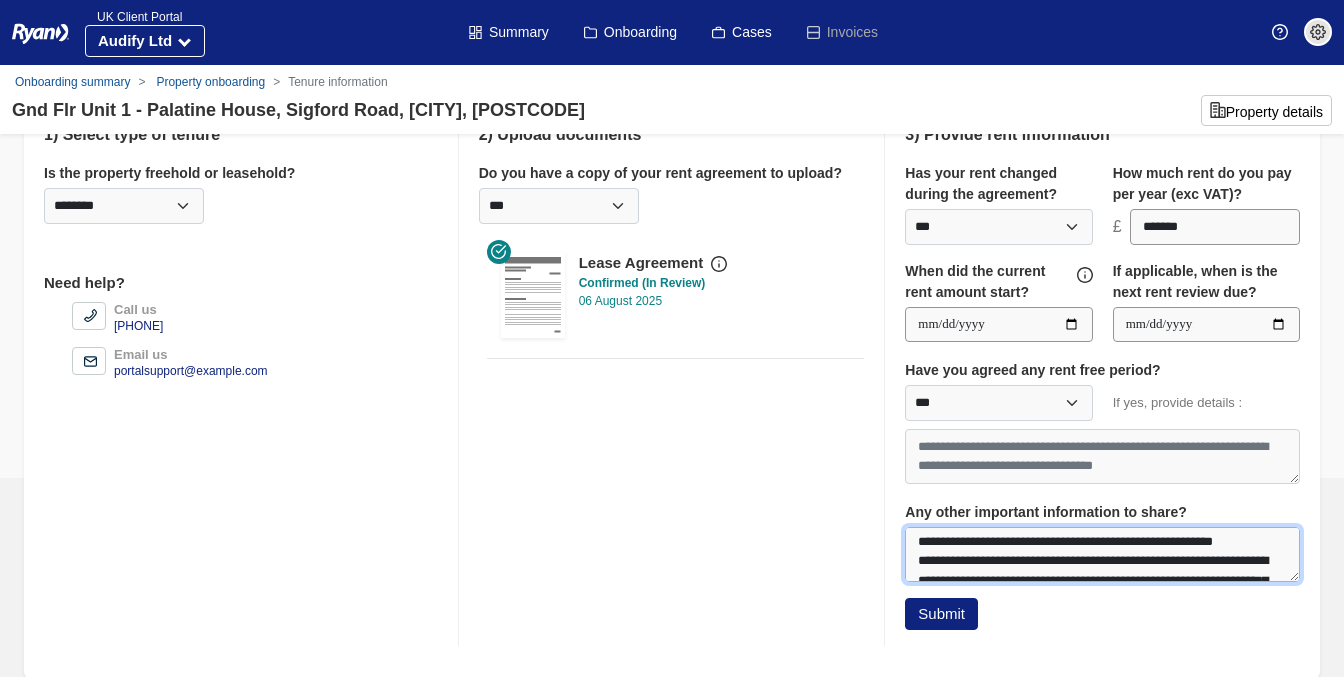 click on "**********" at bounding box center [1102, 554] 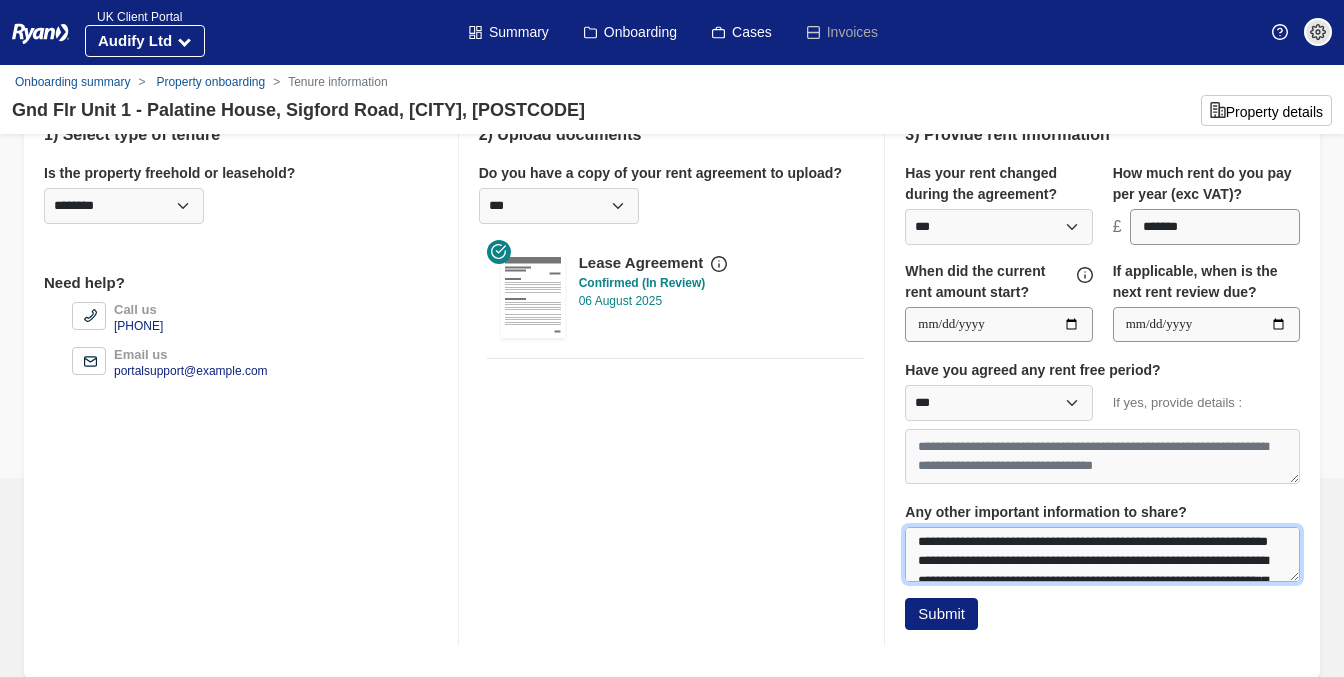 click on "**********" at bounding box center (1102, 554) 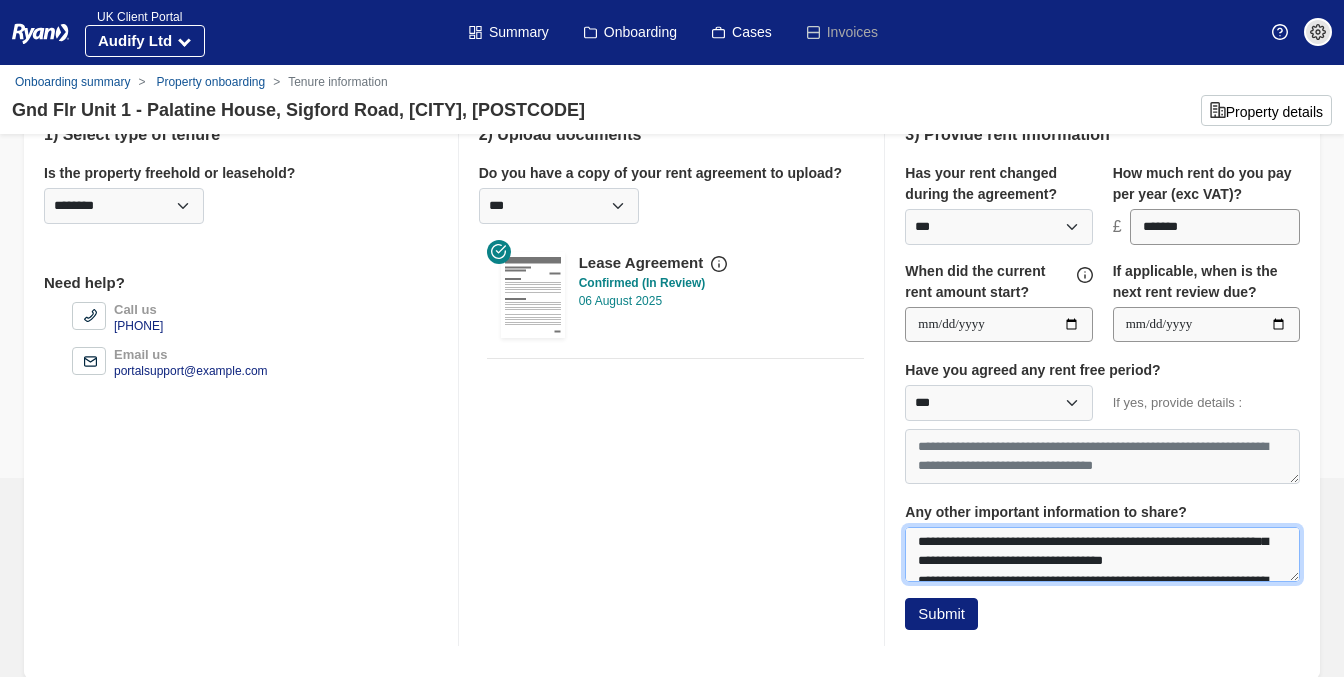 scroll, scrollTop: 85, scrollLeft: 0, axis: vertical 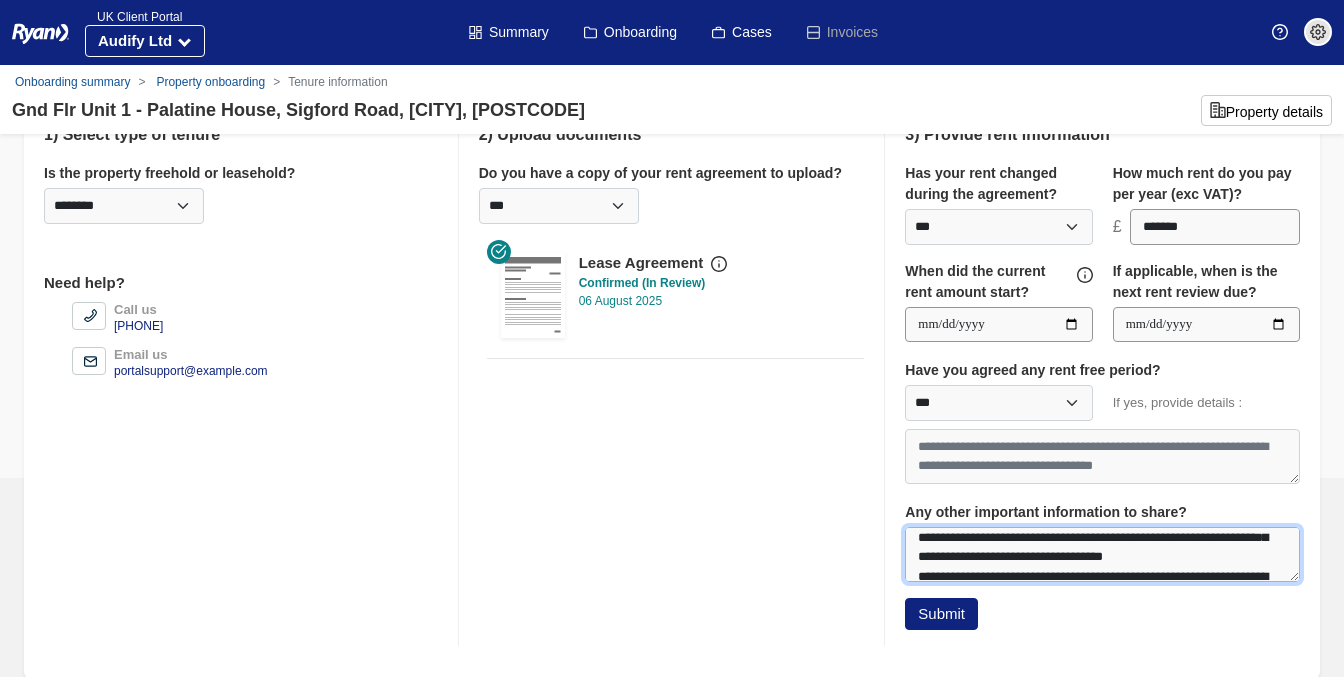 click on "**********" at bounding box center (1102, 554) 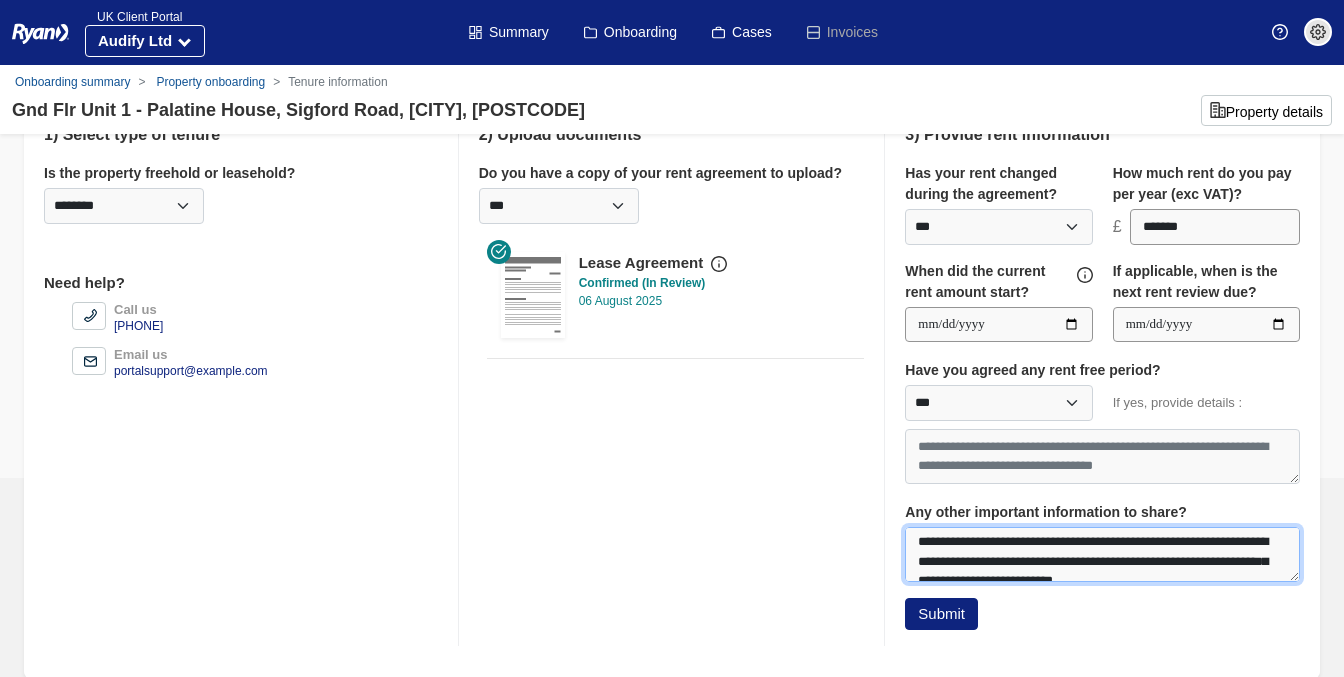 scroll, scrollTop: 137, scrollLeft: 0, axis: vertical 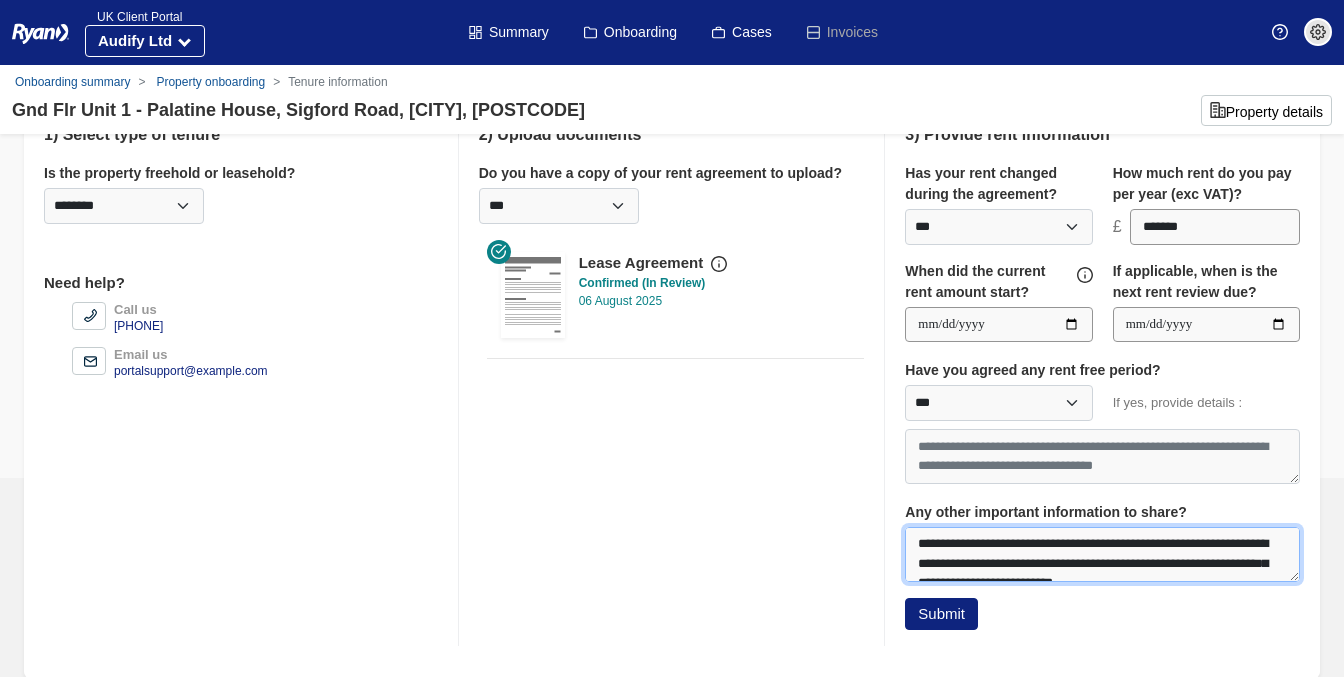 click on "**********" at bounding box center [1102, 554] 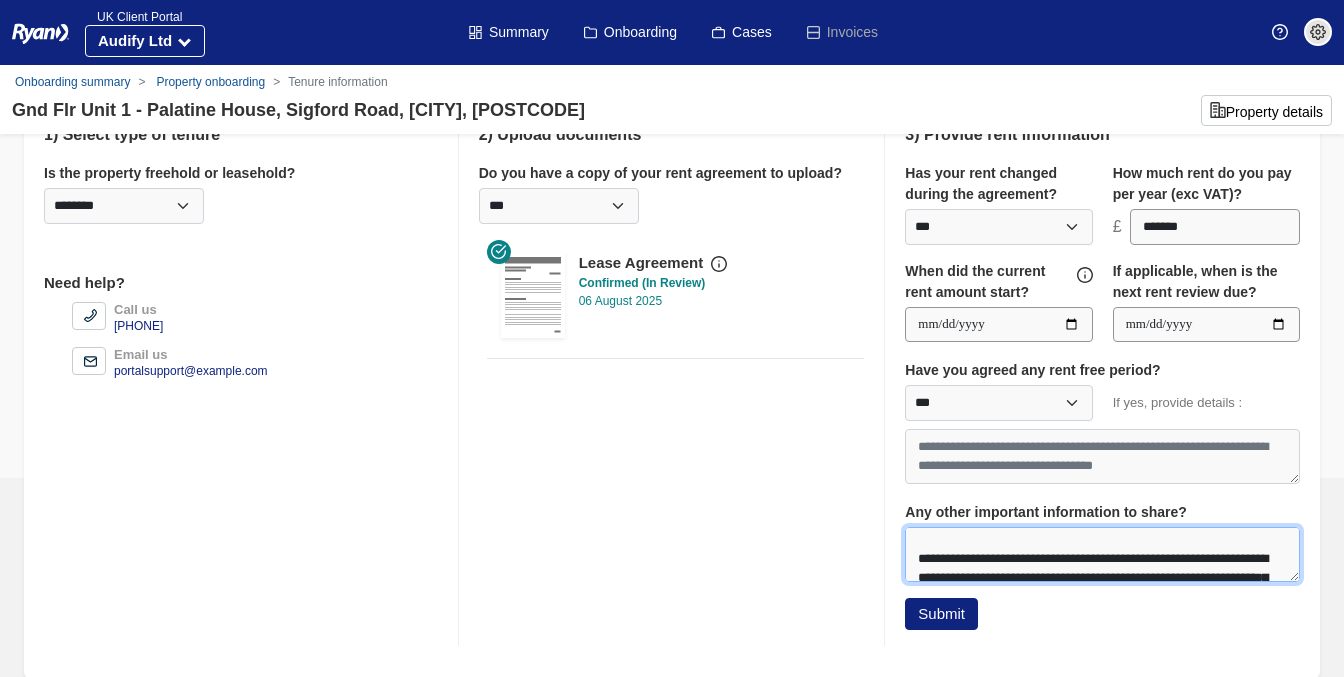 scroll, scrollTop: 167, scrollLeft: 0, axis: vertical 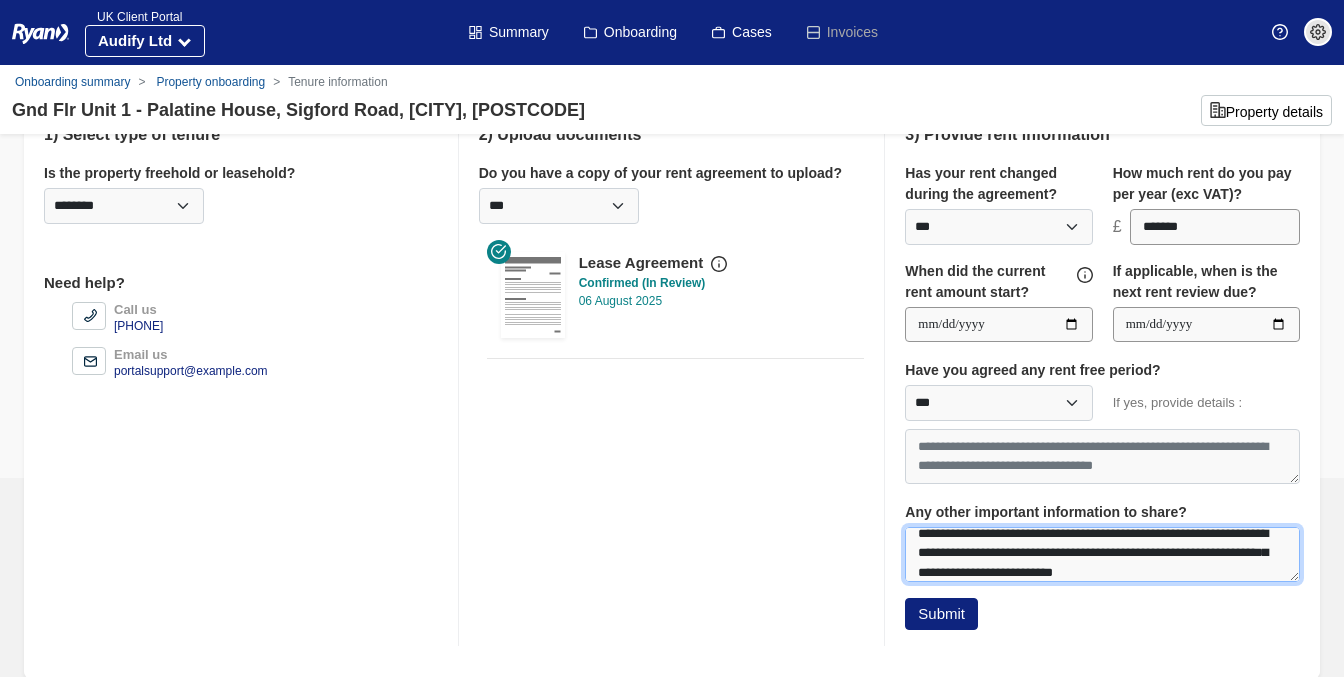 click on "**********" at bounding box center [1102, 554] 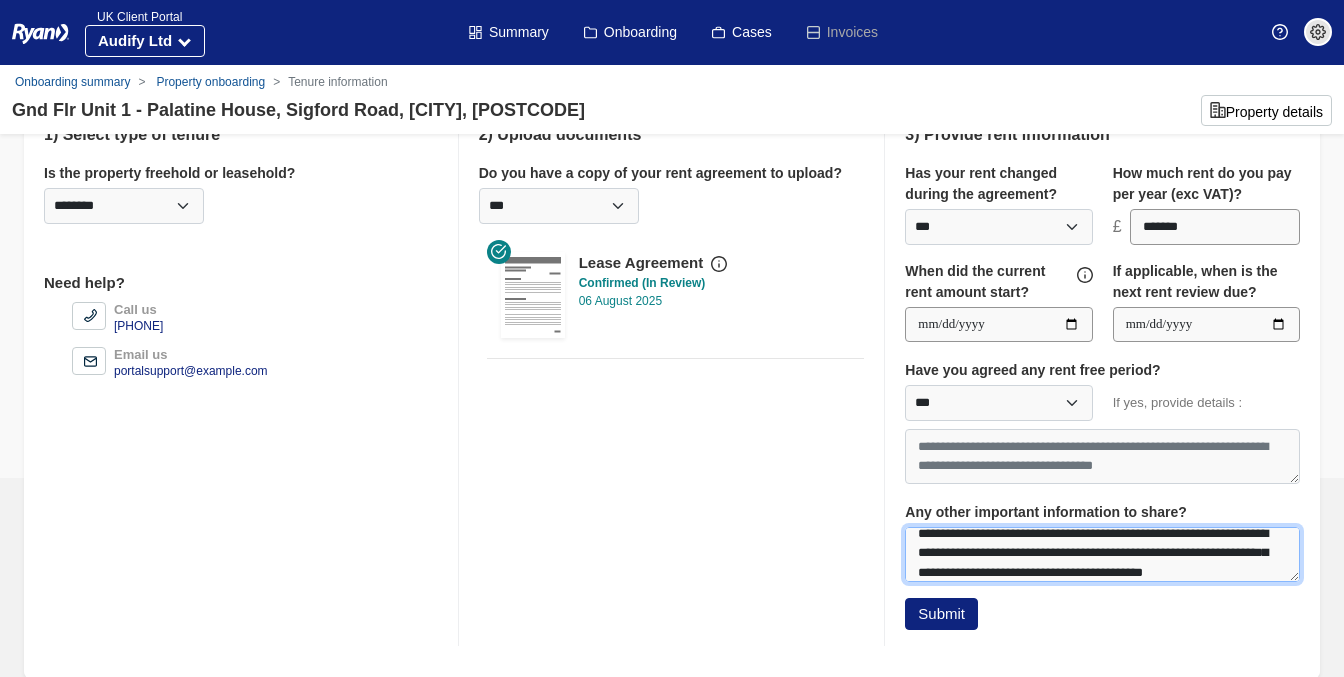 scroll, scrollTop: 173, scrollLeft: 0, axis: vertical 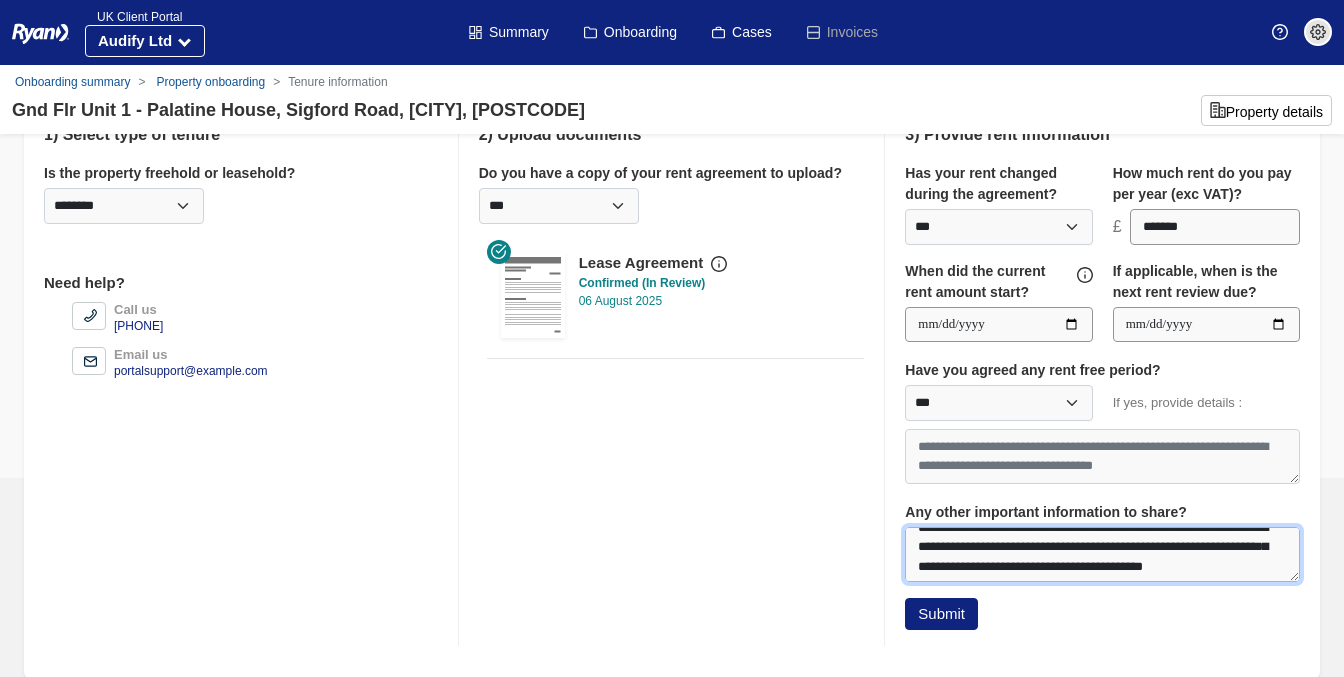 click on "**********" at bounding box center [1102, 554] 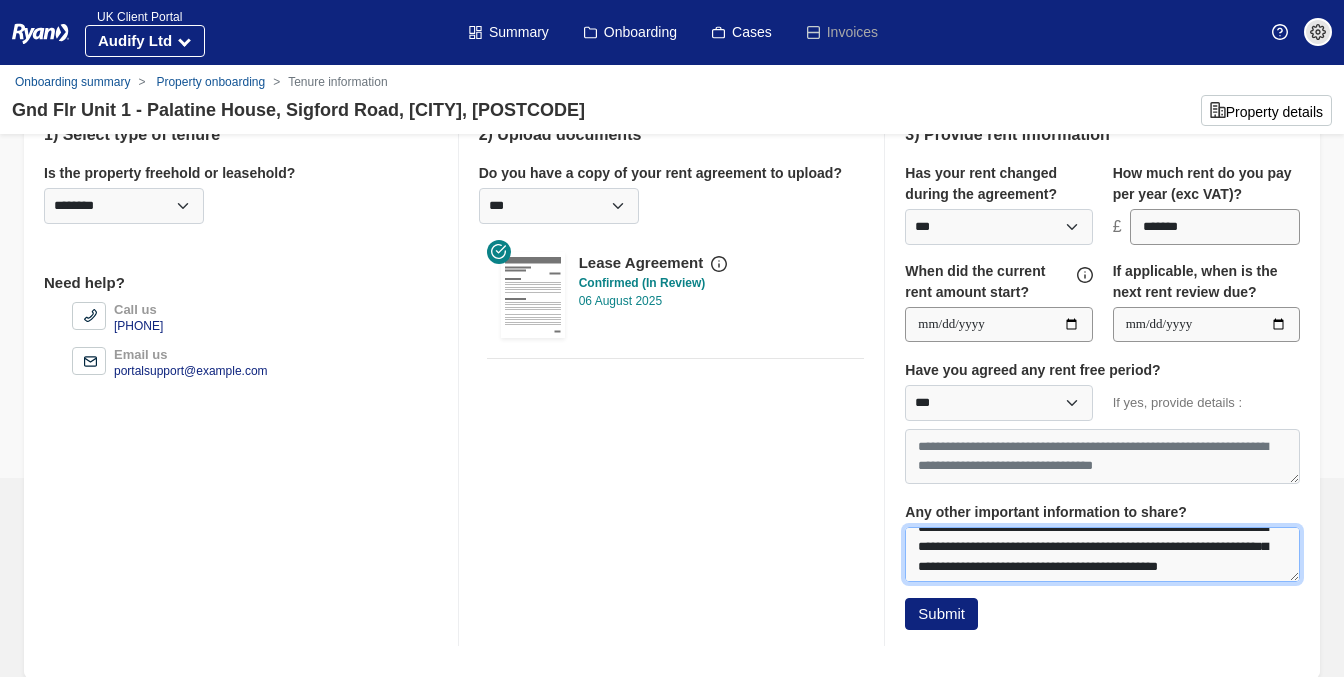 drag, startPoint x: 1018, startPoint y: 563, endPoint x: 1123, endPoint y: 564, distance: 105.00476 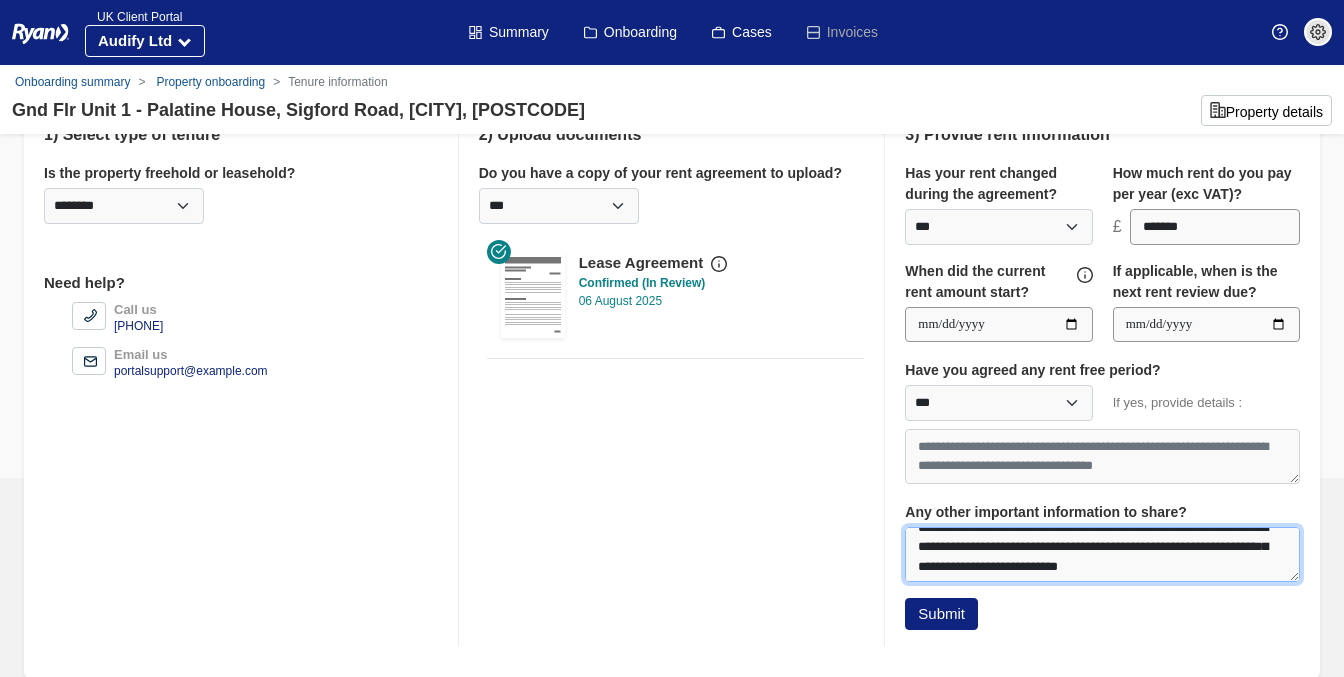 scroll, scrollTop: 186, scrollLeft: 0, axis: vertical 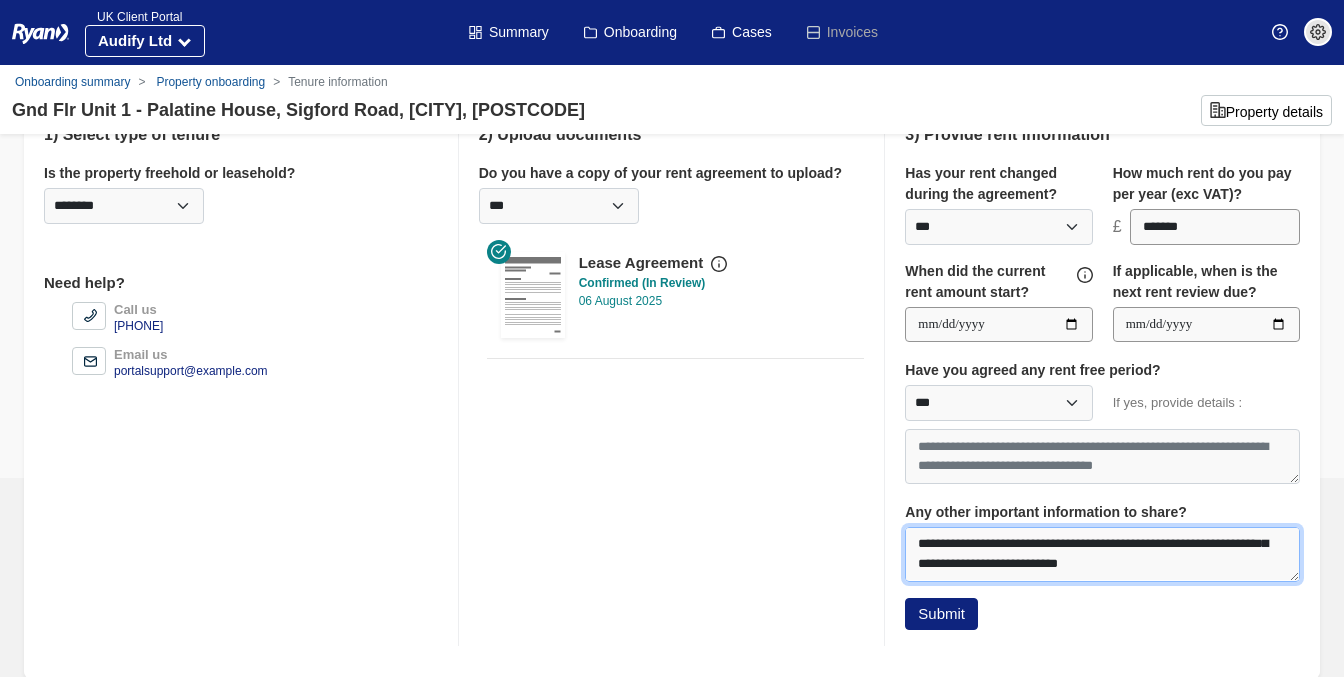 click on "**********" at bounding box center (1102, 554) 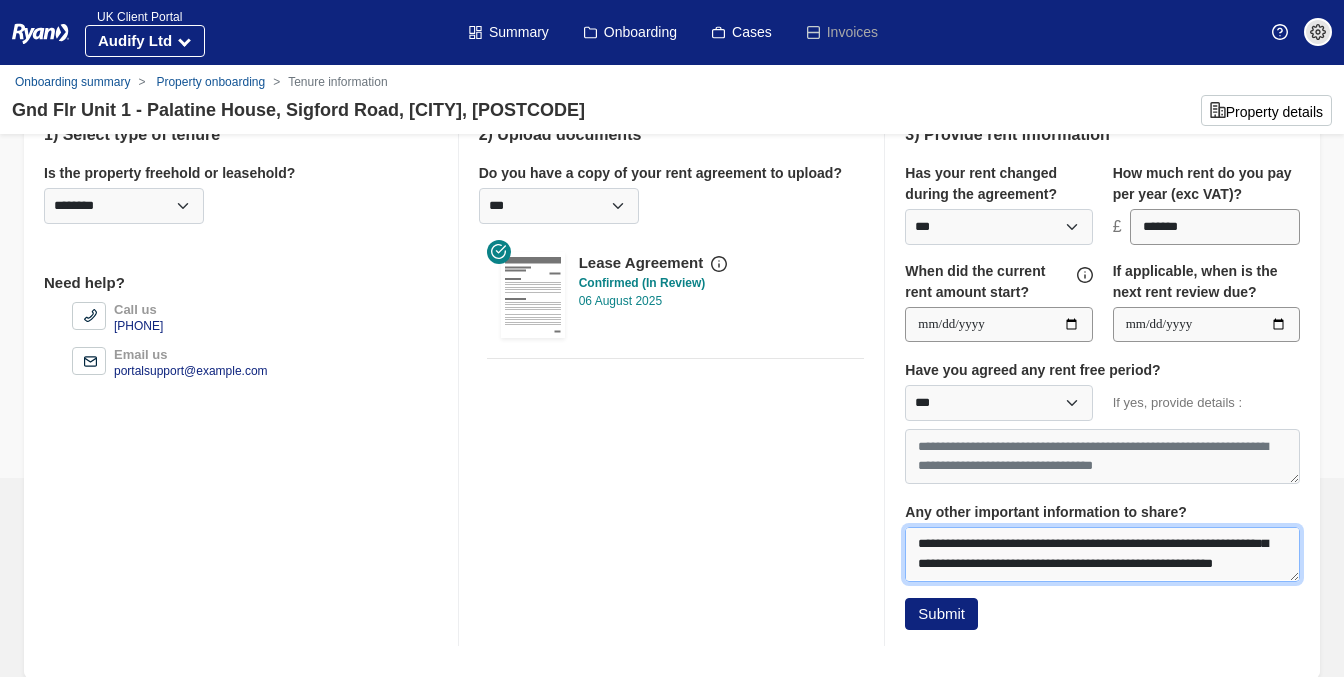 scroll, scrollTop: 204, scrollLeft: 0, axis: vertical 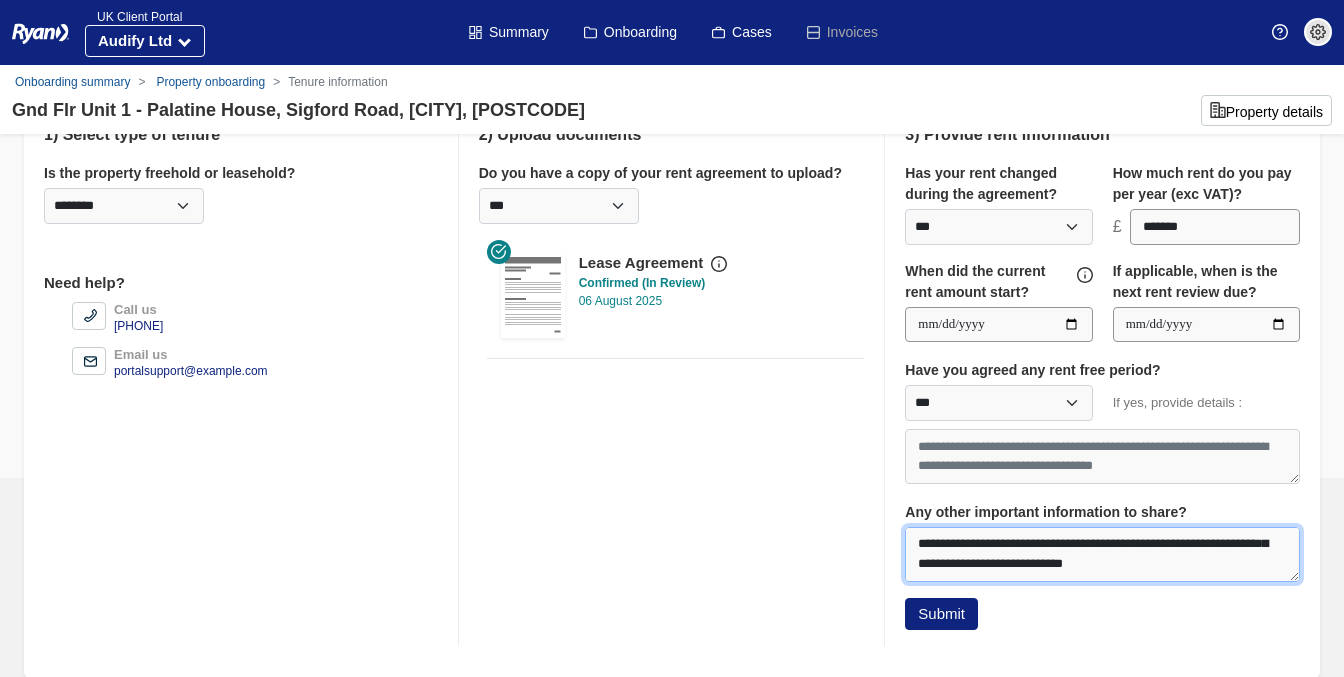 drag, startPoint x: 1118, startPoint y: 576, endPoint x: 1331, endPoint y: 598, distance: 214.13313 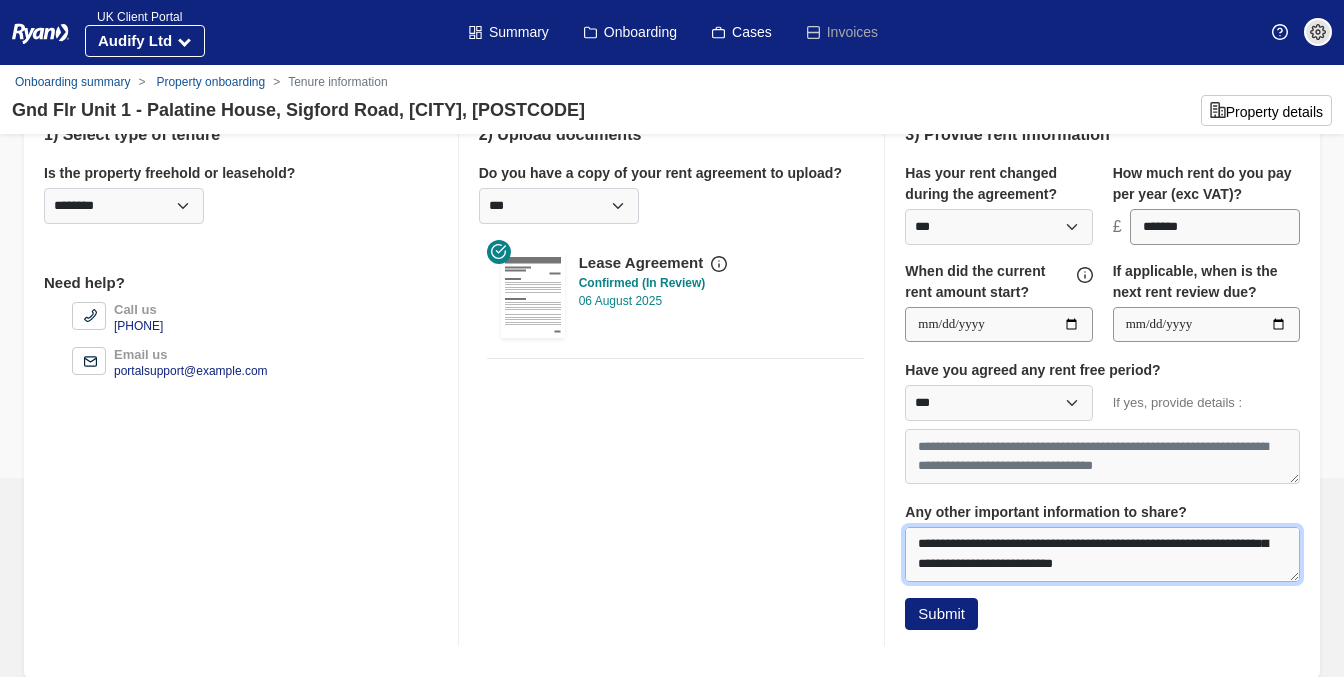 scroll, scrollTop: 237, scrollLeft: 0, axis: vertical 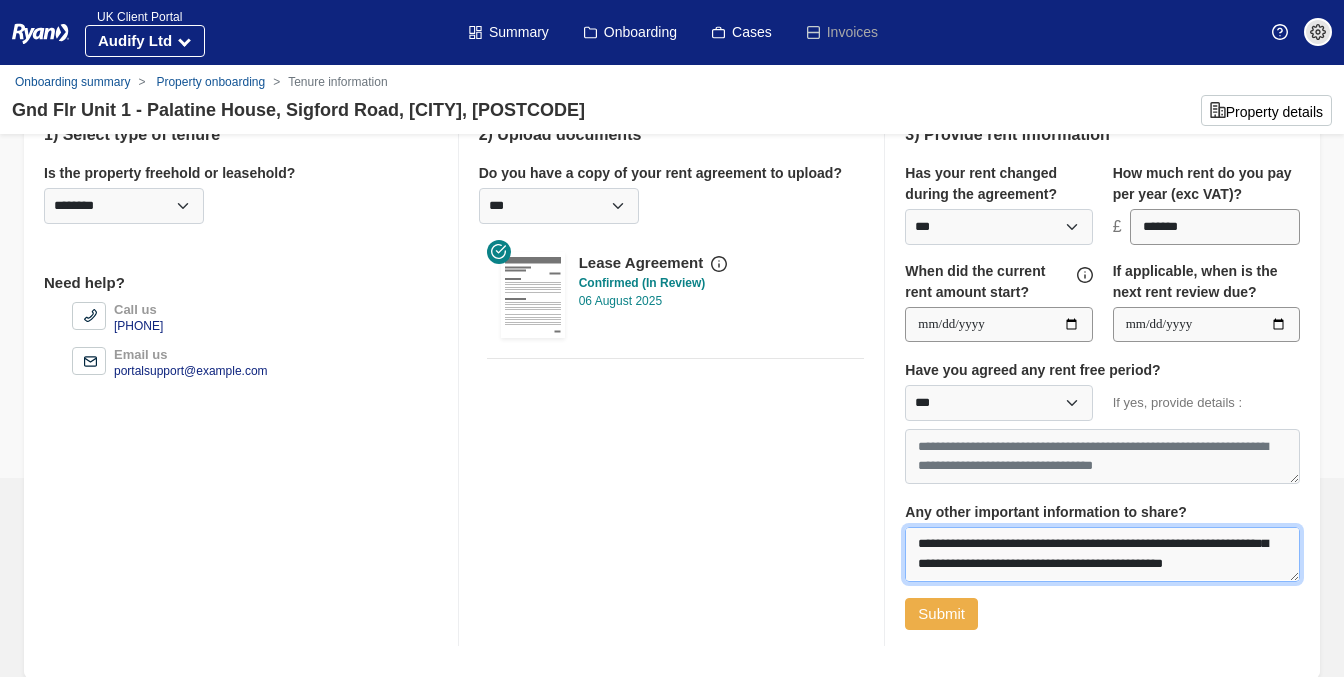 type on "**********" 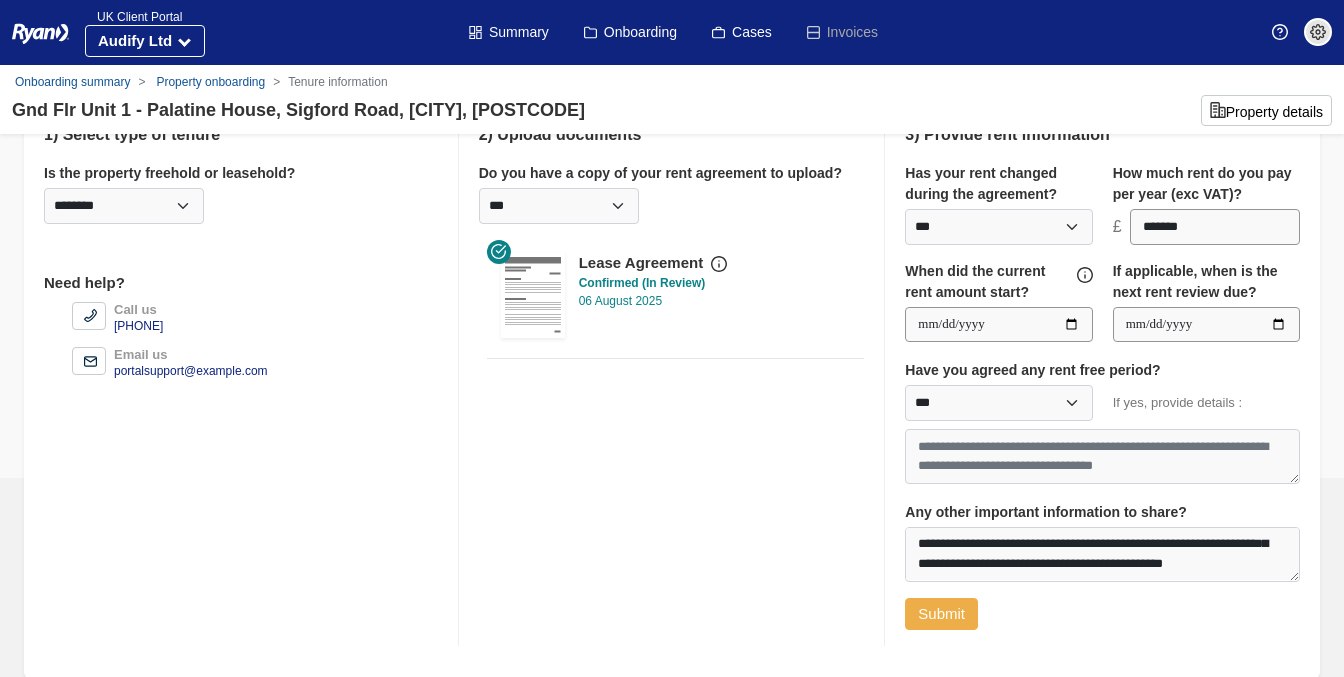 click on "Submit" at bounding box center [941, 614] 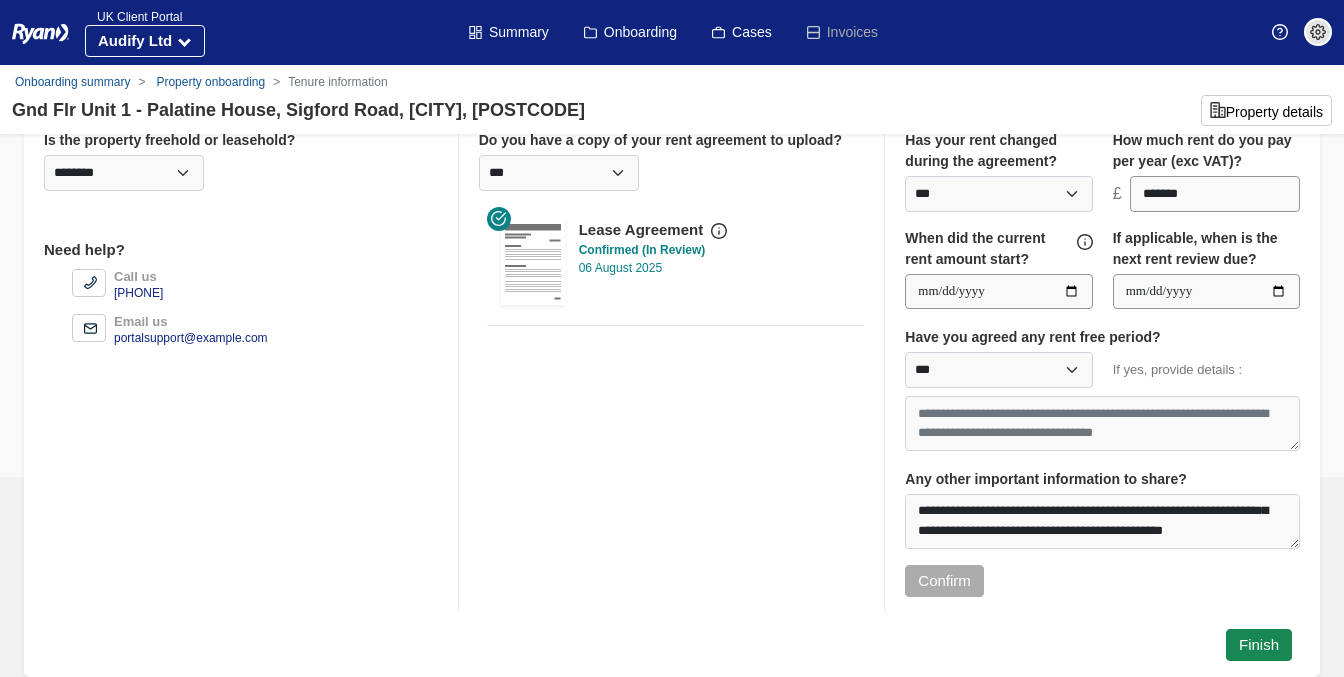 scroll, scrollTop: 209, scrollLeft: 0, axis: vertical 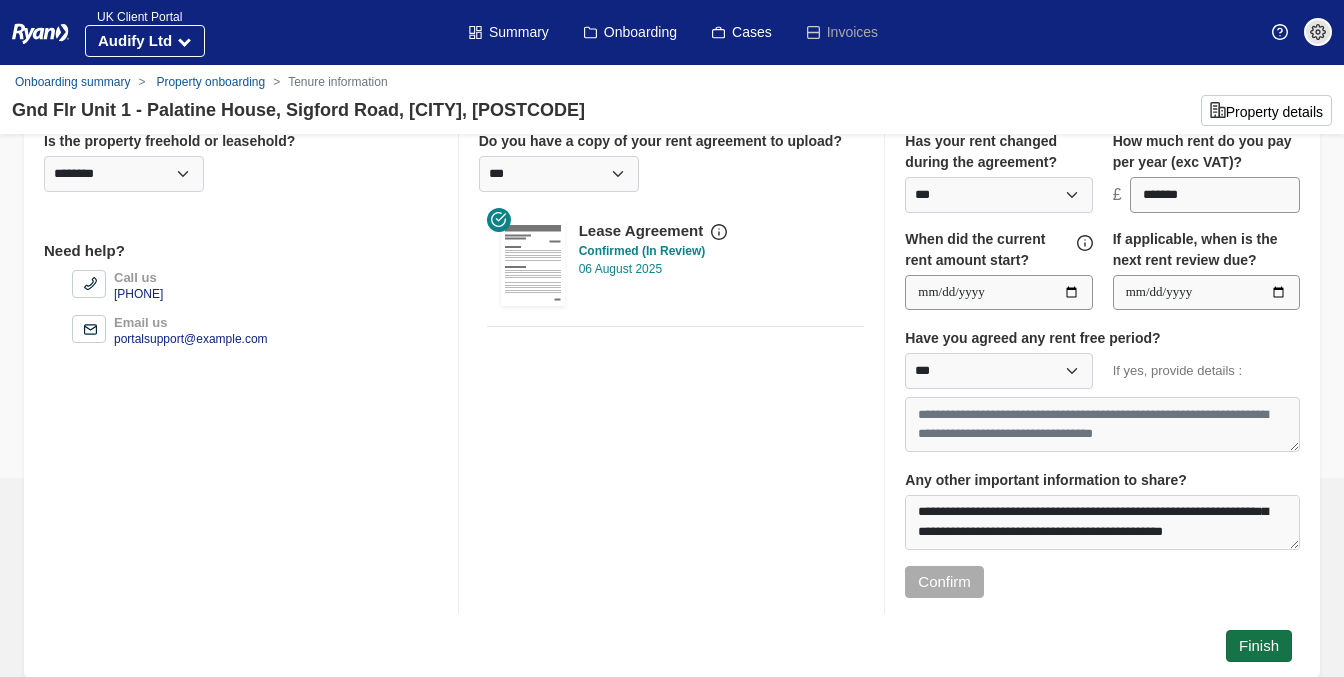 click on "Finish" at bounding box center (1259, 646) 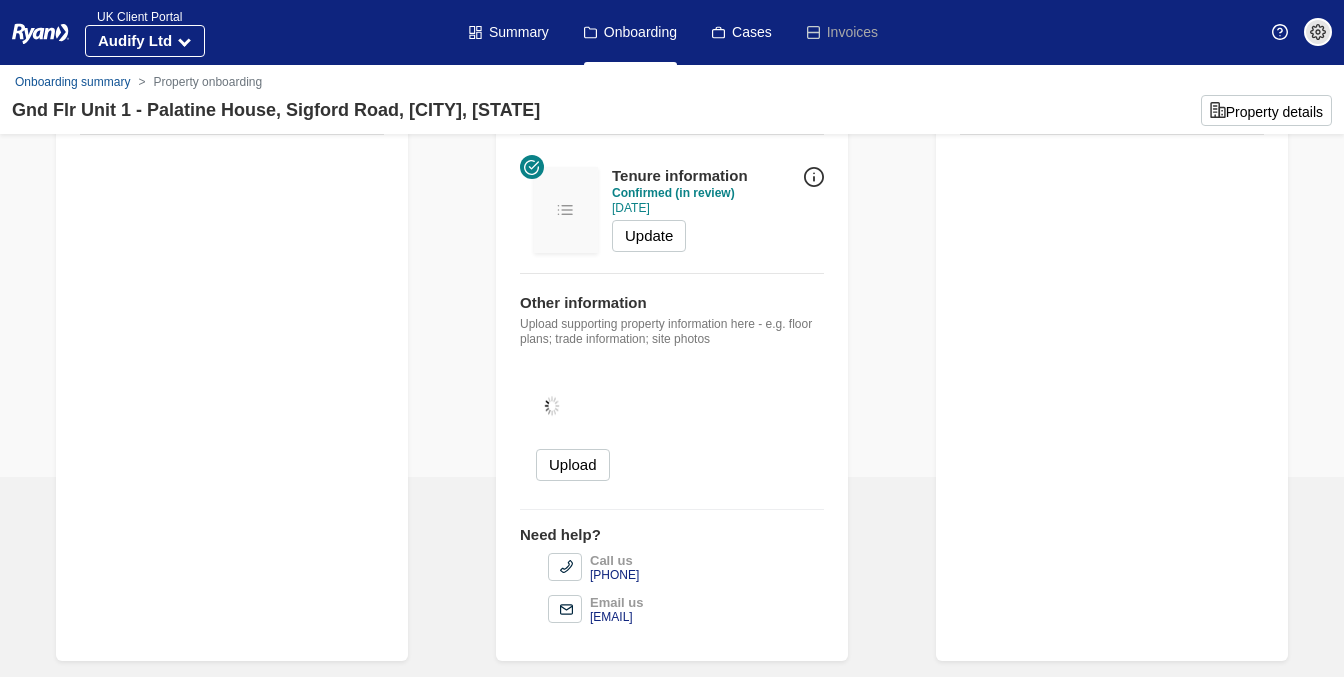 scroll, scrollTop: 223, scrollLeft: 0, axis: vertical 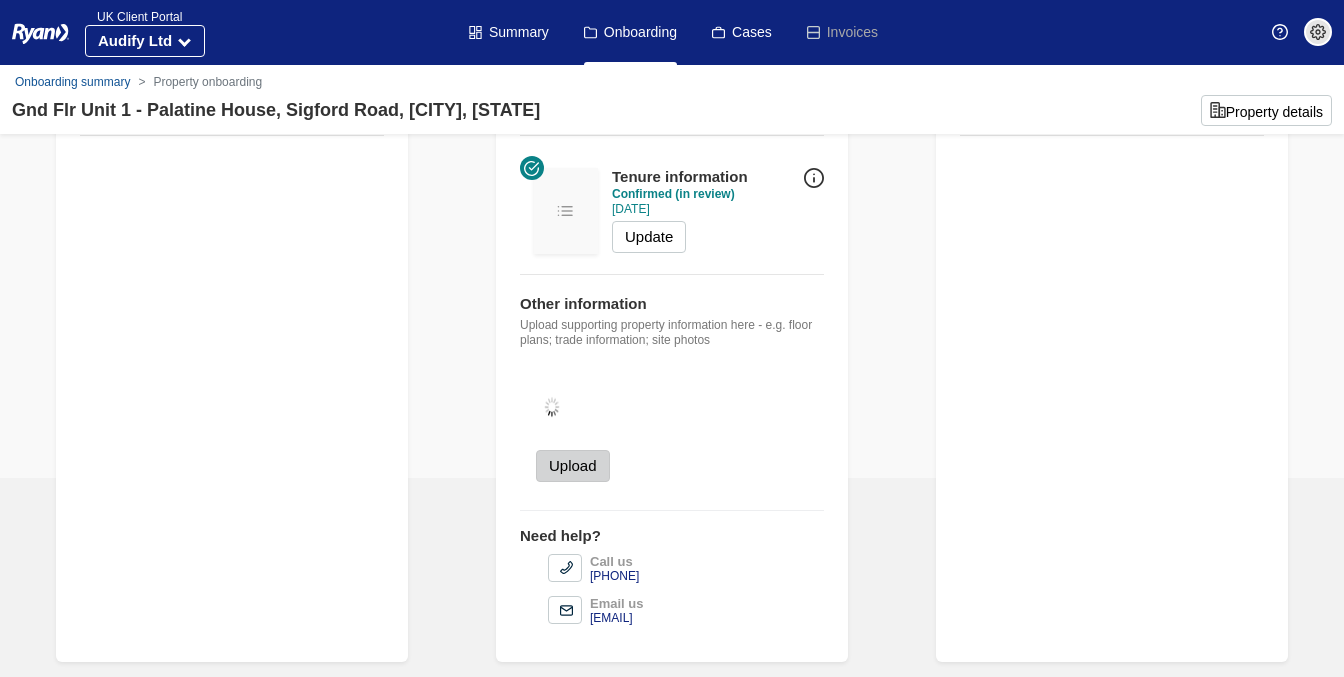 click on "Upload" at bounding box center (573, 466) 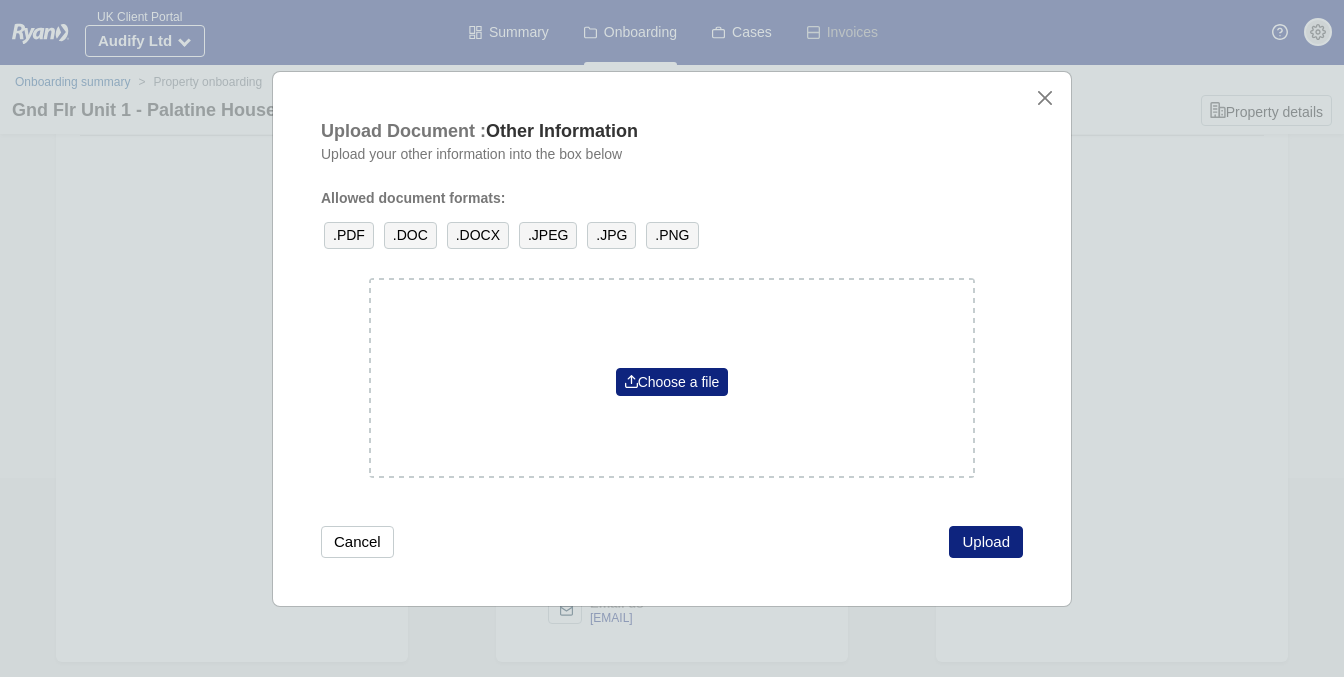 click on ".DOC" at bounding box center [410, 235] 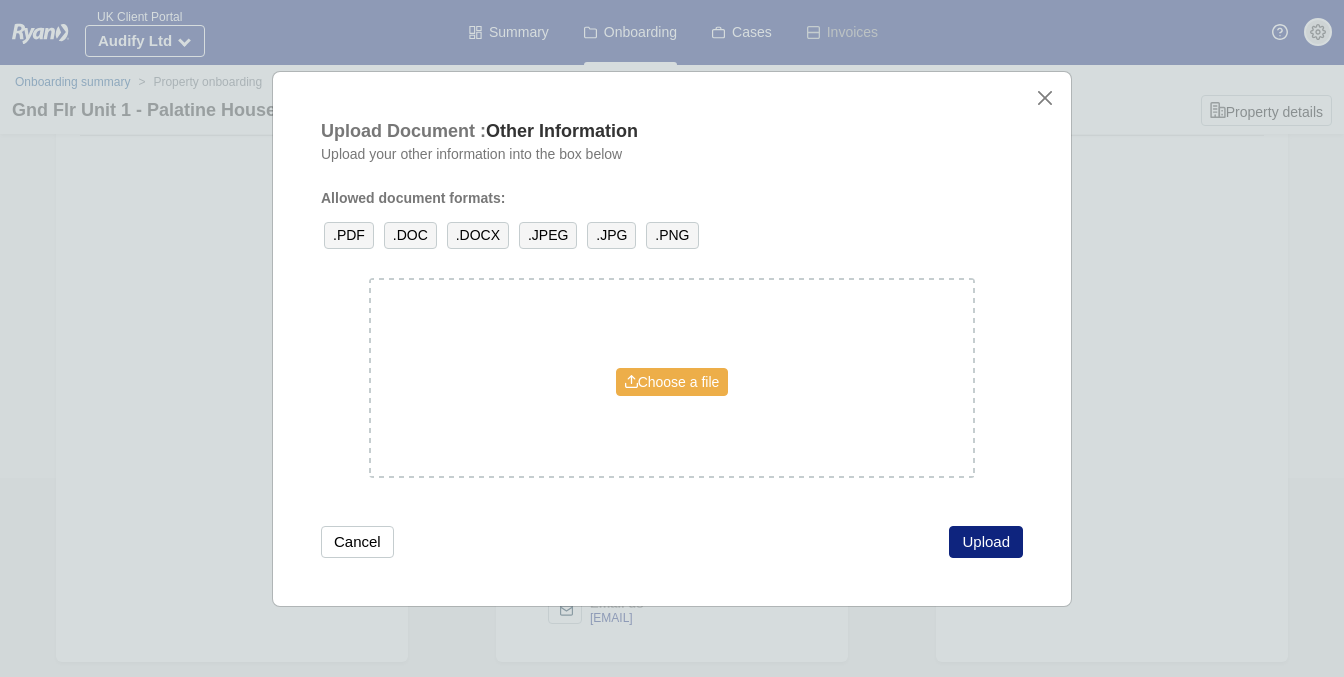 click on "Choose a file" at bounding box center [672, 382] 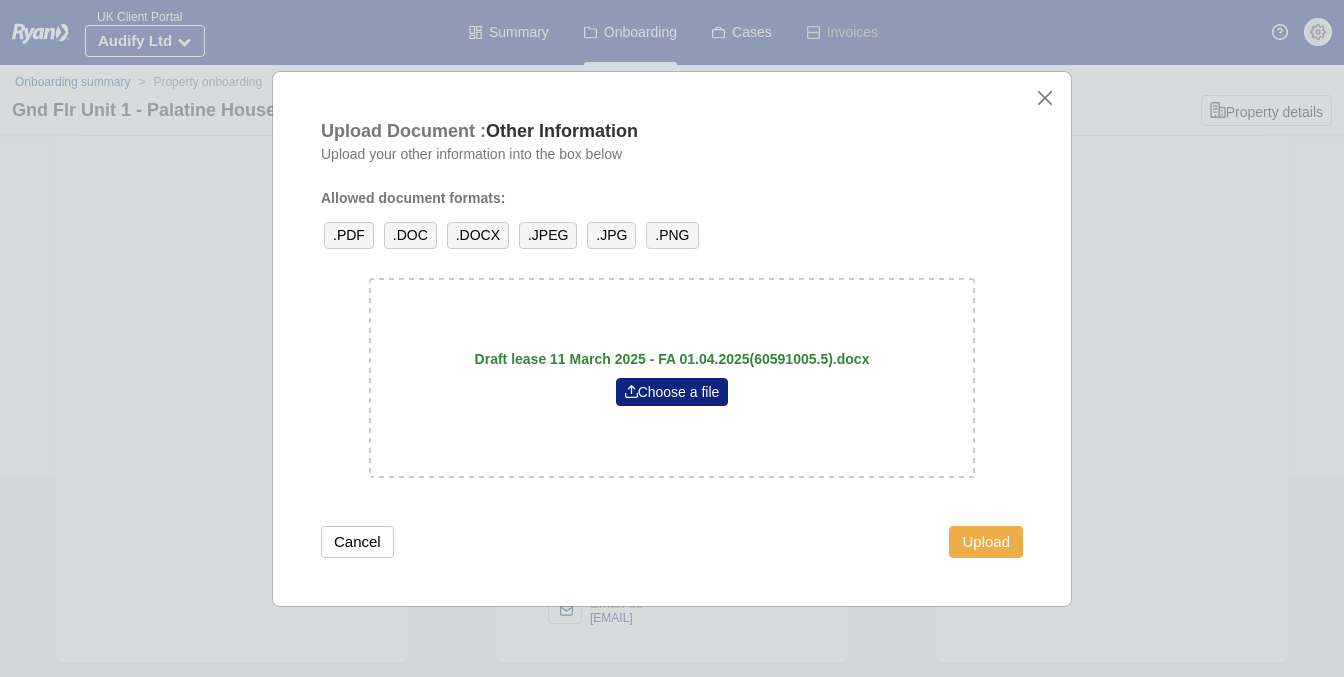 click on "Upload" at bounding box center (986, 542) 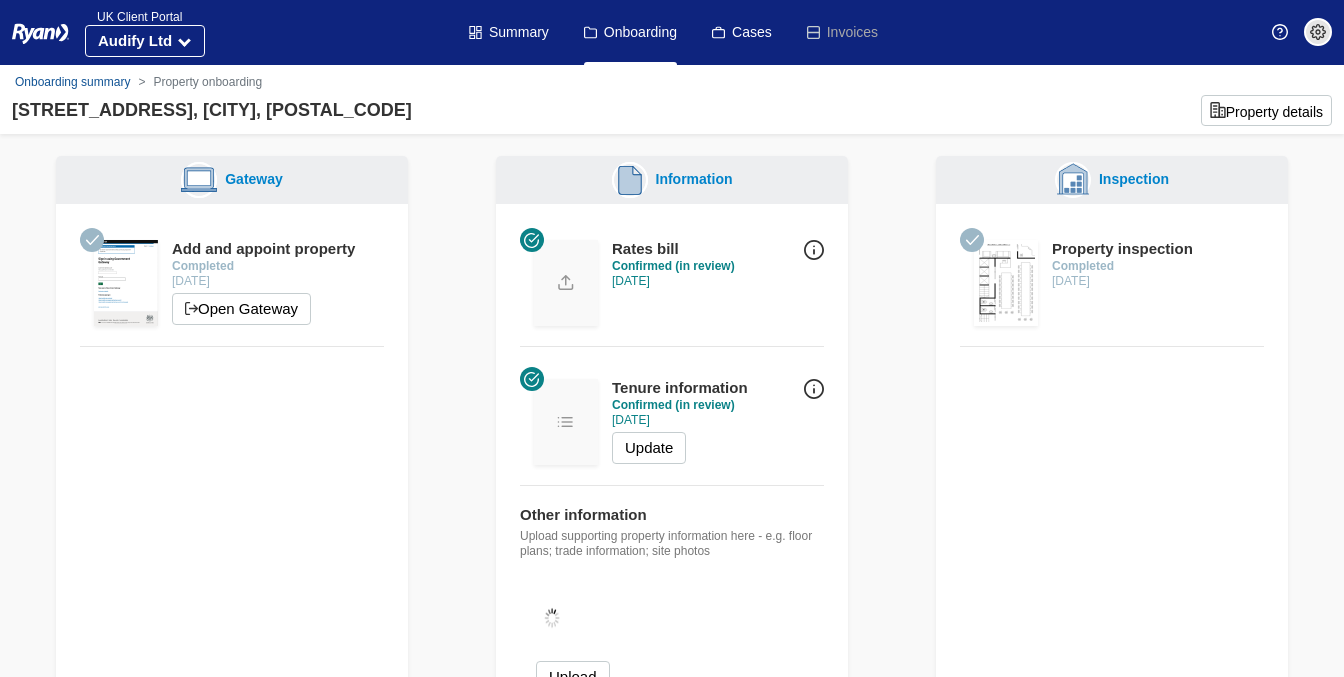 scroll, scrollTop: 11, scrollLeft: 0, axis: vertical 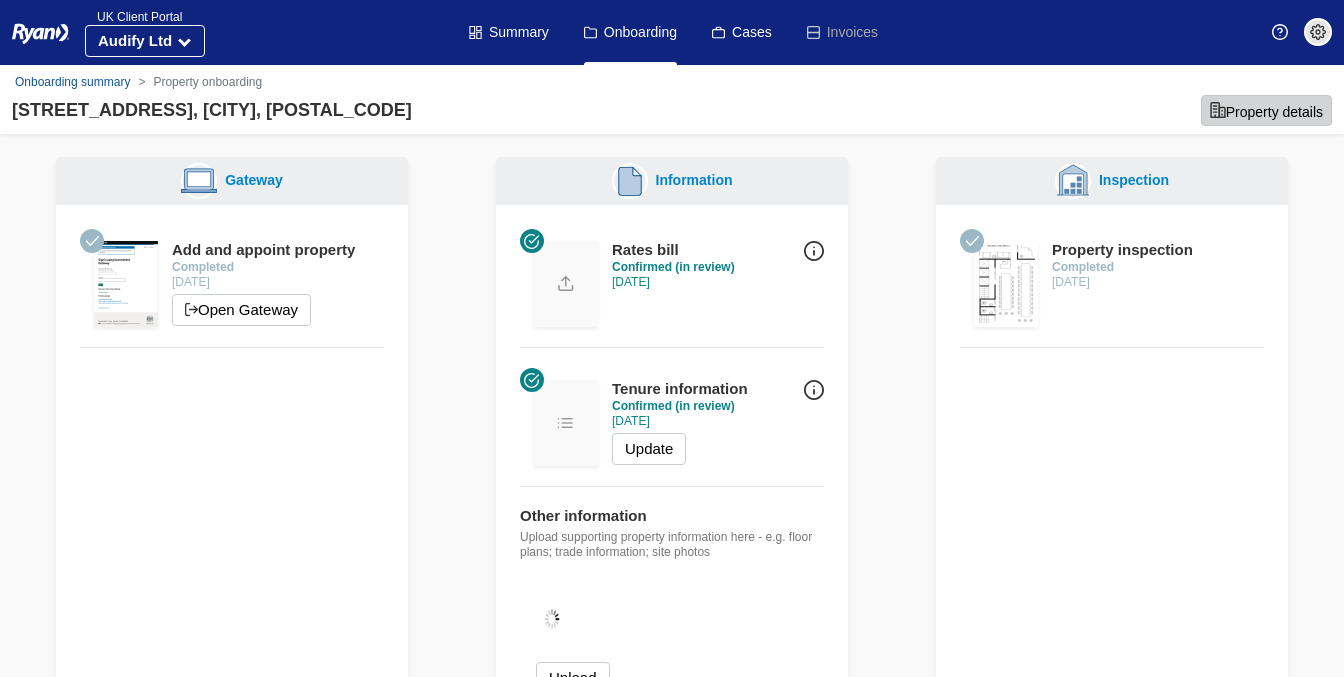 click on "Property details" at bounding box center [1266, 110] 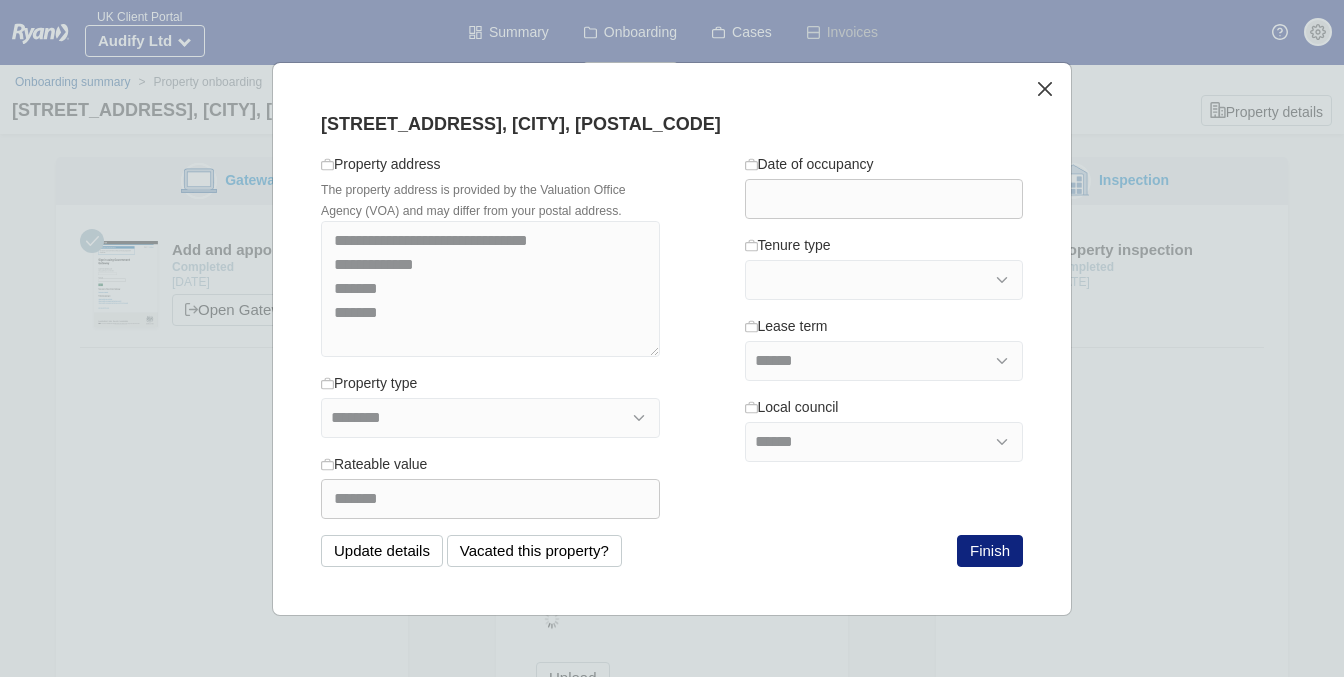 click at bounding box center [1044, 89] 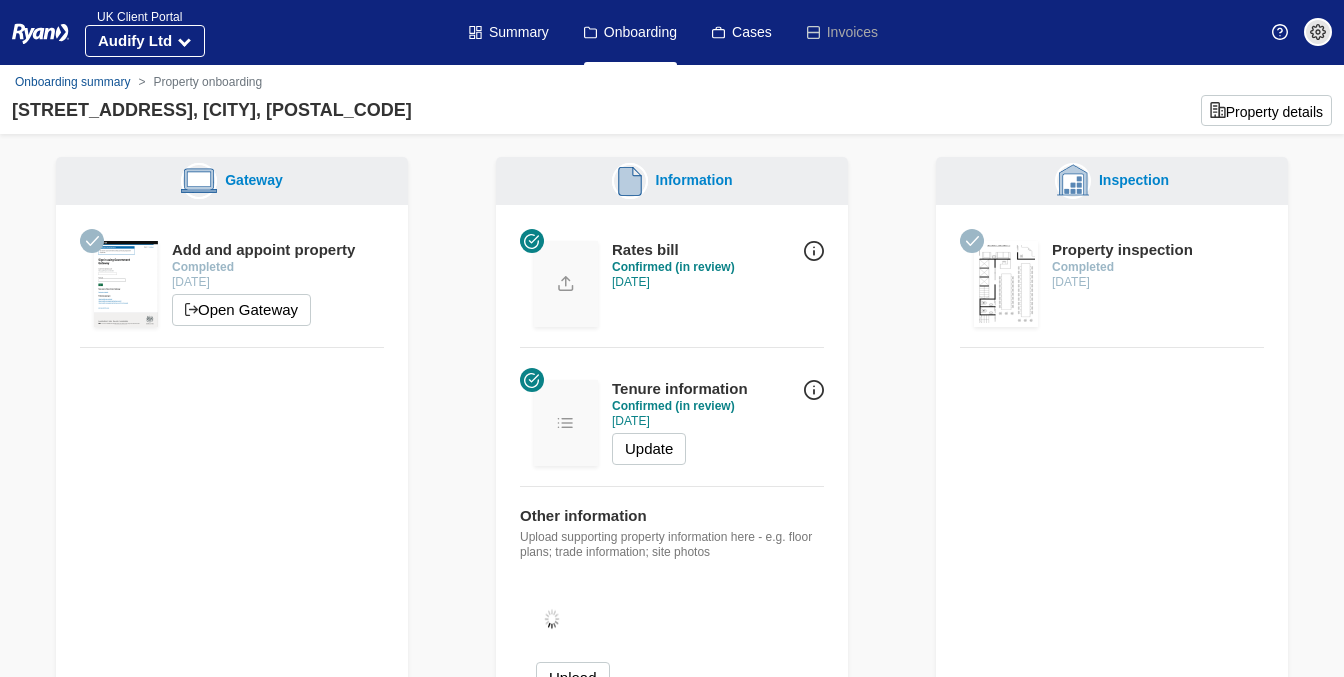 type 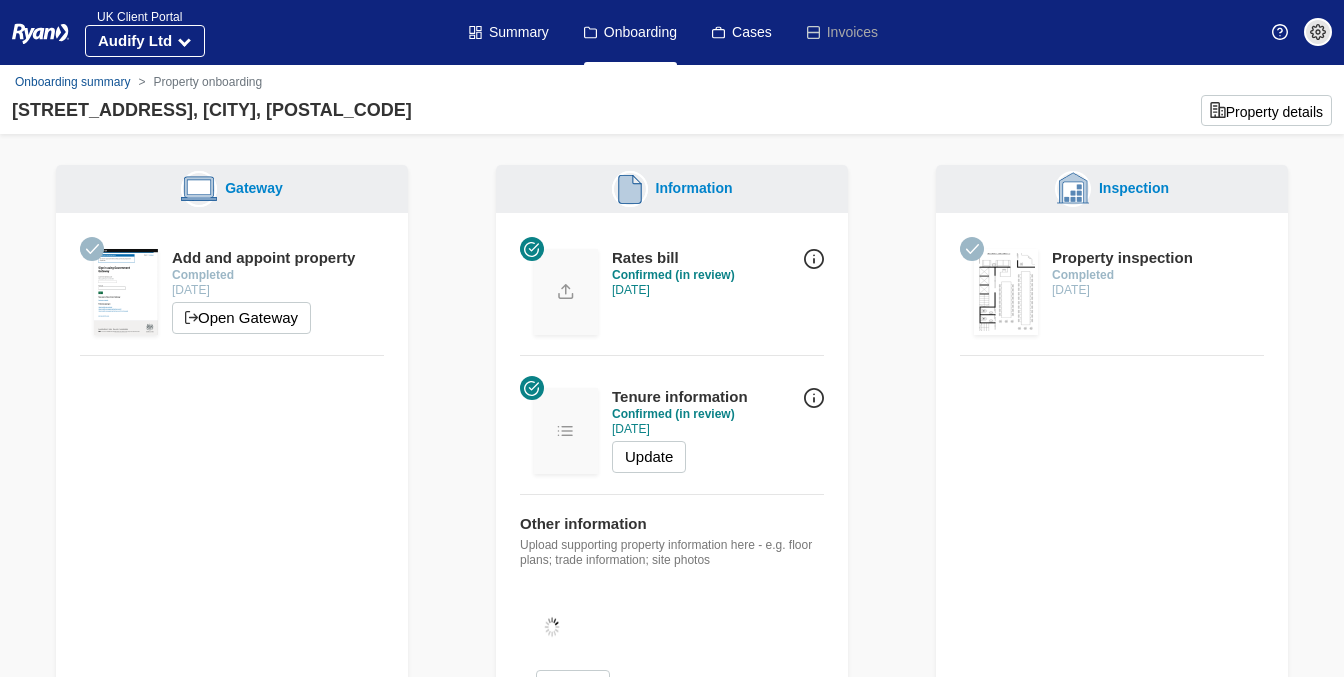 scroll, scrollTop: 0, scrollLeft: 0, axis: both 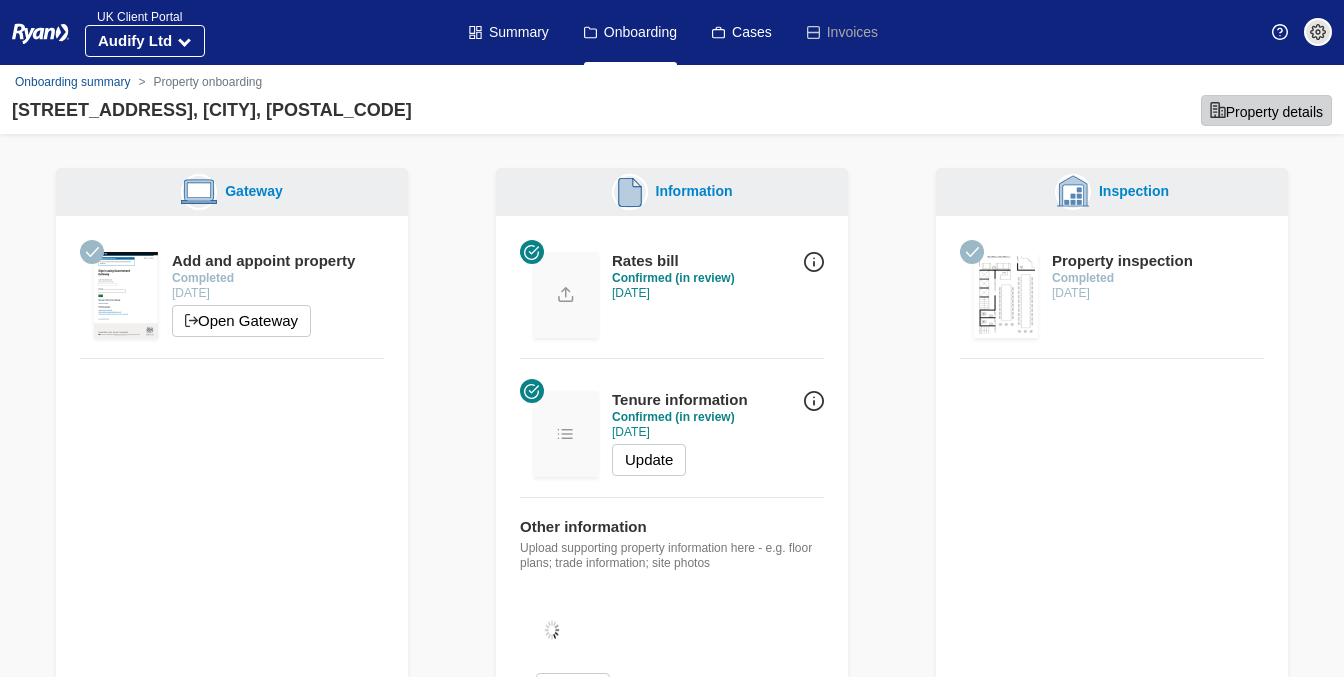 click on "Property details" at bounding box center (1266, 110) 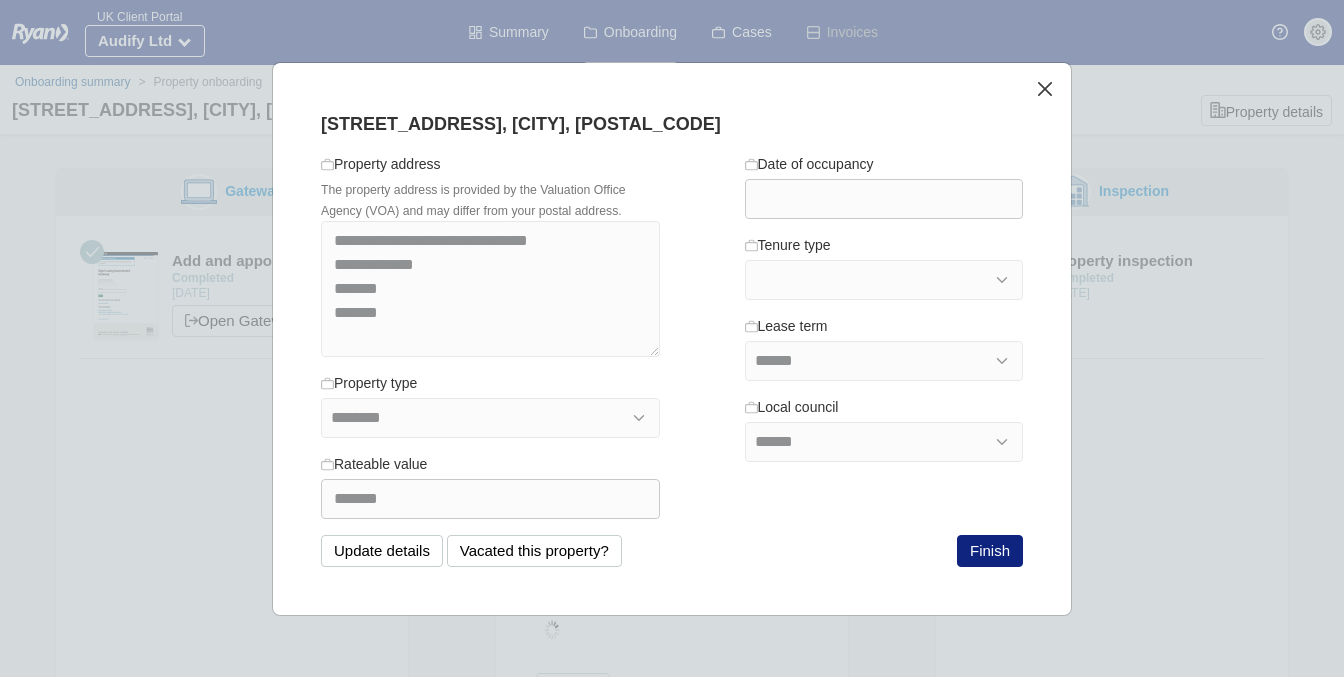 click at bounding box center (1044, 89) 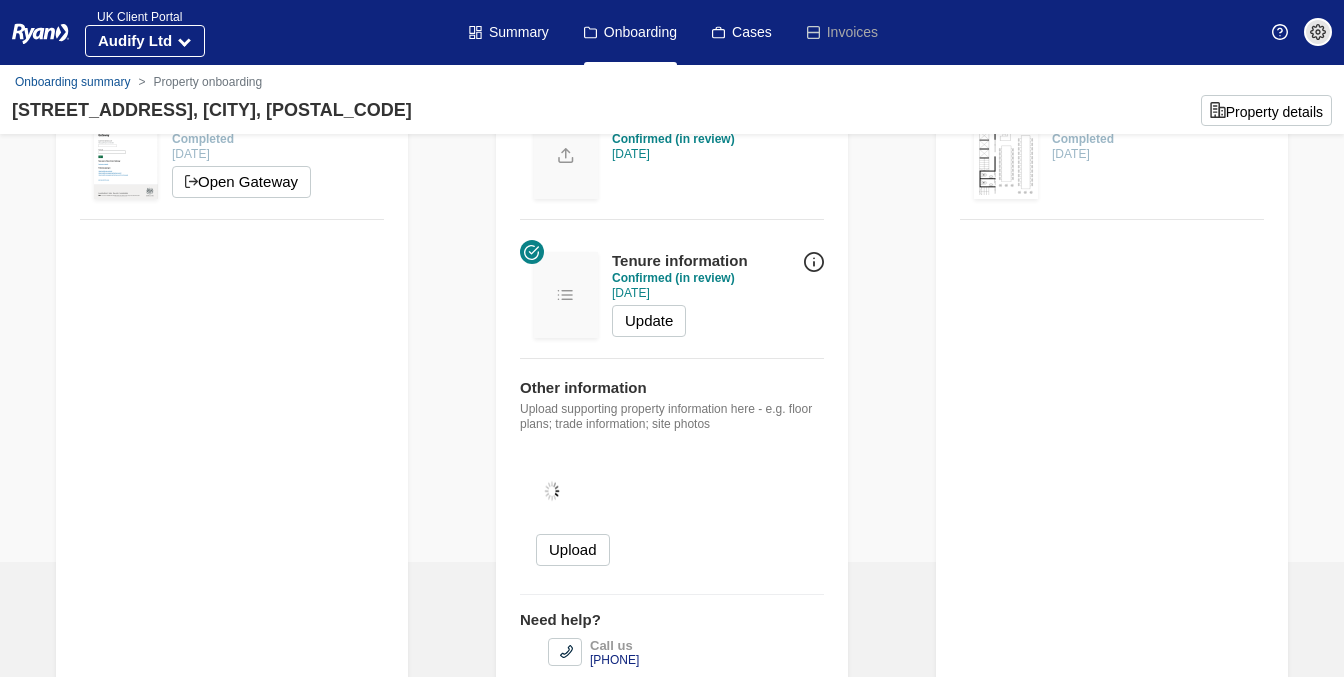 scroll, scrollTop: 141, scrollLeft: 0, axis: vertical 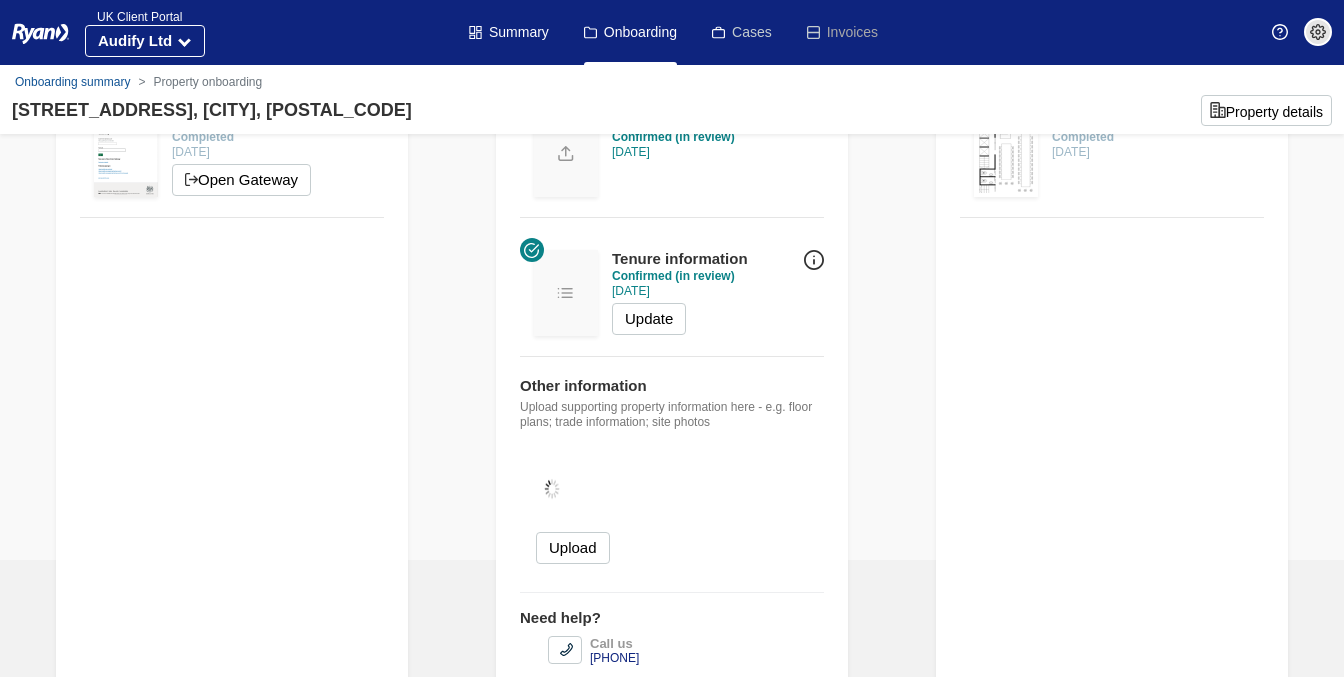 click on "Cases" at bounding box center (742, 32) 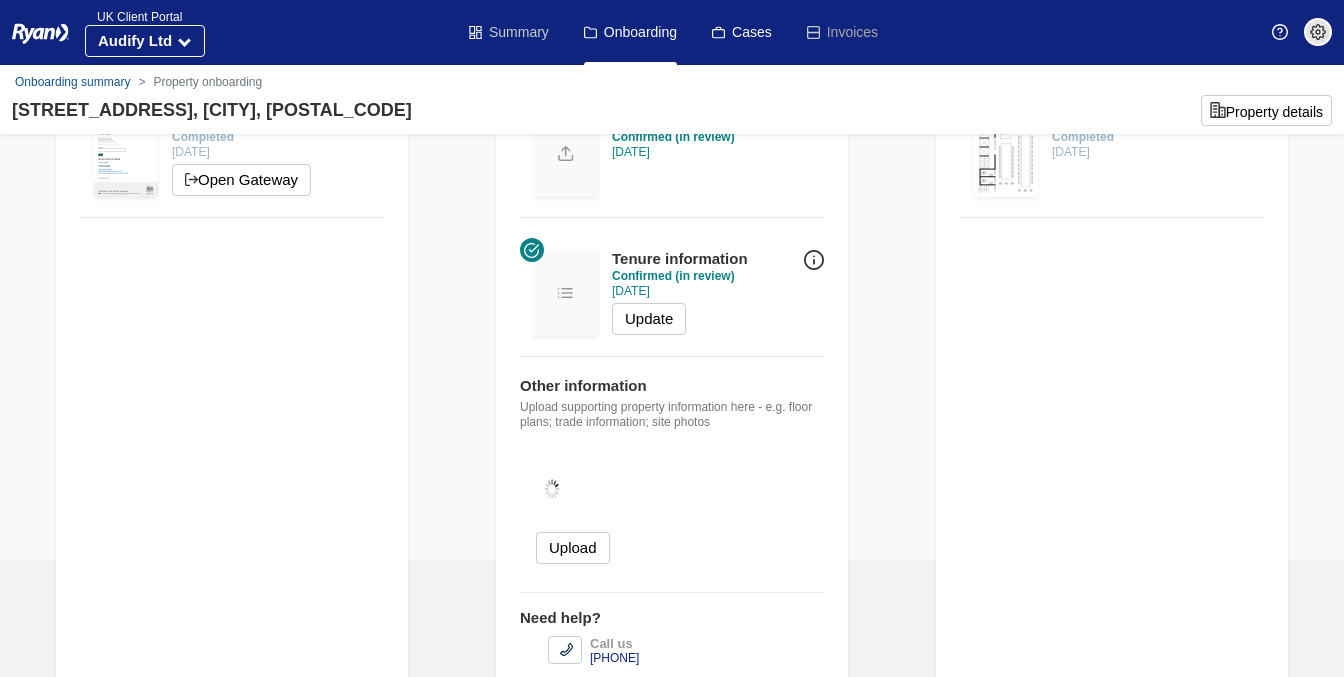 click on "Summary" at bounding box center [509, 32] 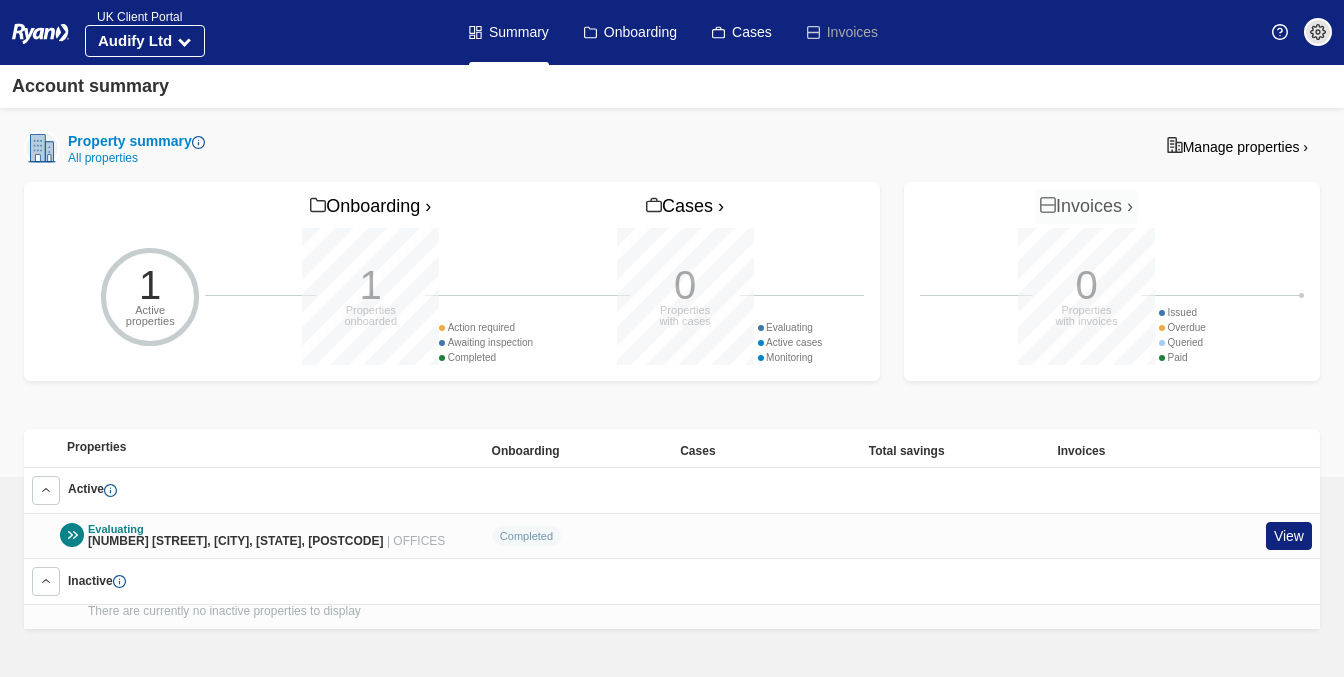 scroll, scrollTop: 418, scrollLeft: 0, axis: vertical 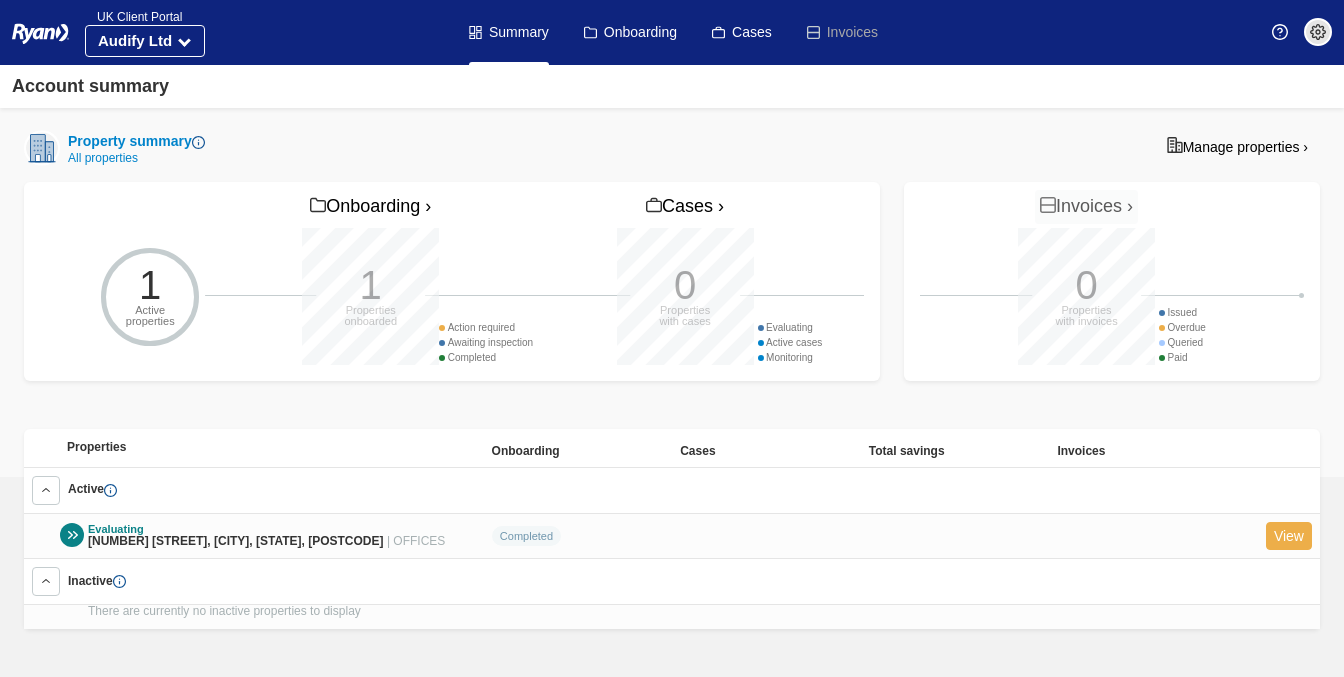 click on "View" at bounding box center [1289, 536] 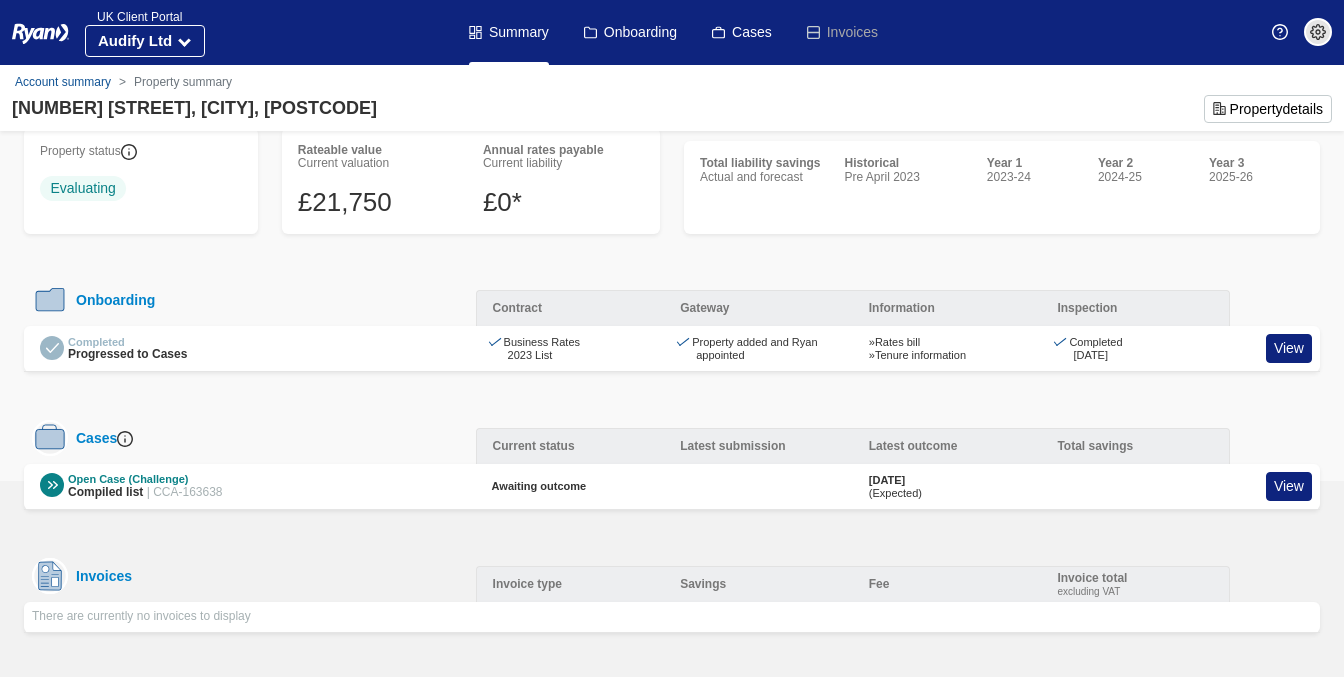 scroll, scrollTop: 51, scrollLeft: 0, axis: vertical 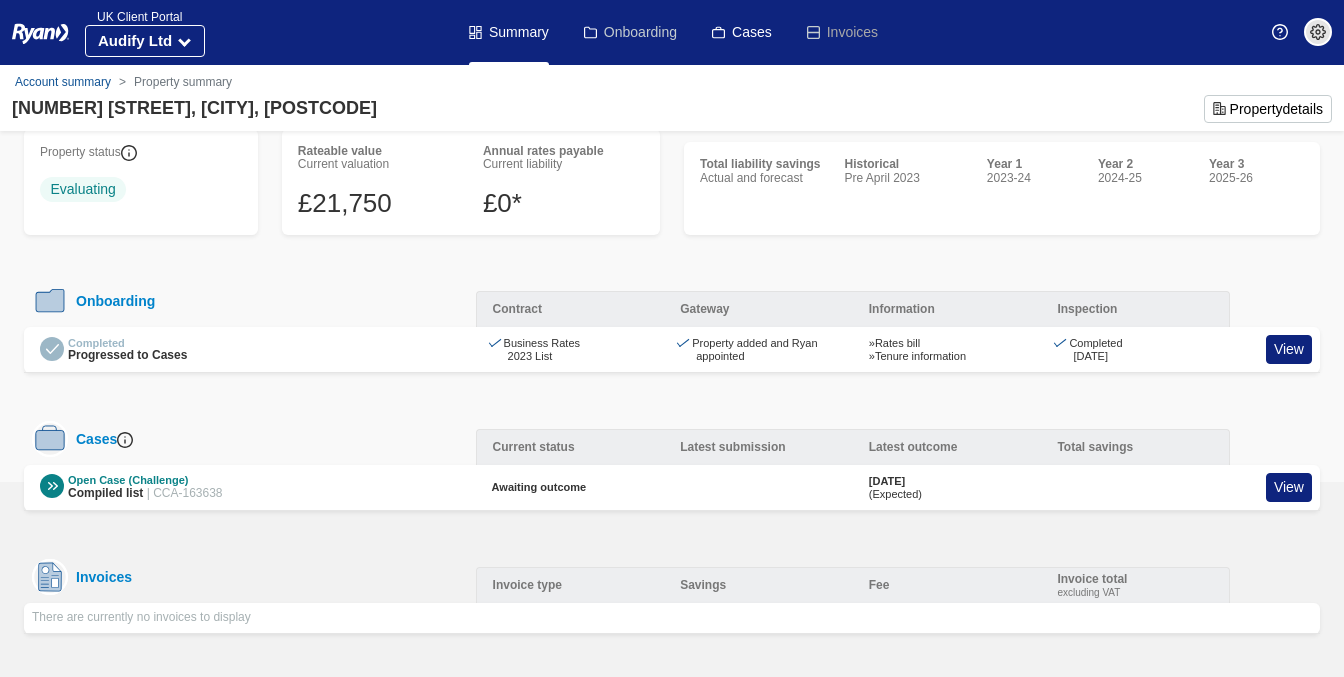 click on "Onboarding" at bounding box center [630, 32] 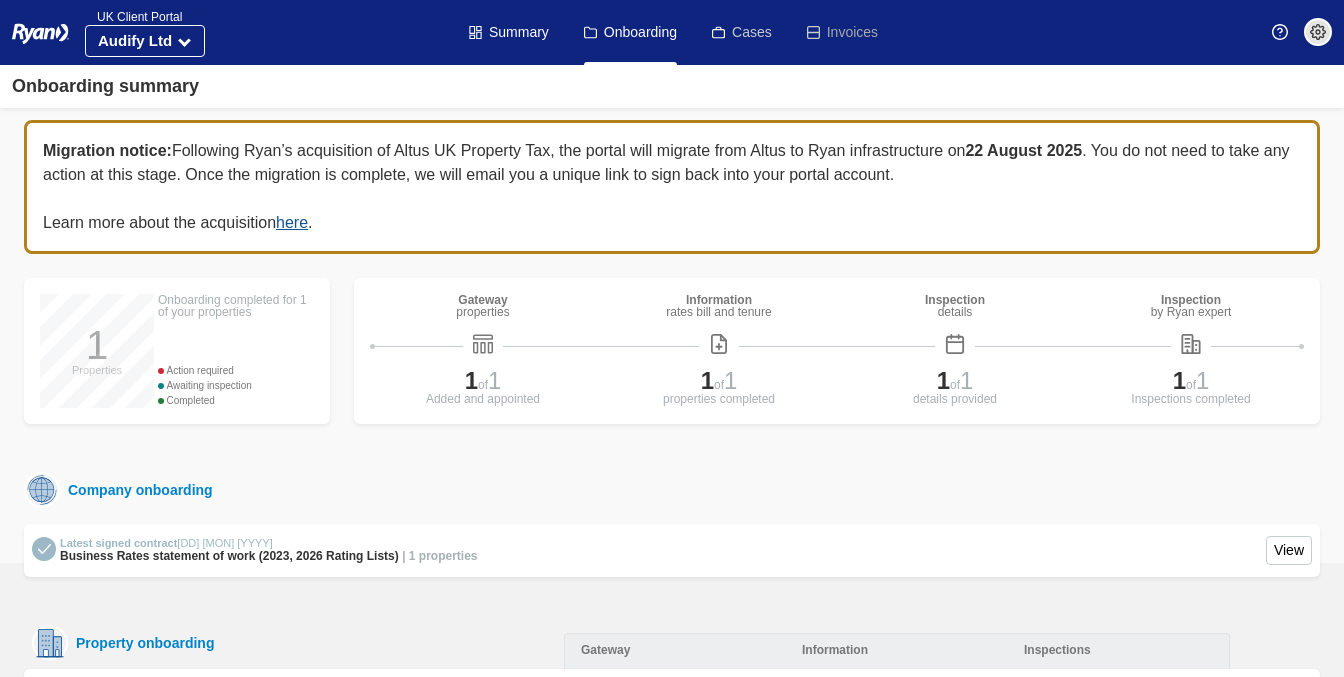 scroll, scrollTop: 0, scrollLeft: 0, axis: both 